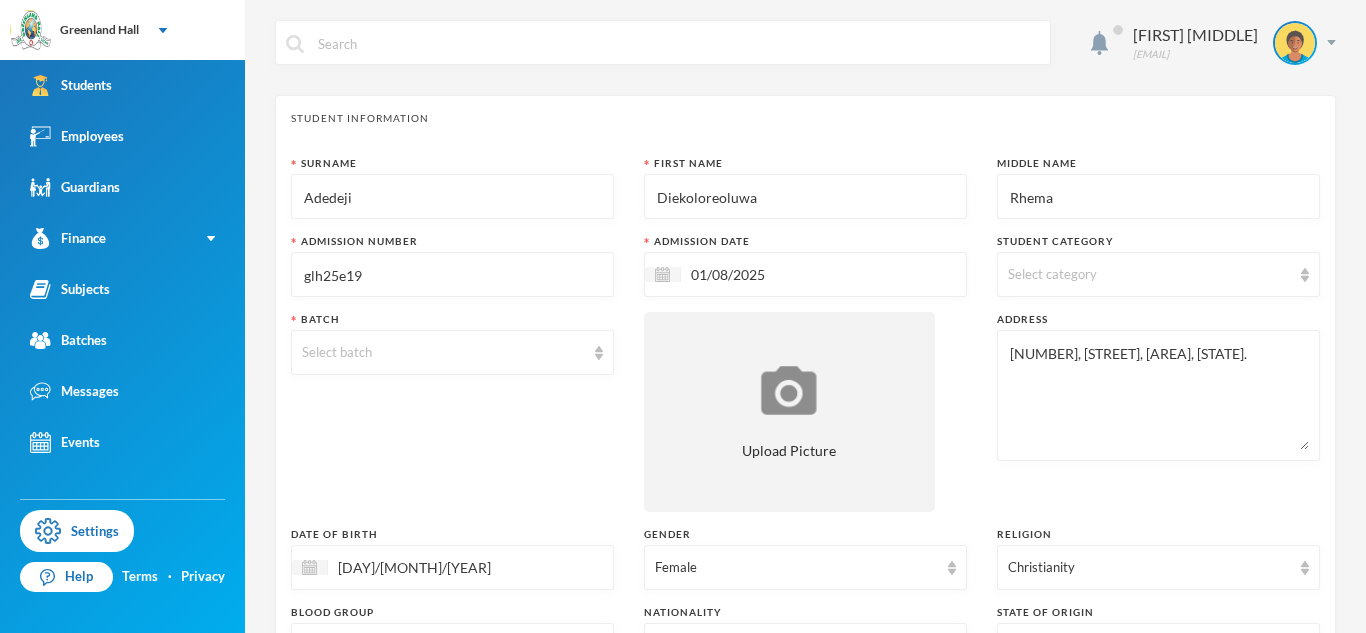 scroll, scrollTop: 0, scrollLeft: 0, axis: both 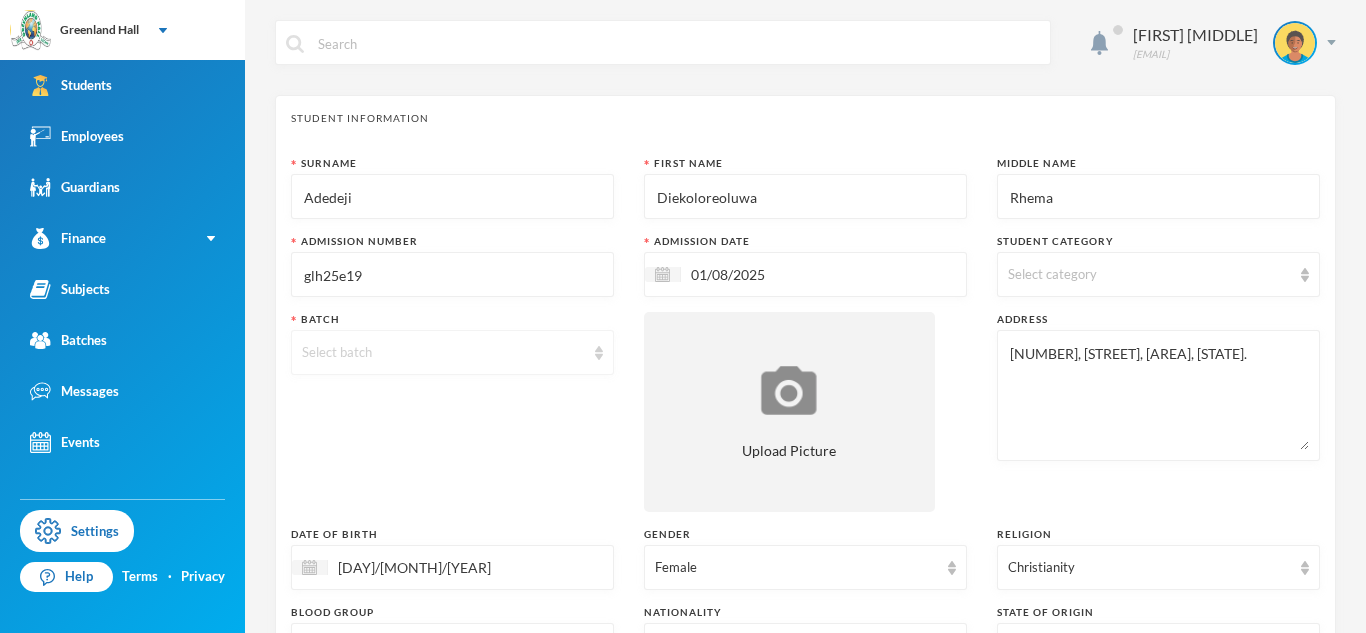 click on "Select batch" at bounding box center [443, 353] 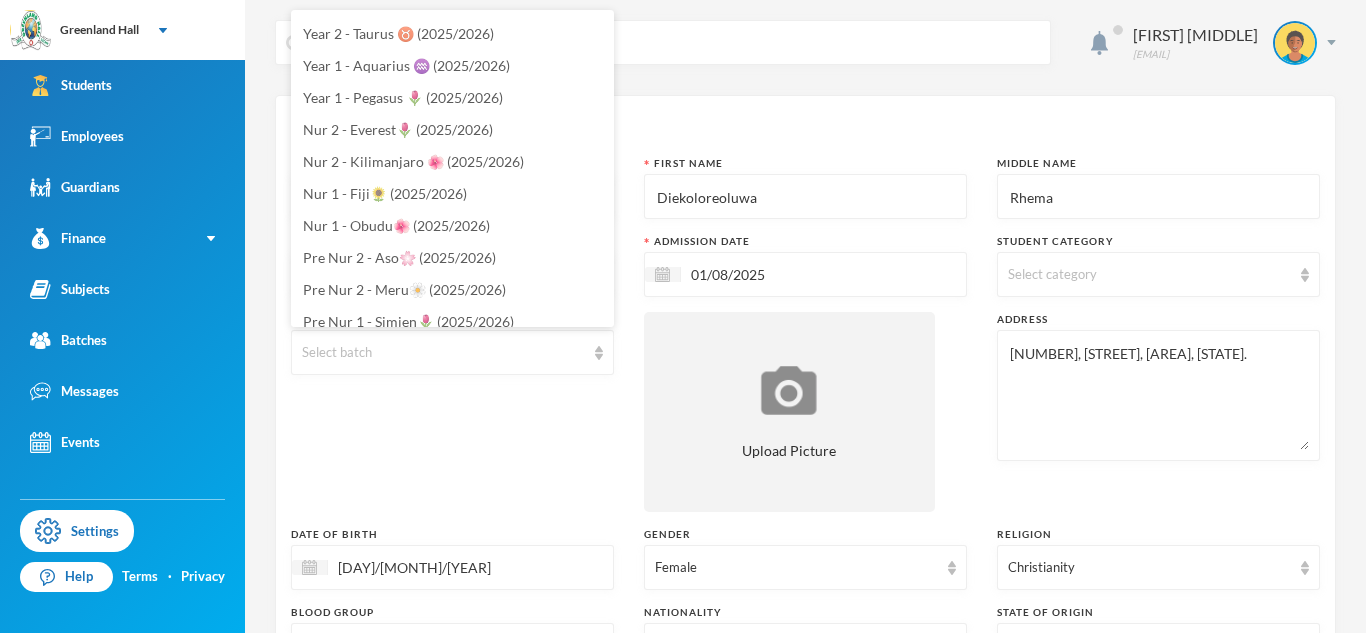 scroll, scrollTop: 587, scrollLeft: 0, axis: vertical 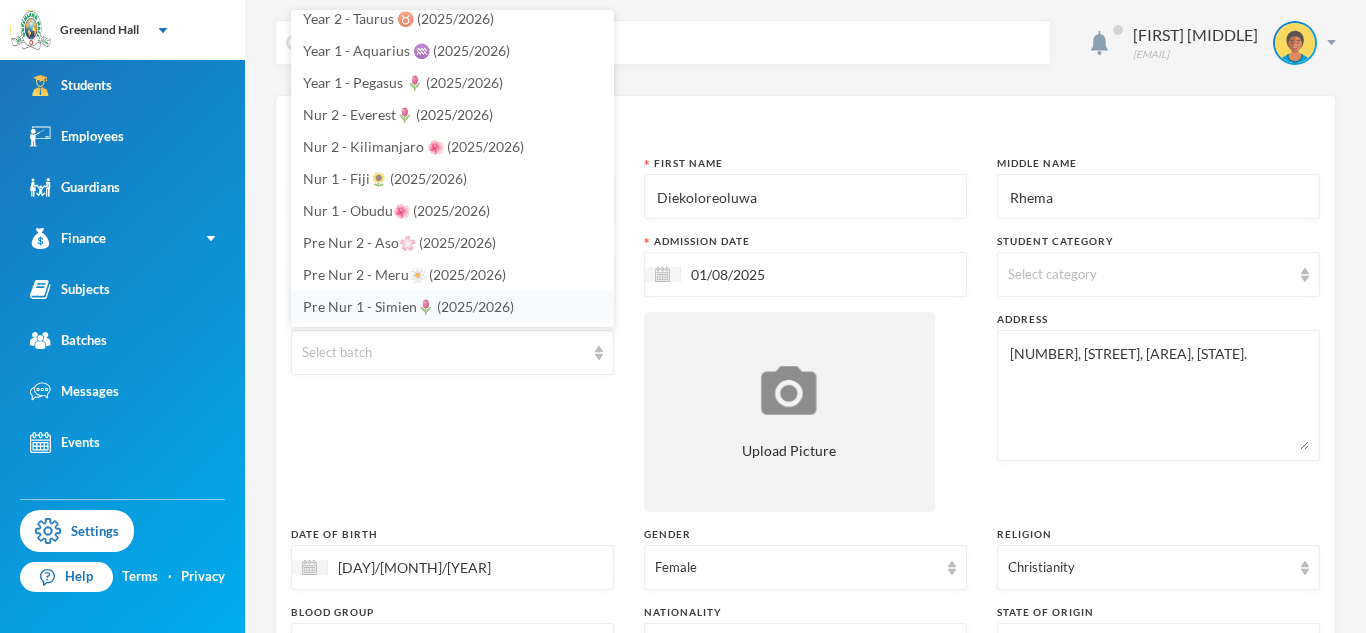 click on "Pre Nur 1 - Simien🌷 (2025/2026)" at bounding box center [408, 306] 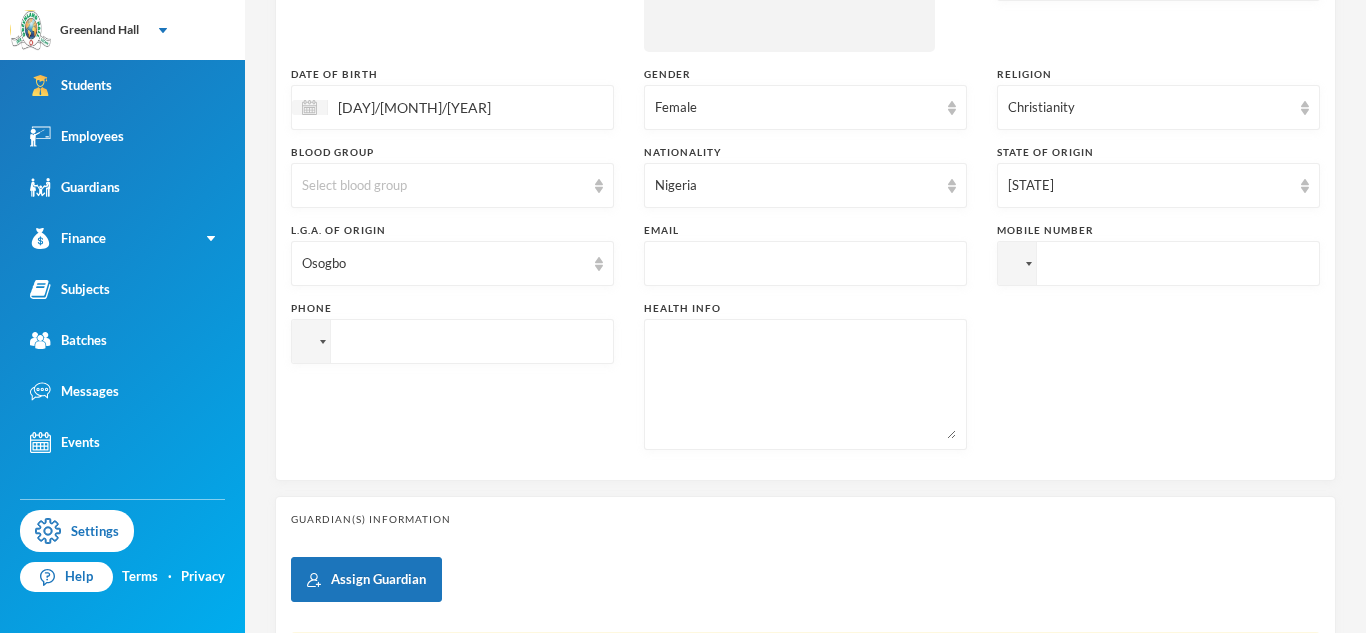 scroll, scrollTop: 461, scrollLeft: 0, axis: vertical 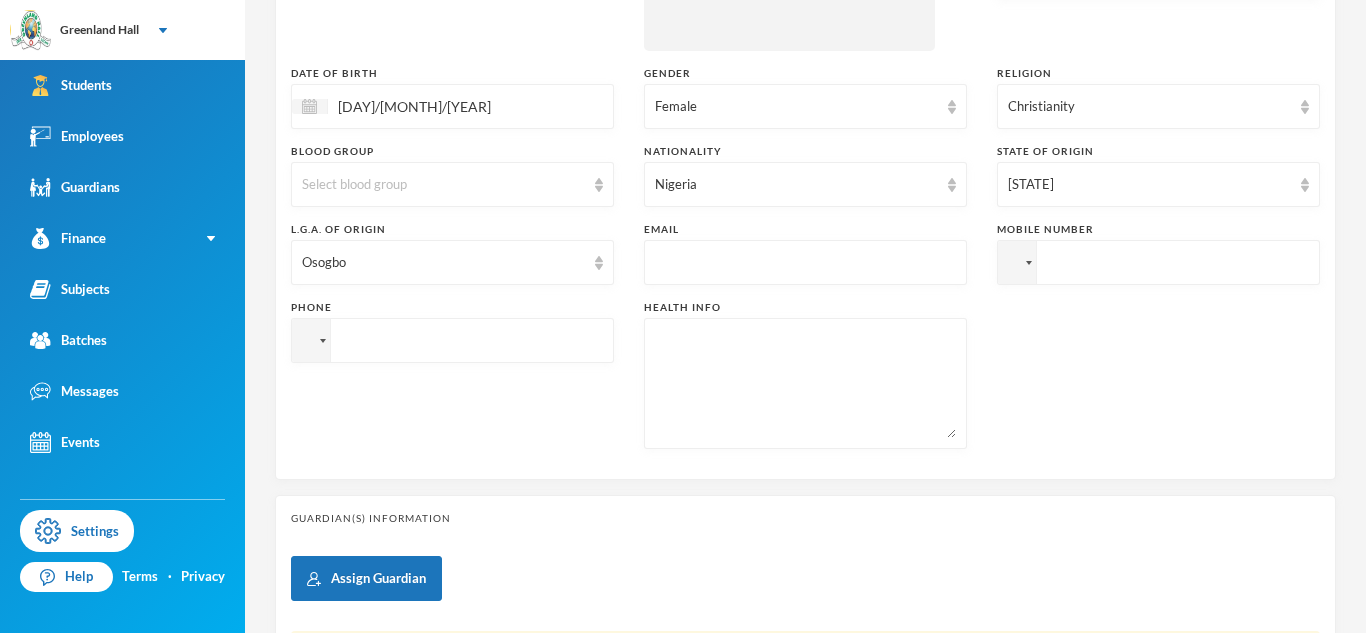 click at bounding box center (805, 383) 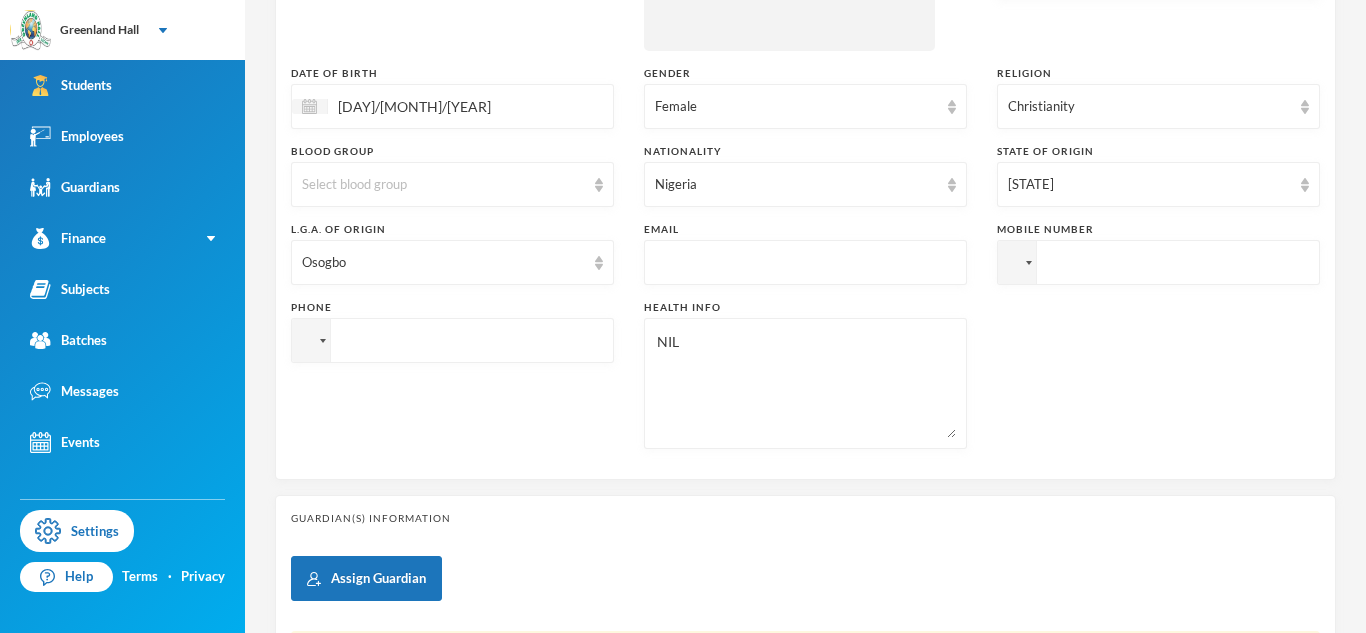 type on "NIL" 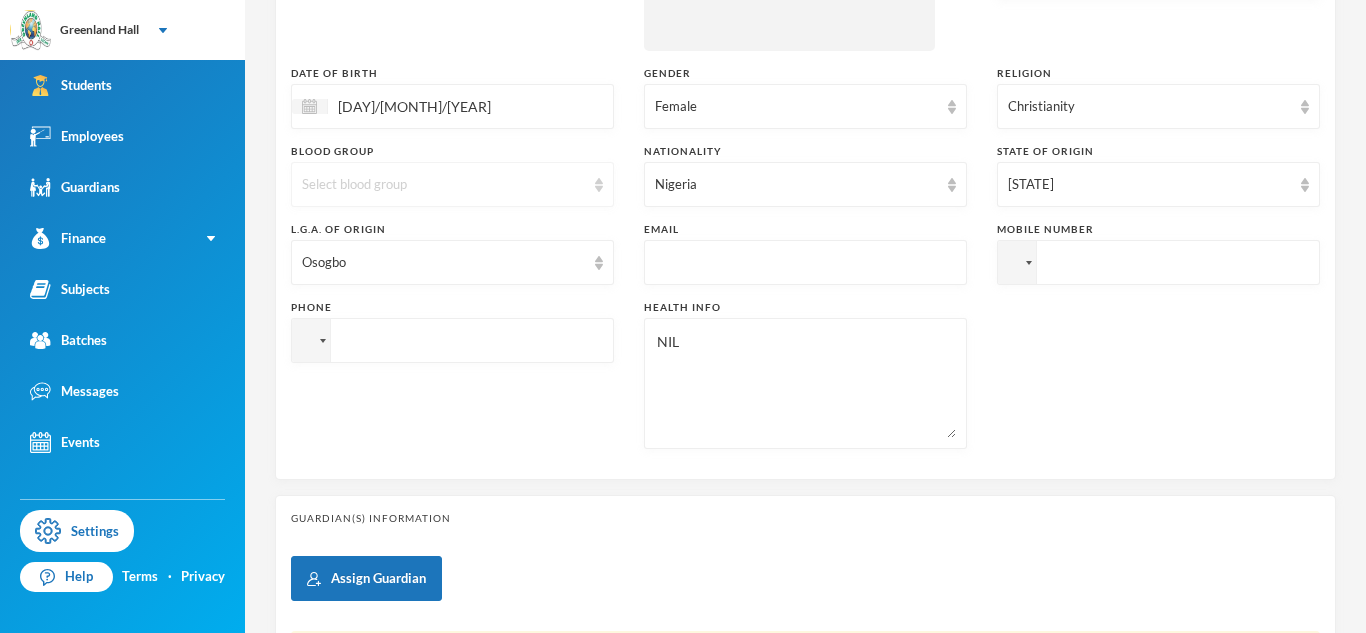 scroll, scrollTop: 0, scrollLeft: 0, axis: both 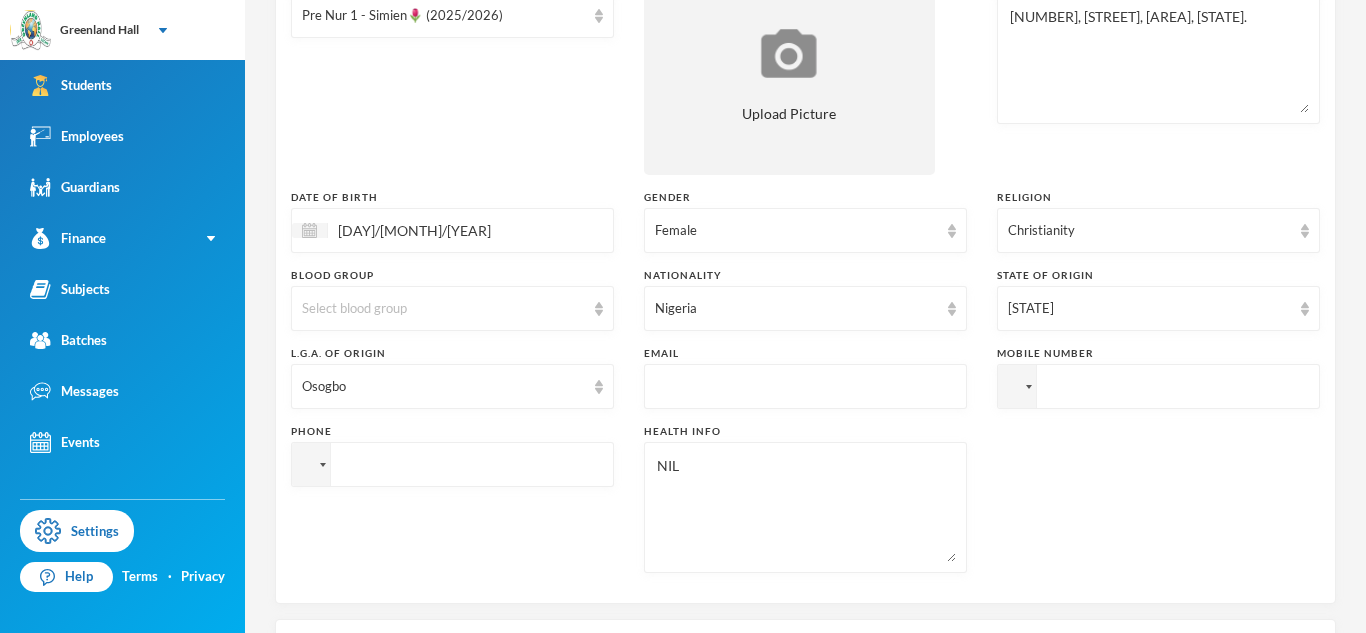 click at bounding box center (805, 387) 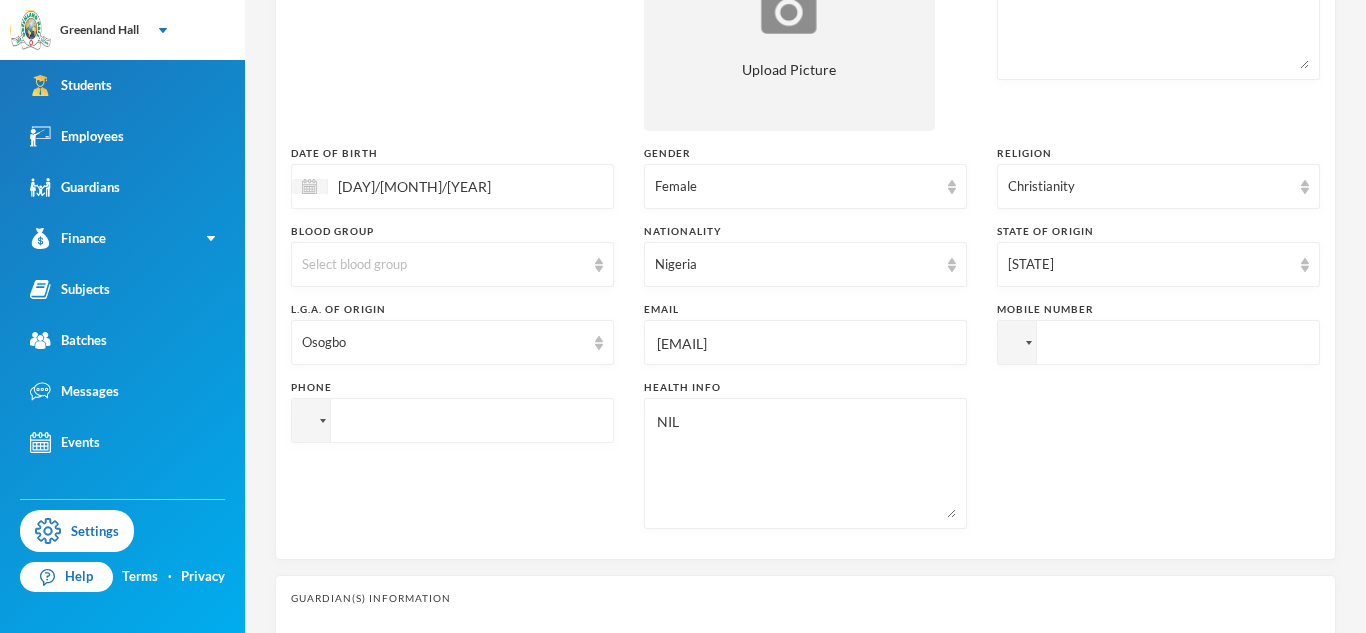 scroll, scrollTop: 384, scrollLeft: 0, axis: vertical 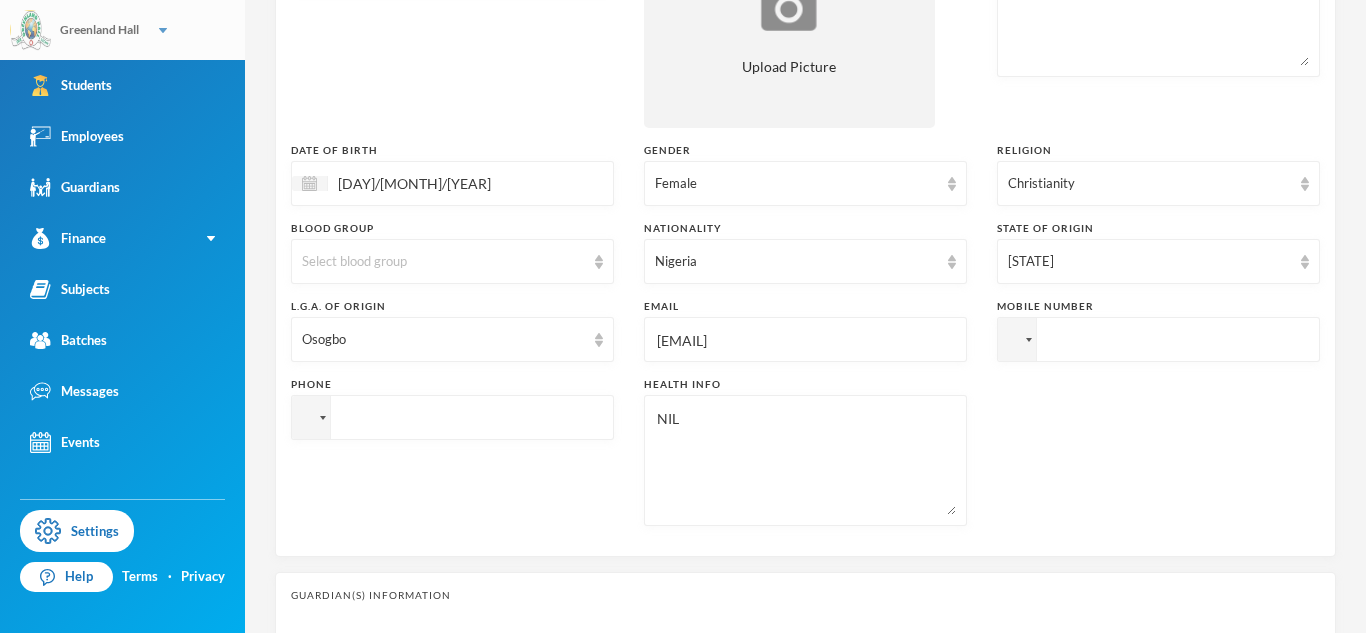type on "[EMAIL]" 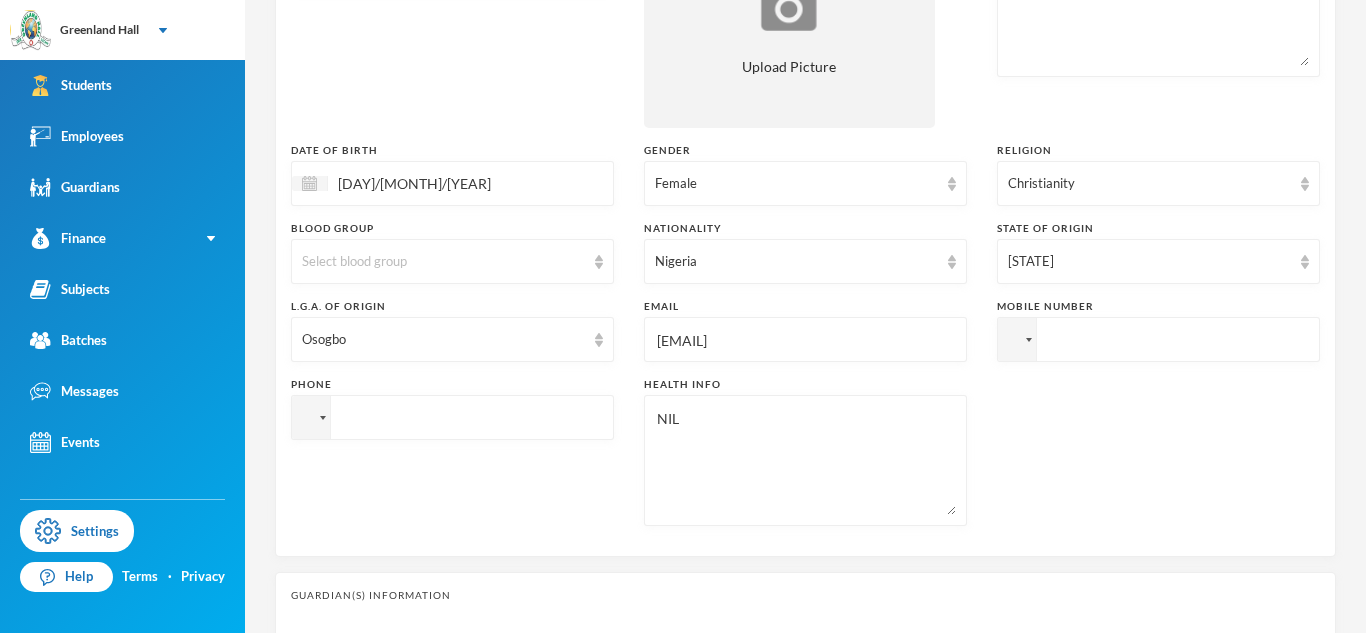 click at bounding box center [1158, 339] 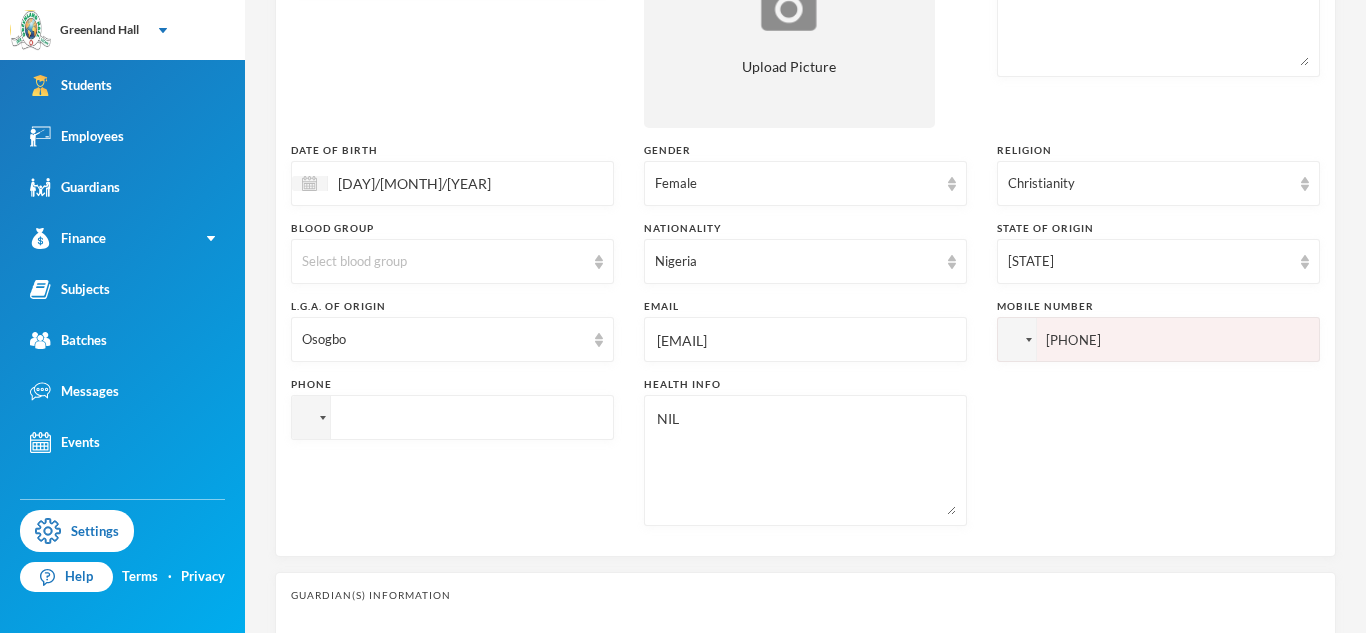 click on "[PHONE]" at bounding box center [1158, 339] 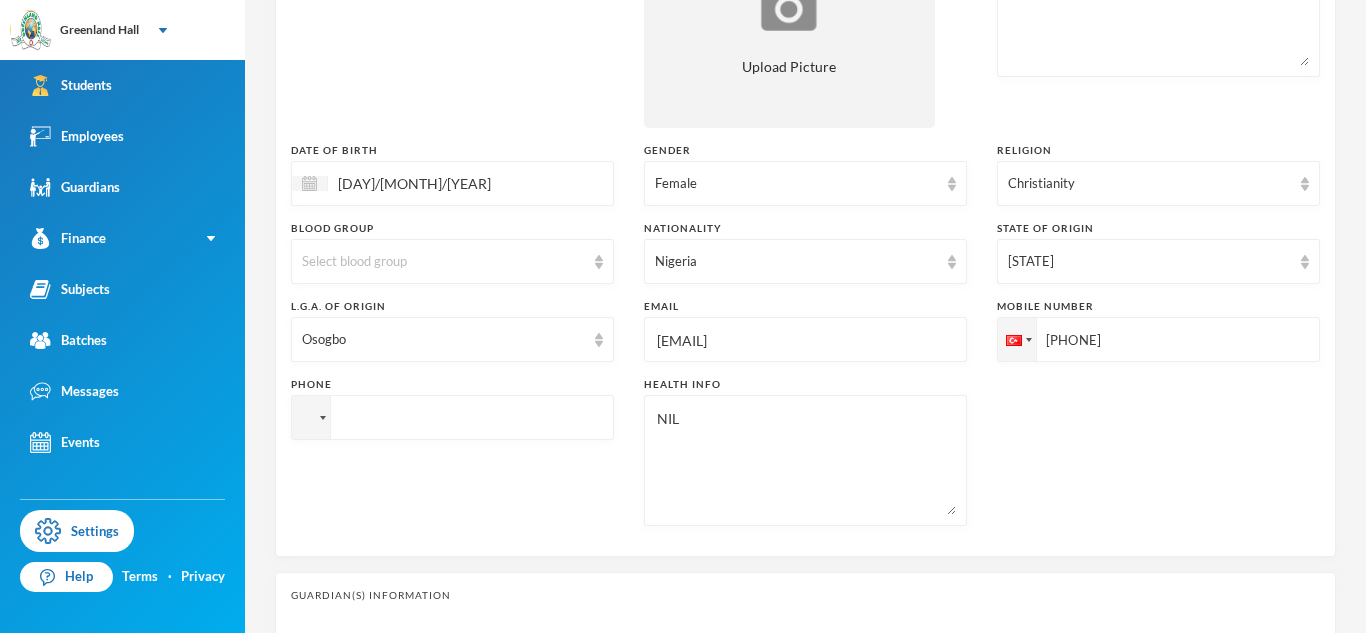 click on "[PHONE]" at bounding box center [1158, 339] 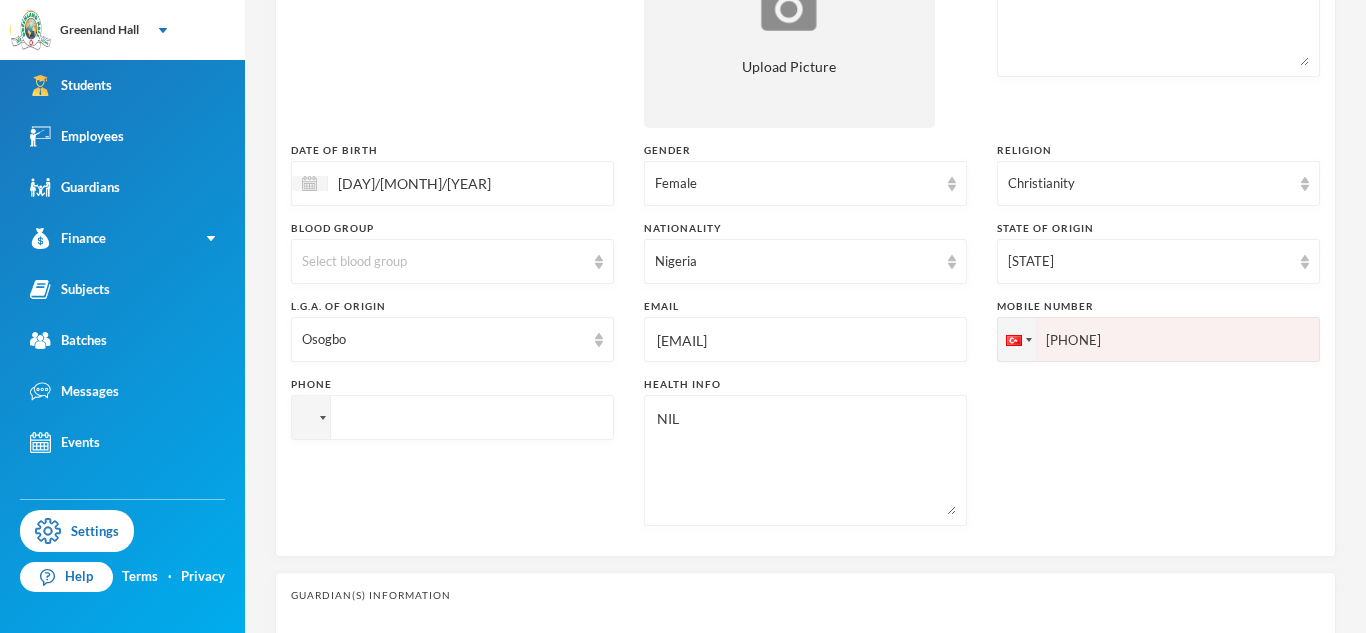 click on "[PHONE]" at bounding box center (1158, 339) 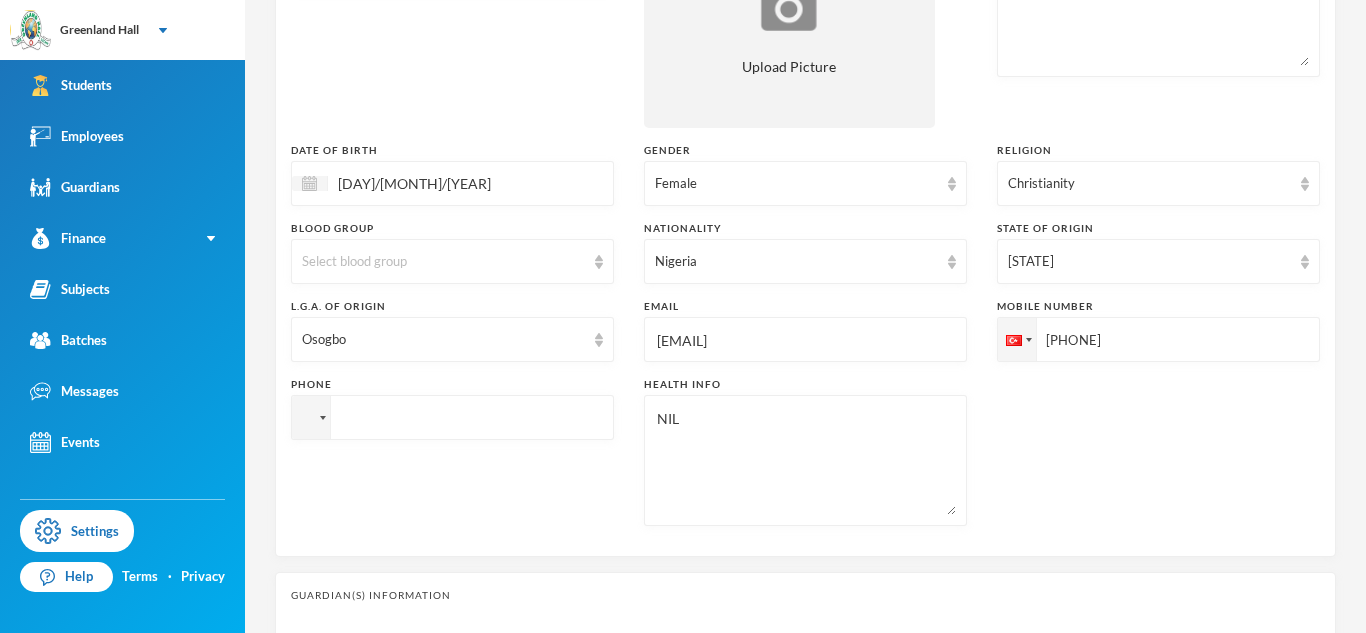 click on "[PHONE]" at bounding box center (1158, 339) 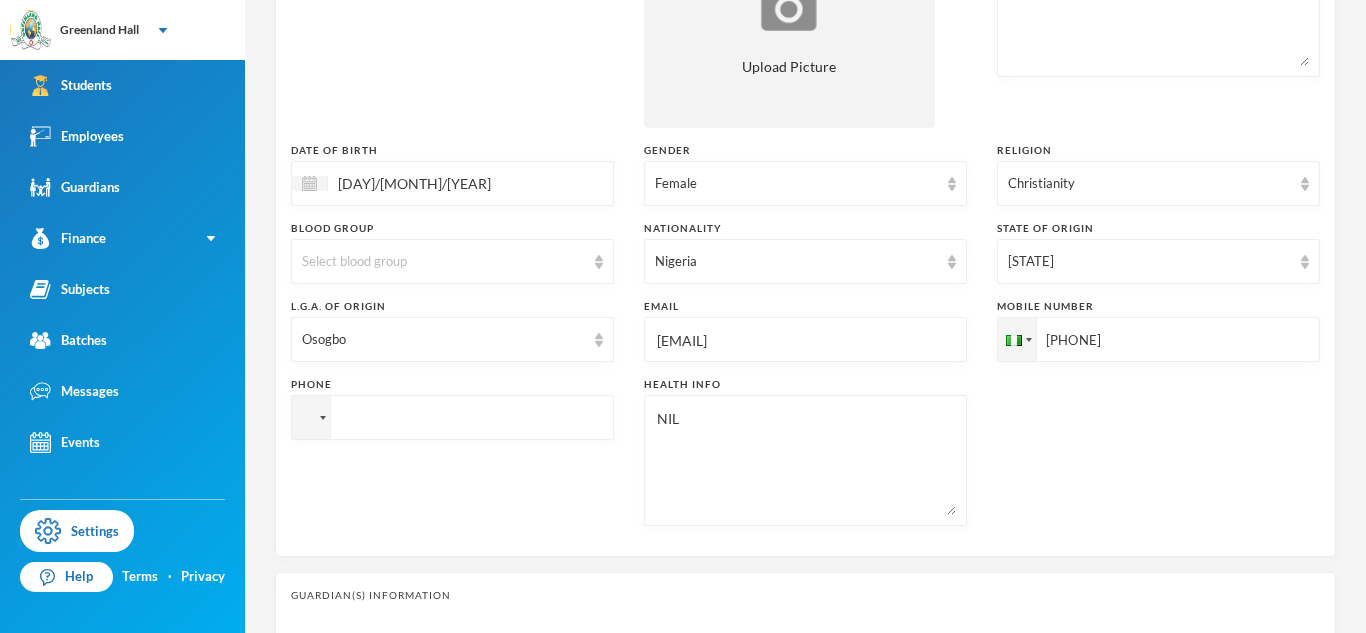 type on "[PHONE]" 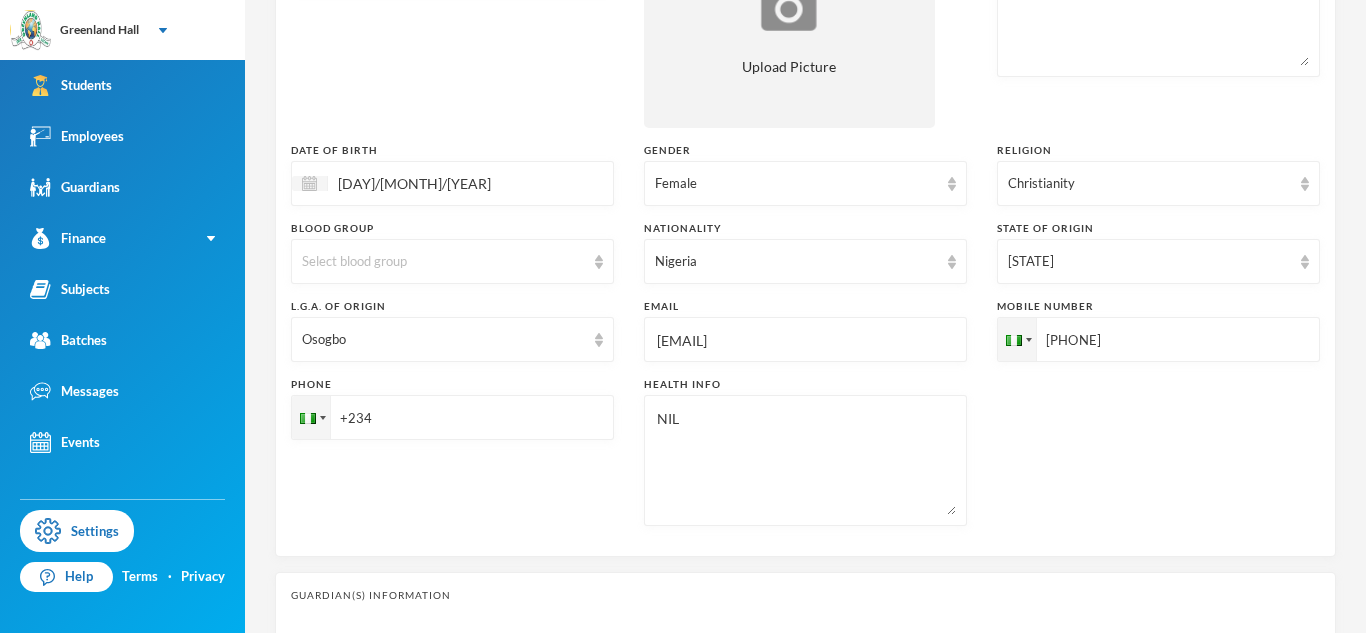 paste on "[PHONE]" 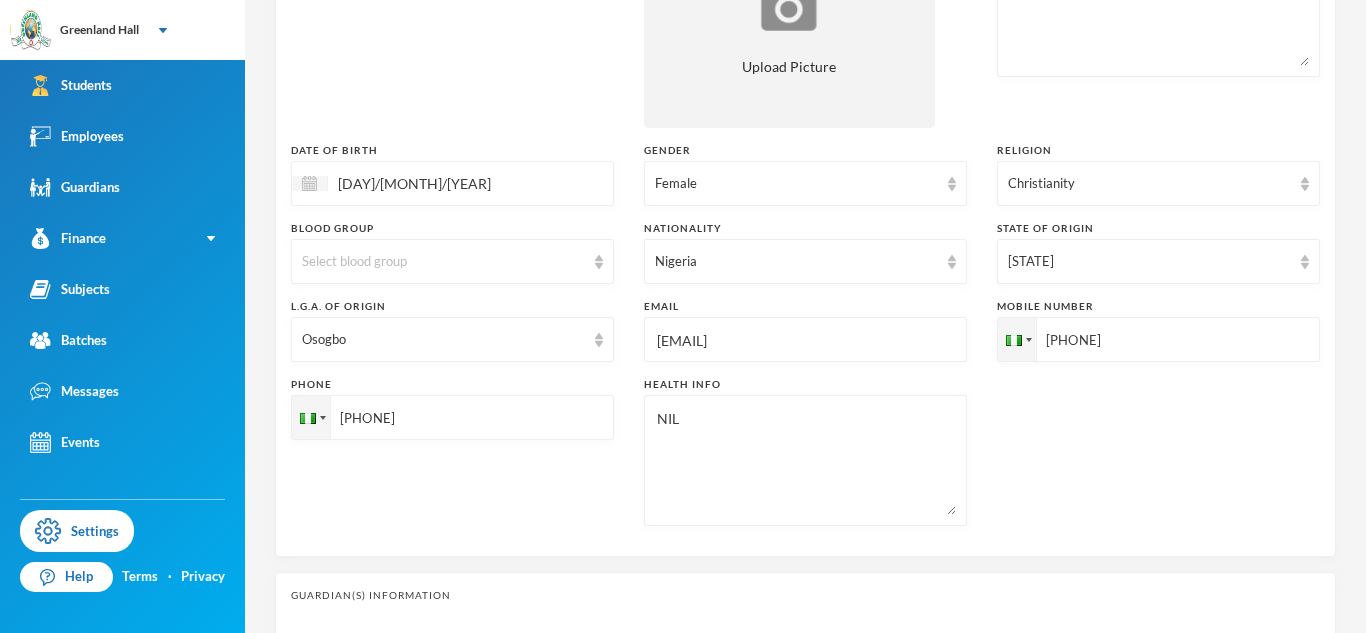 click on "[PHONE]" at bounding box center (1158, 339) 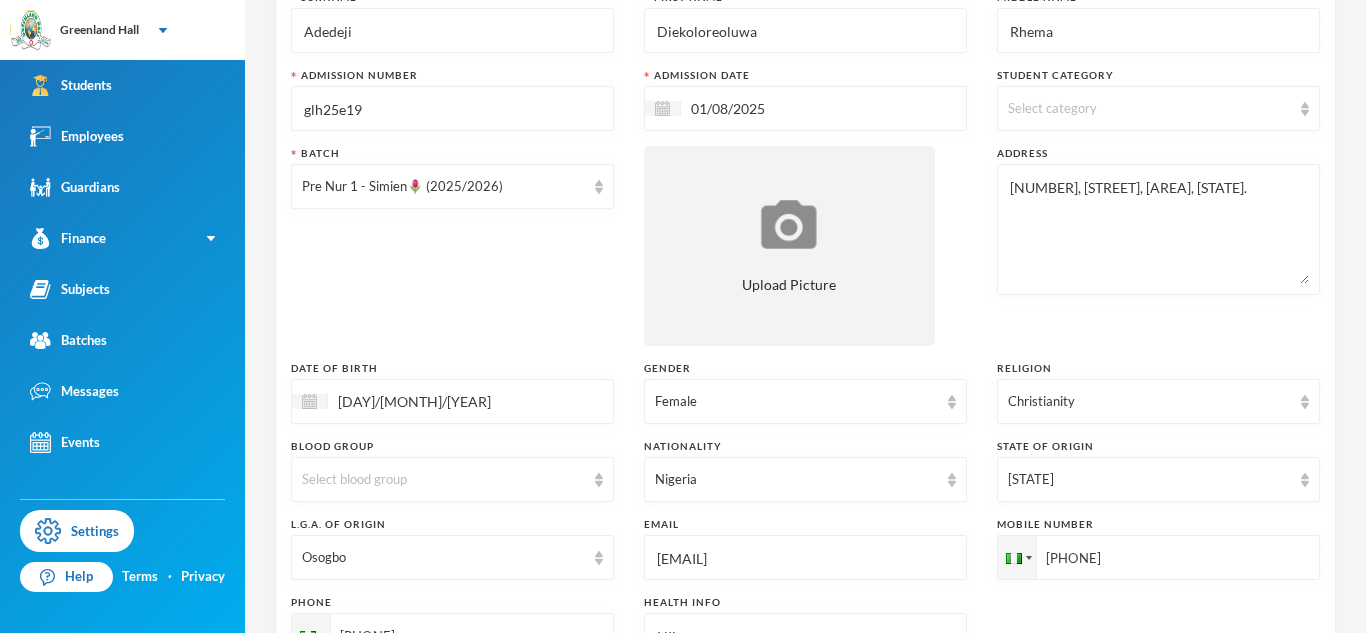 scroll, scrollTop: 175, scrollLeft: 0, axis: vertical 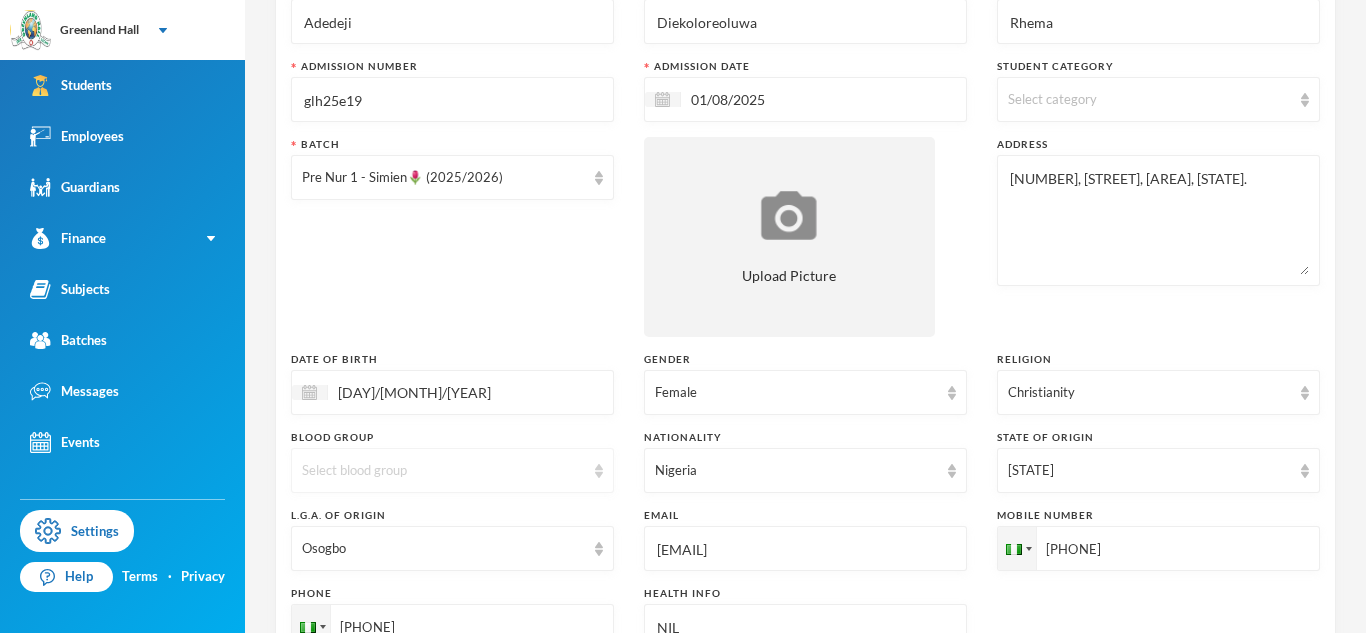 type on "[PHONE]" 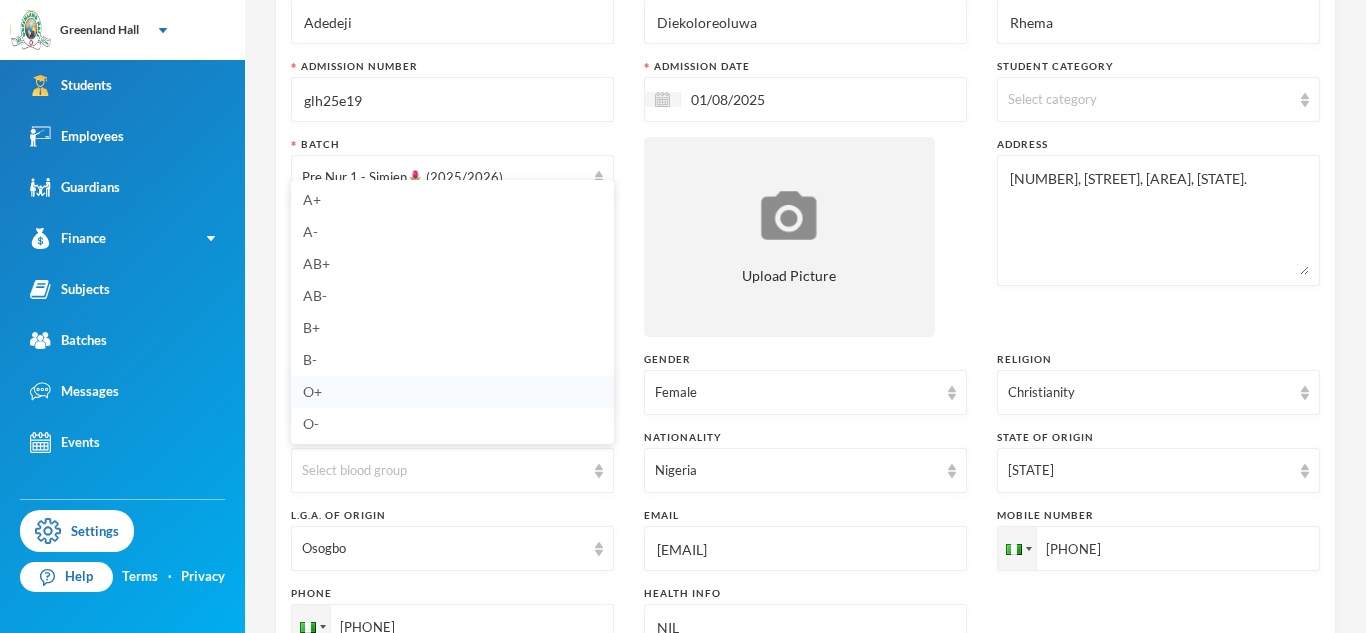 click on "O+" at bounding box center (452, 392) 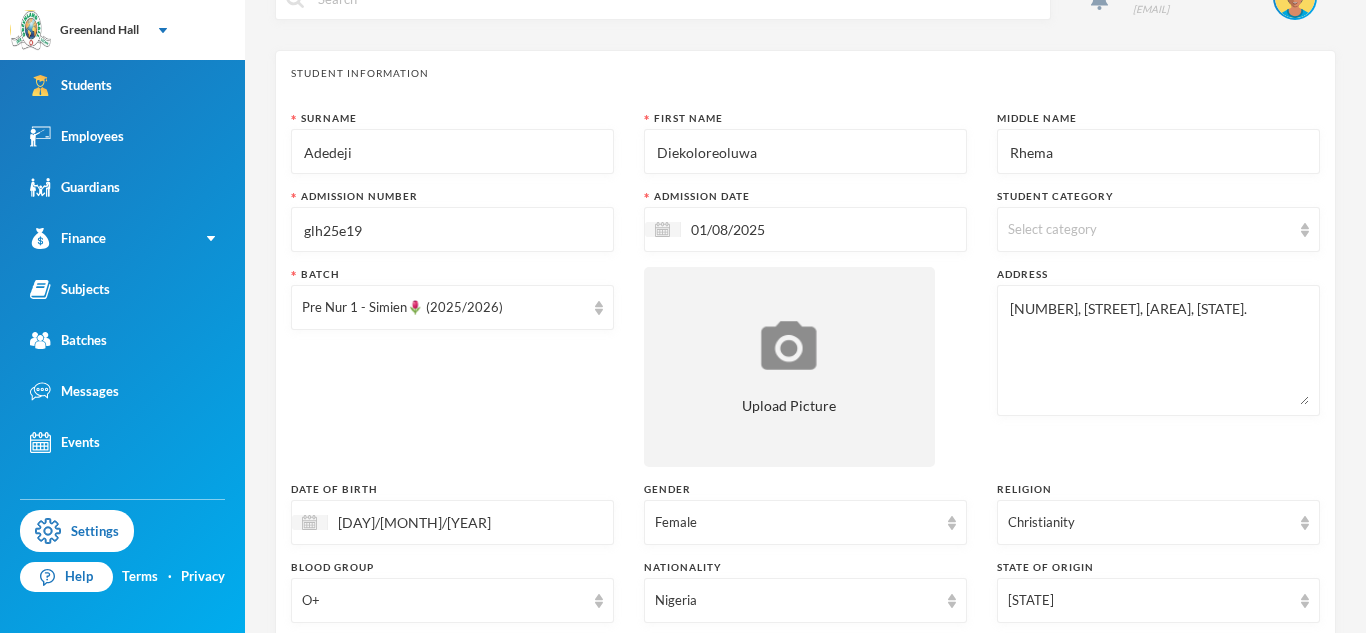scroll, scrollTop: 41, scrollLeft: 0, axis: vertical 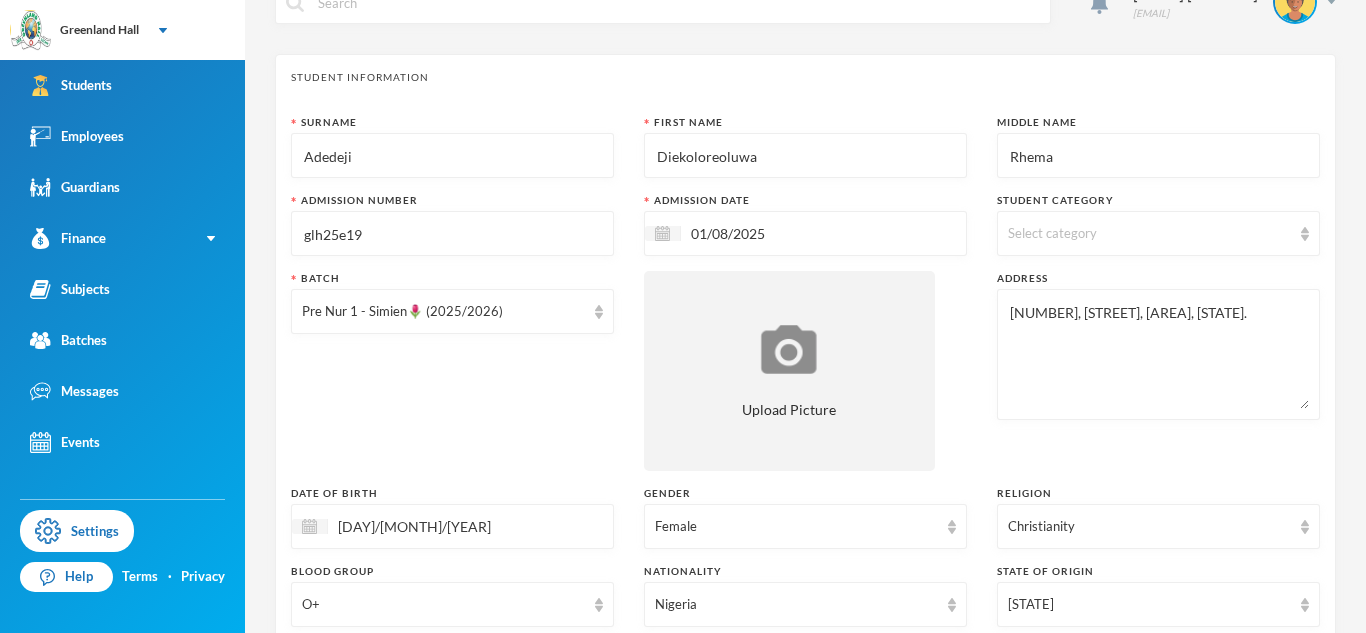 click on "Select category" at bounding box center (1149, 234) 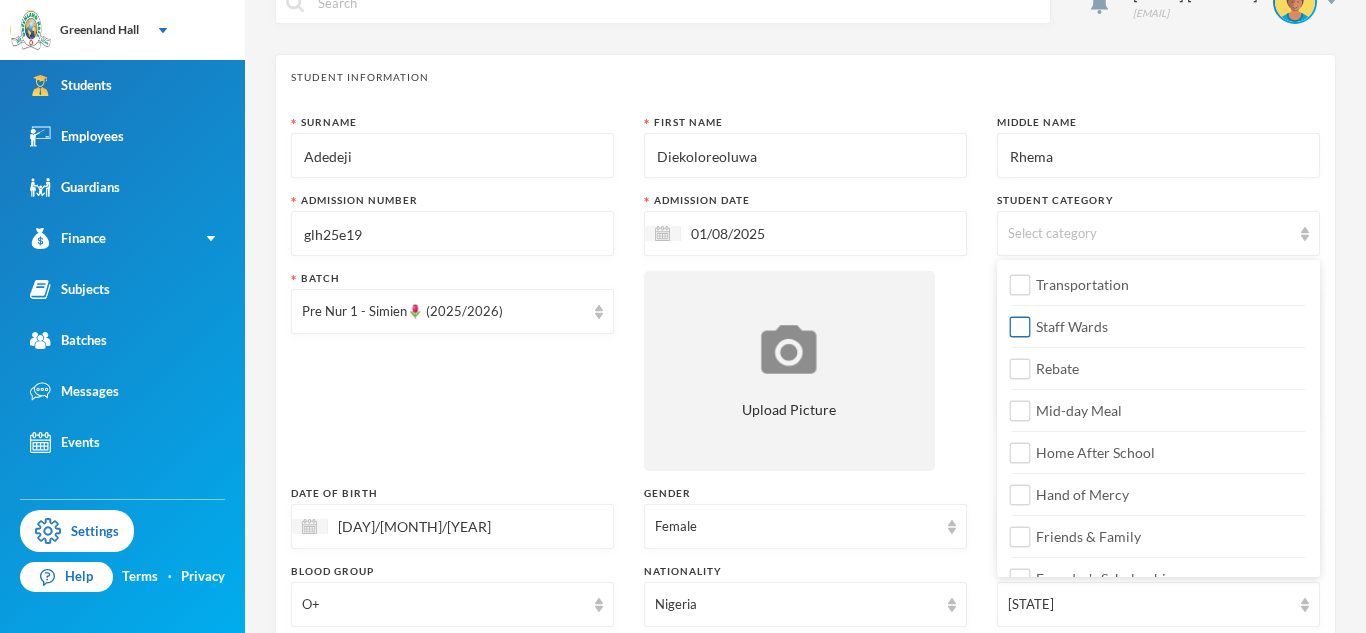 click on "Staff Wards" at bounding box center [1072, 326] 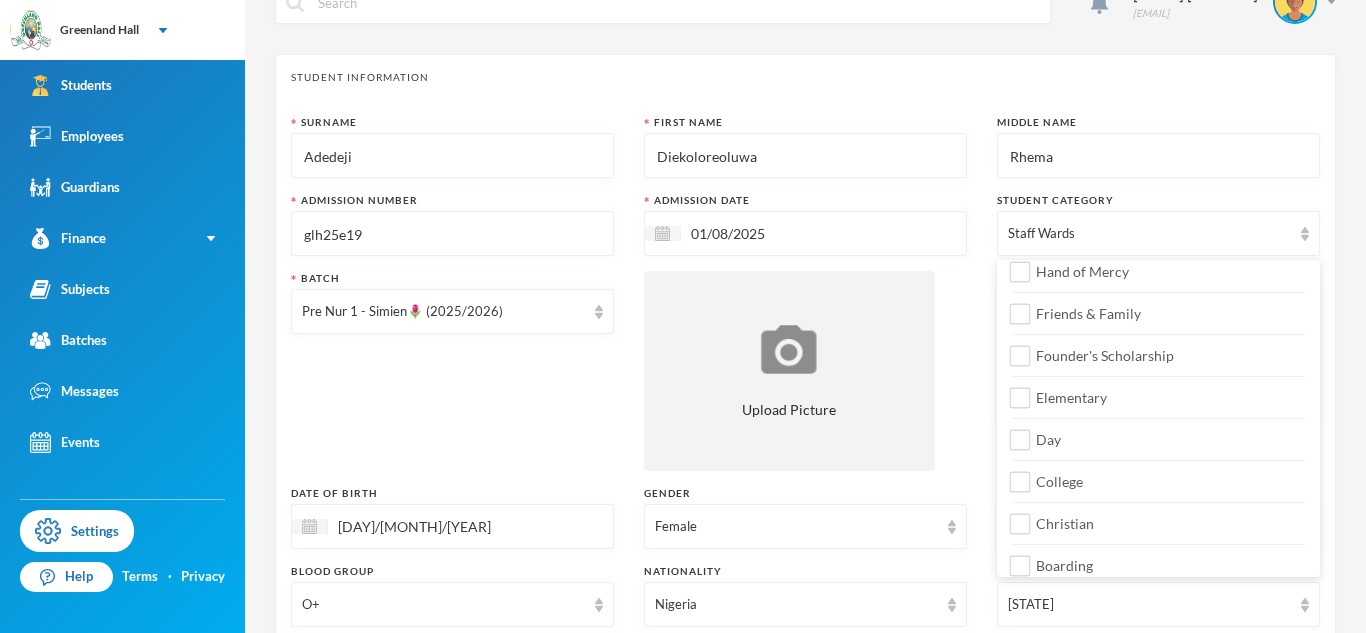 scroll, scrollTop: 226, scrollLeft: 0, axis: vertical 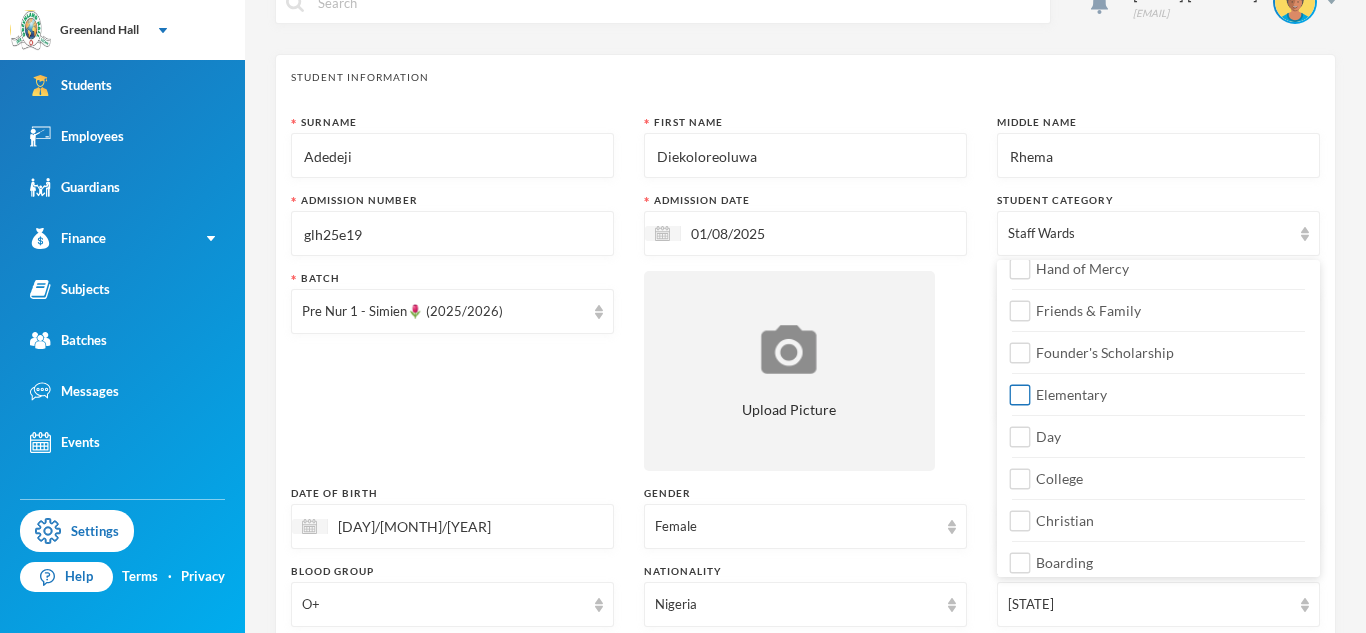click on "Elementary" at bounding box center [1071, 394] 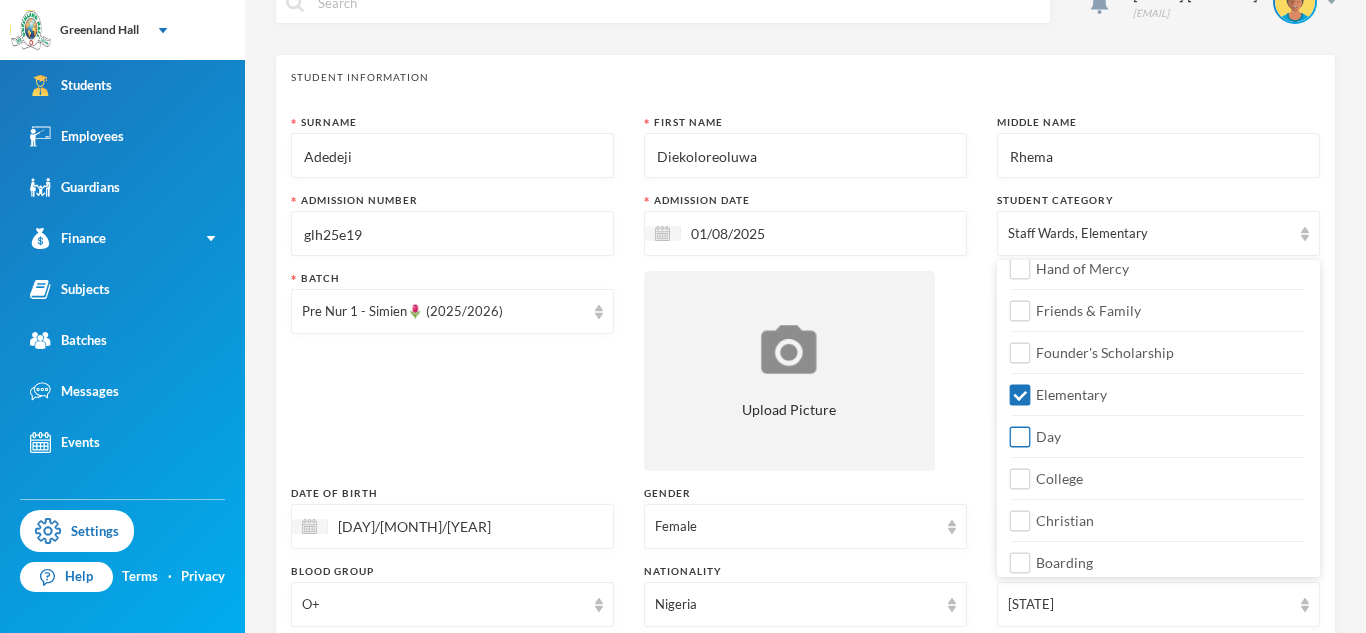 click on "Day" at bounding box center [1158, 431] 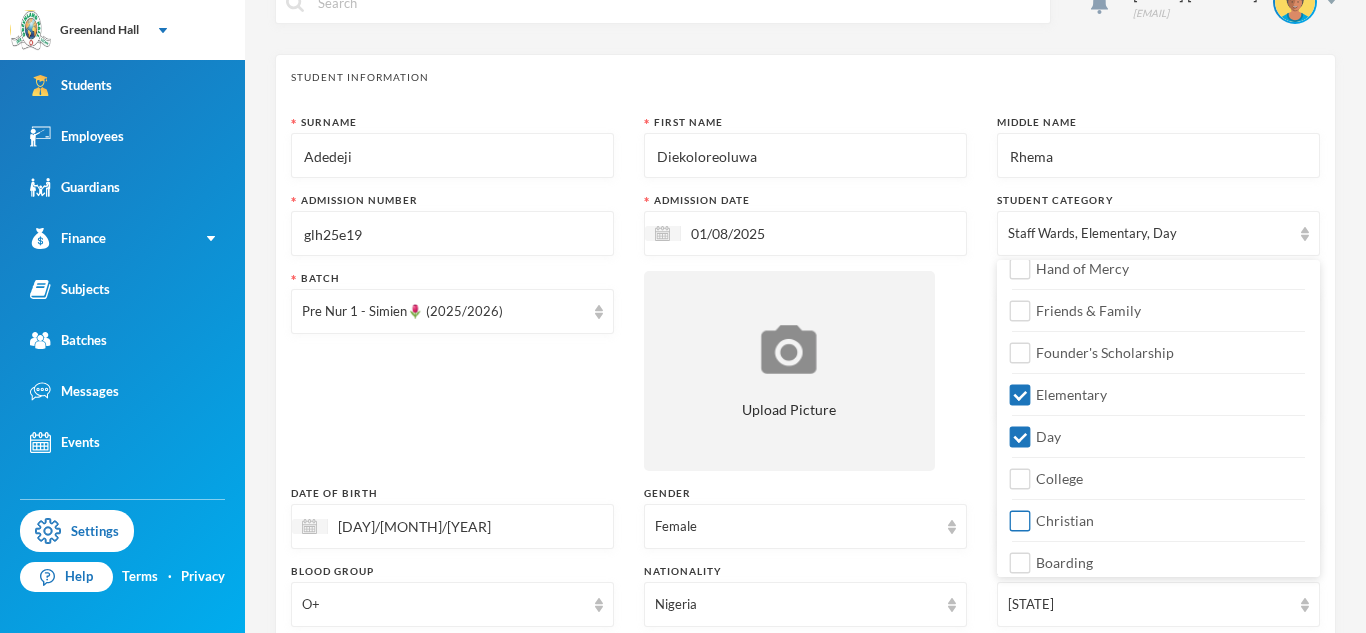 click on "Christian" at bounding box center (1065, 520) 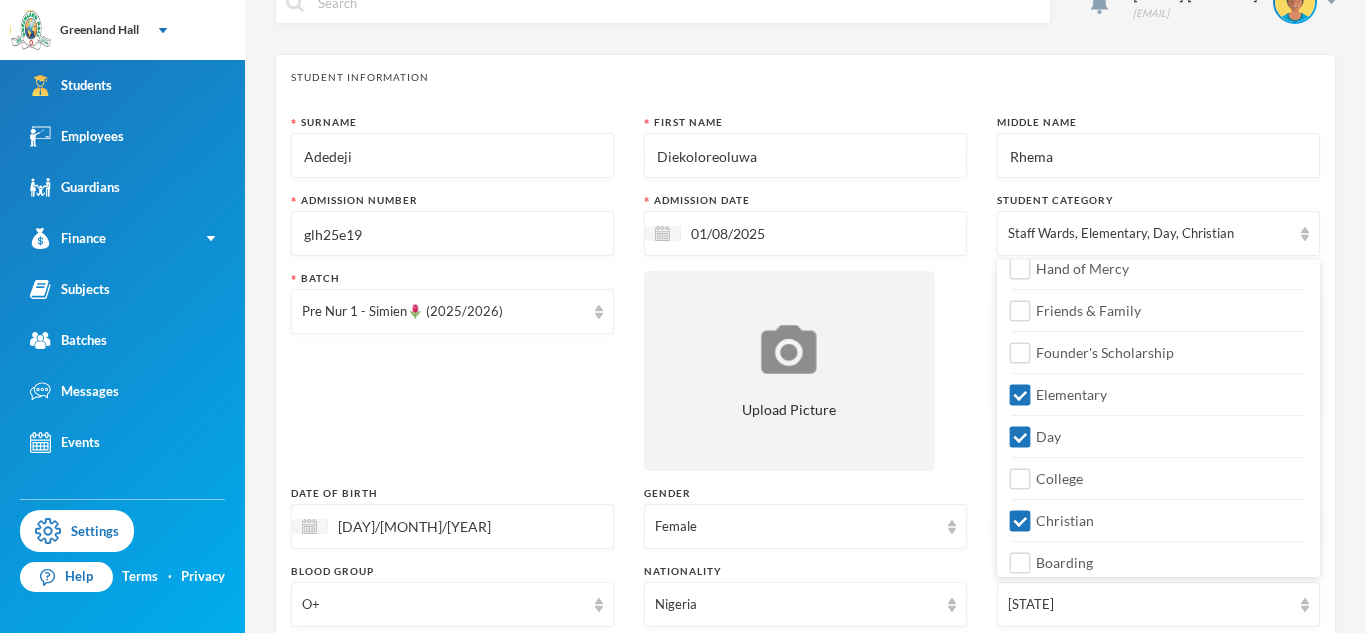 click on "Batch Pre Nur 1 - Simien🌷 ([YEAR]/[YEAR])" at bounding box center [452, 371] 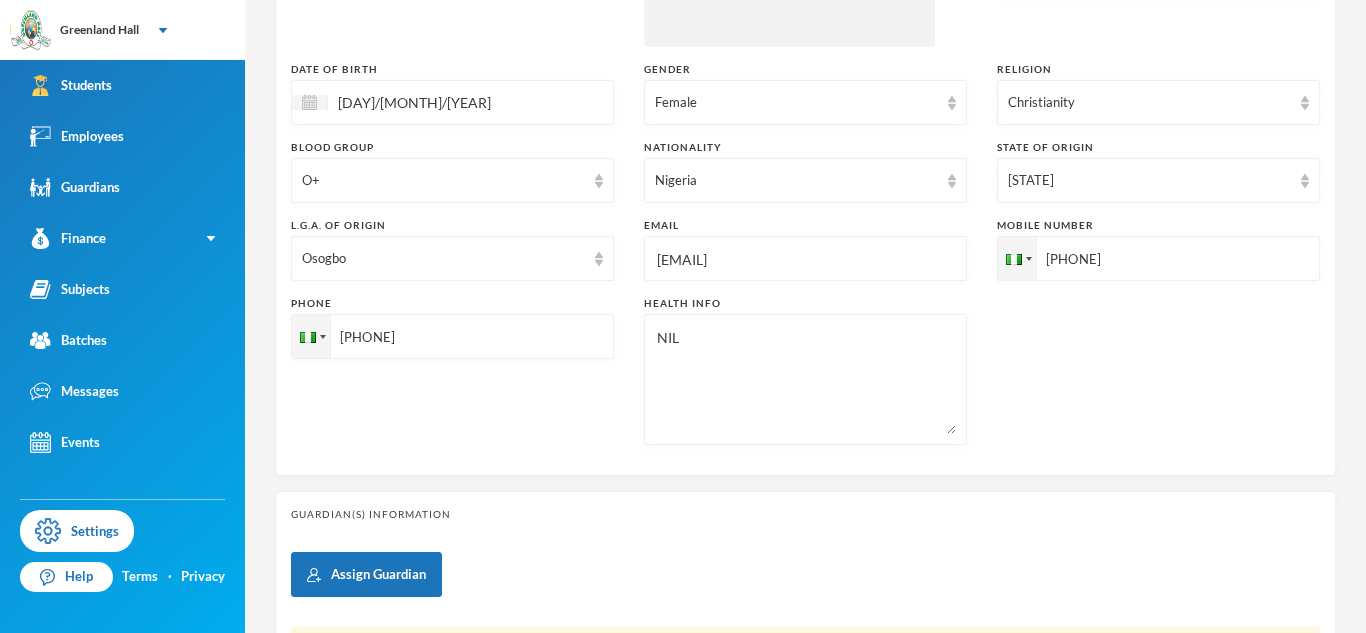 scroll, scrollTop: 690, scrollLeft: 0, axis: vertical 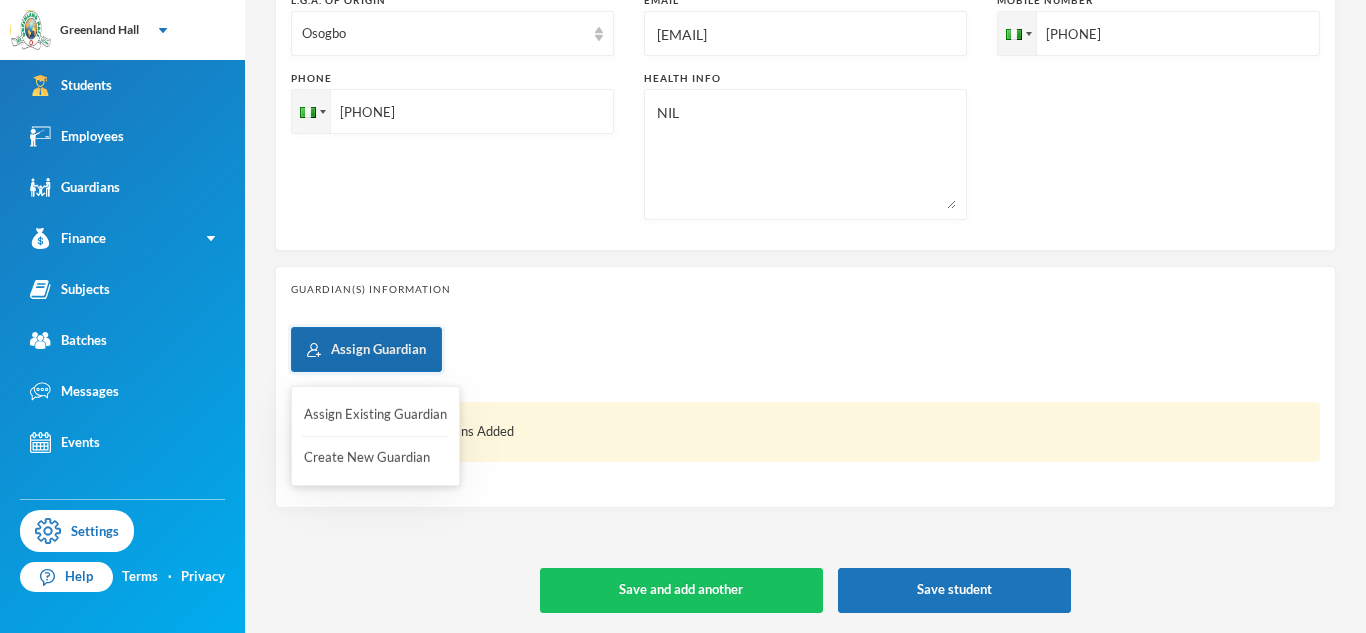 click on "Assign Guardian" at bounding box center [366, 349] 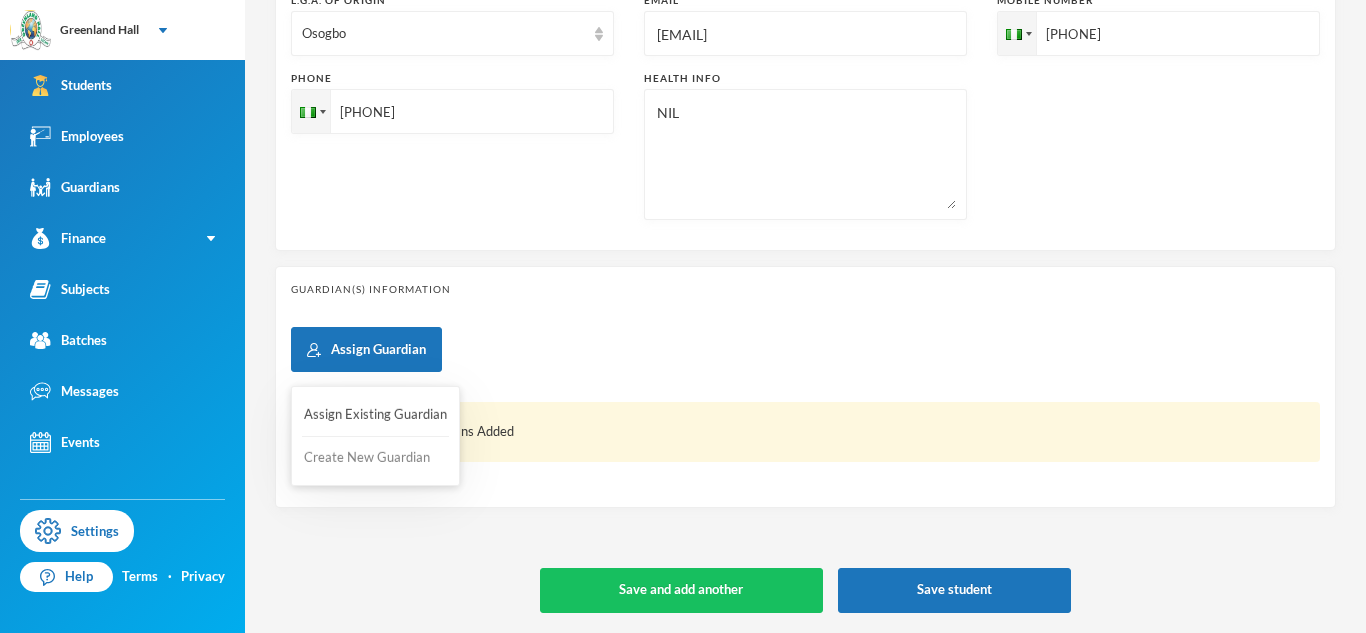click on "Create New Guardian" at bounding box center (375, 458) 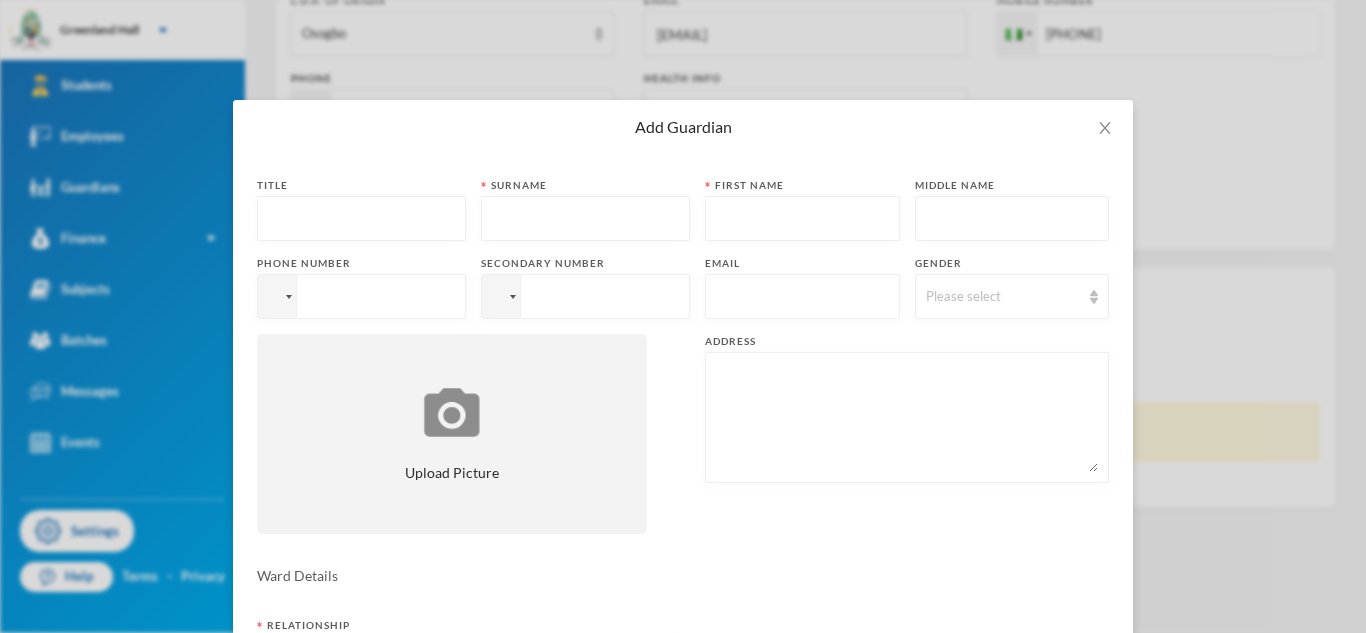 click at bounding box center (361, 219) 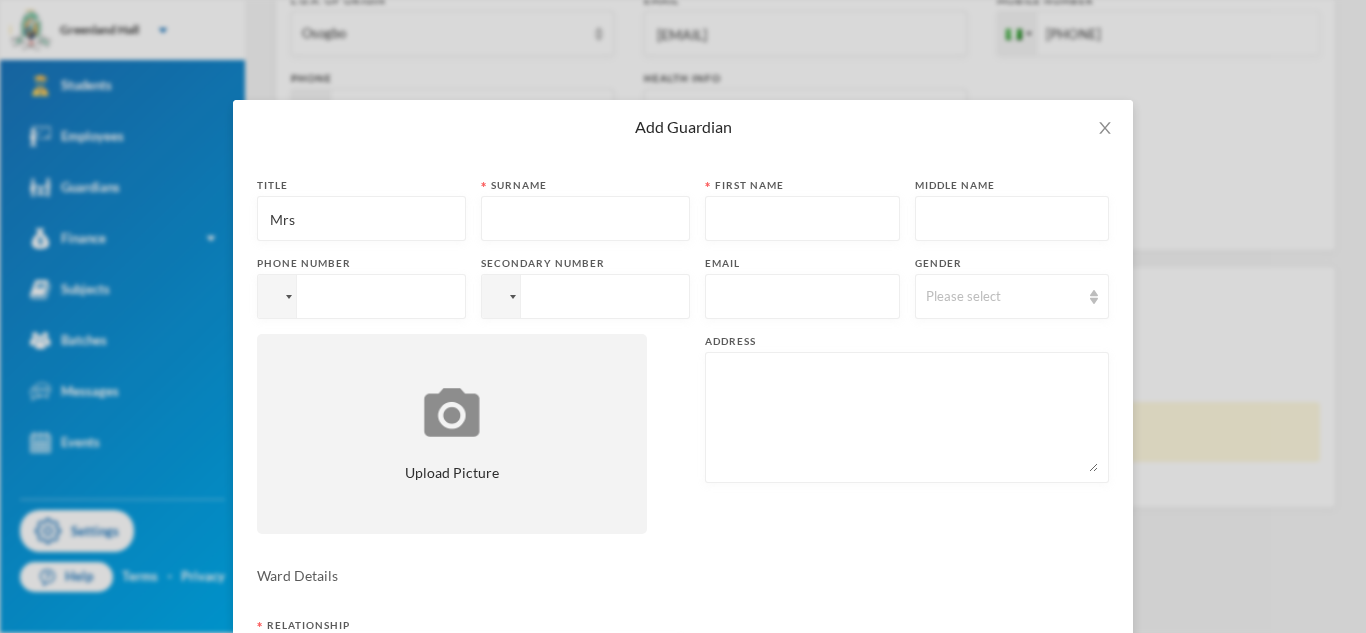 type on "Mrs" 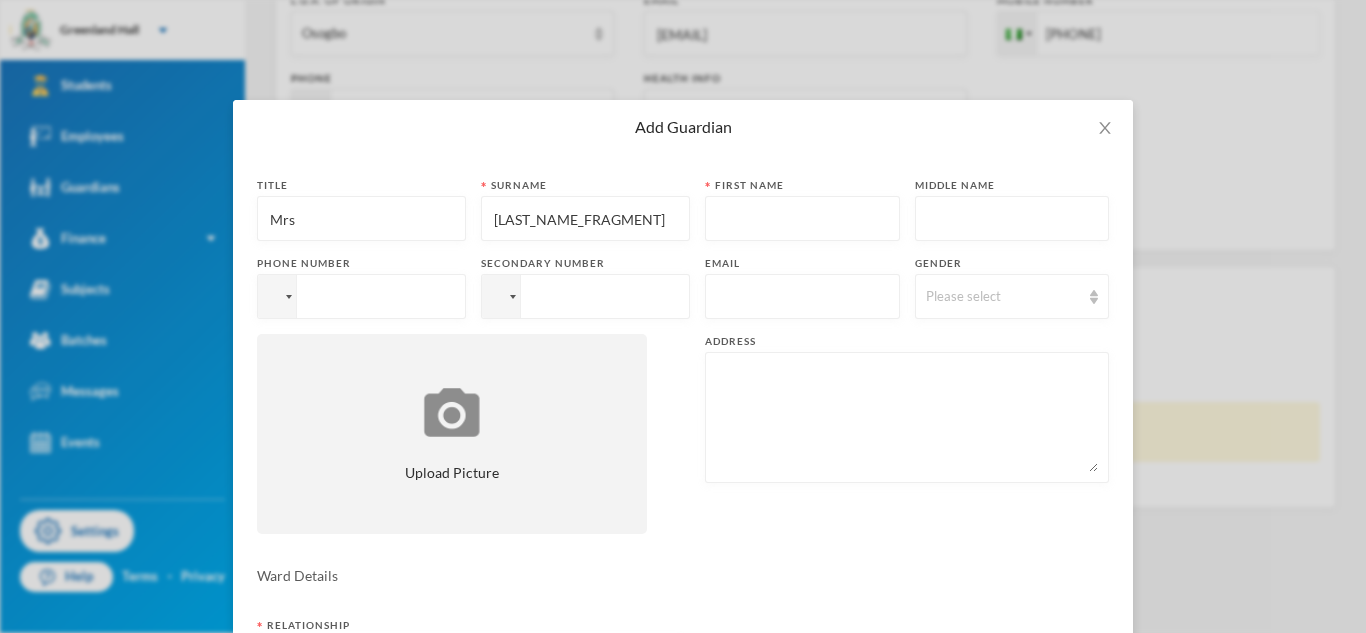 type on "[LAST_NAME_FRAGMENT]" 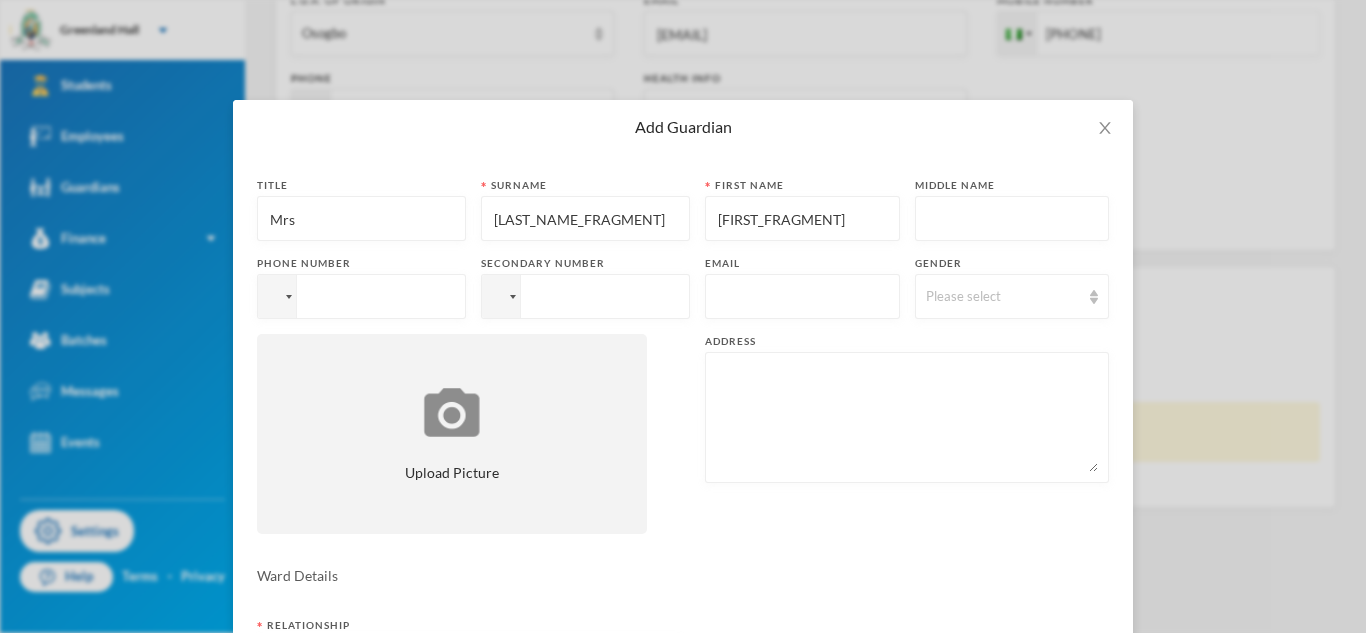 type on "[FIRST_FRAGMENT]" 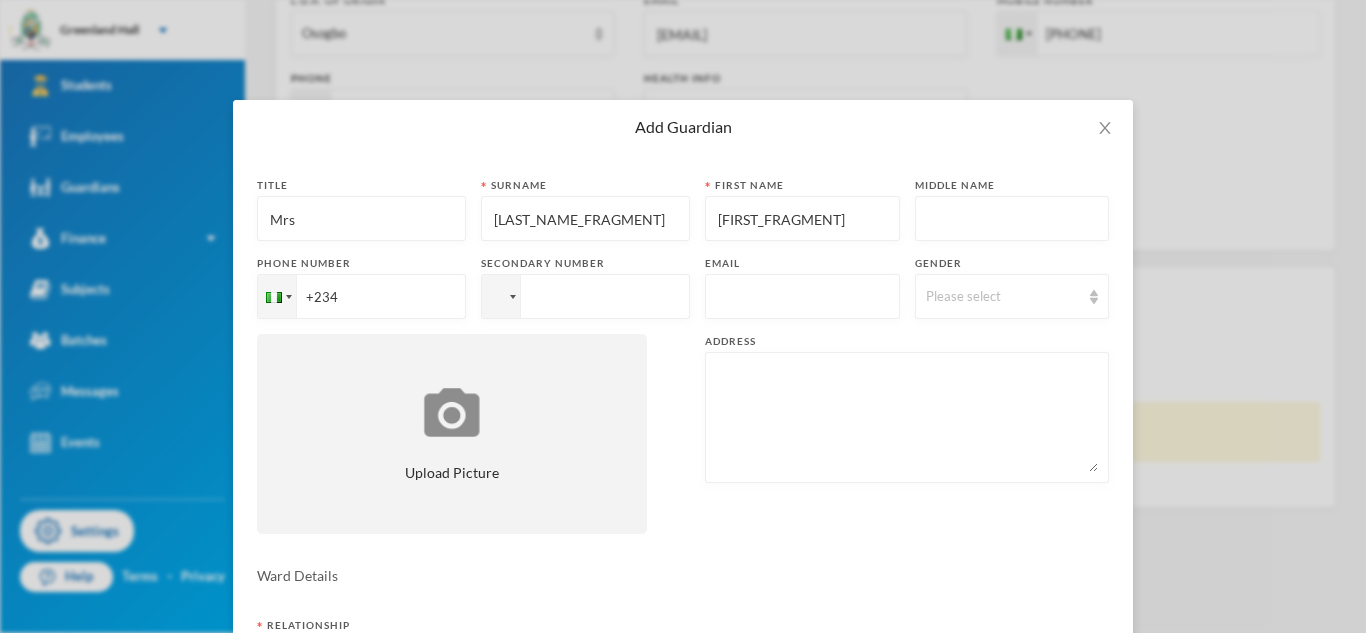 paste on "[PHONE]" 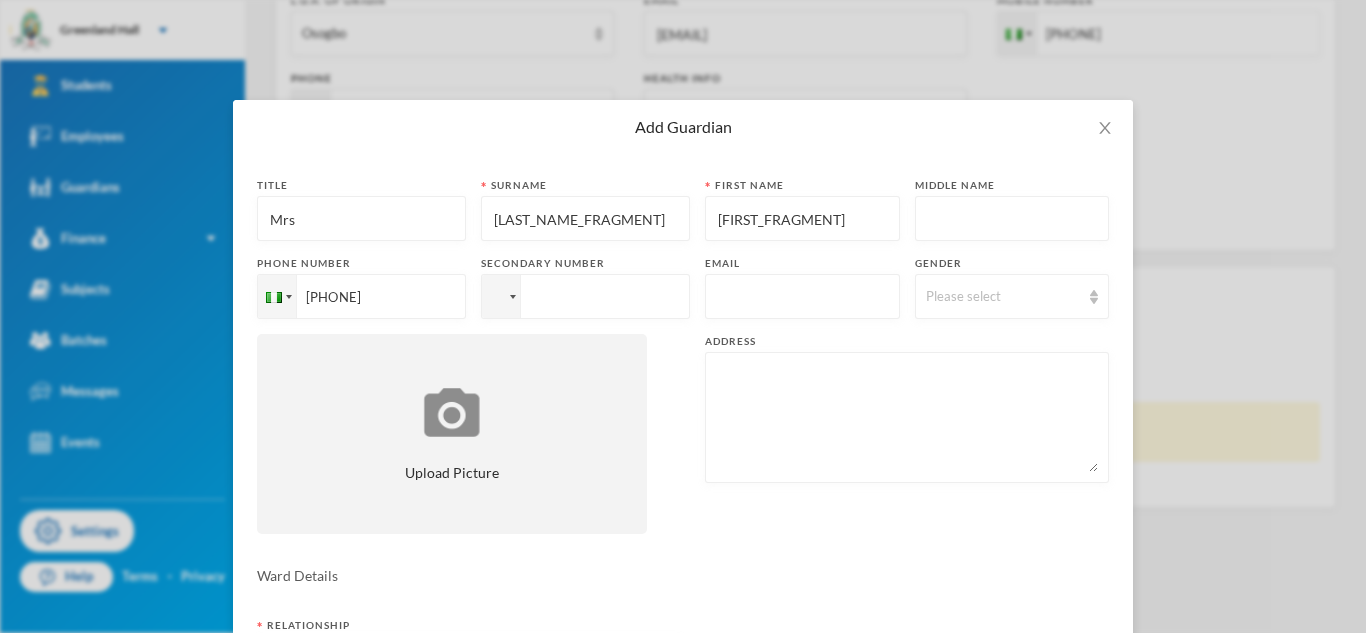 click on "[PHONE]" at bounding box center [361, 296] 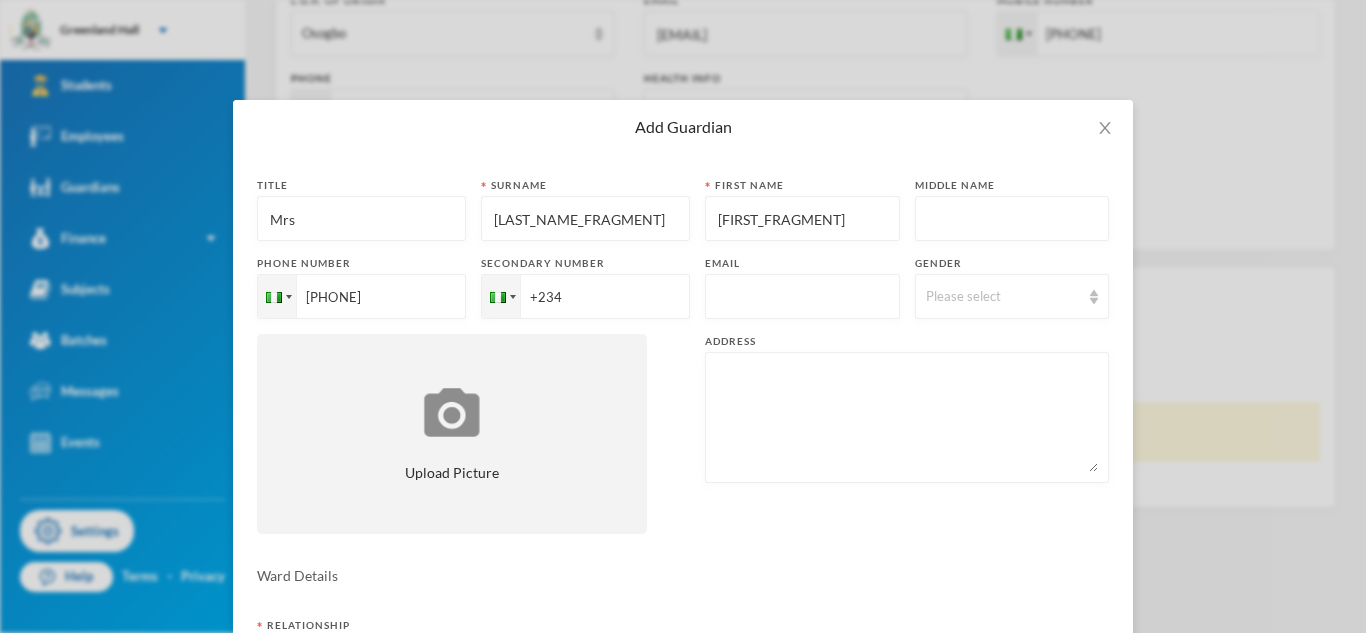 paste on "[PHONE]" 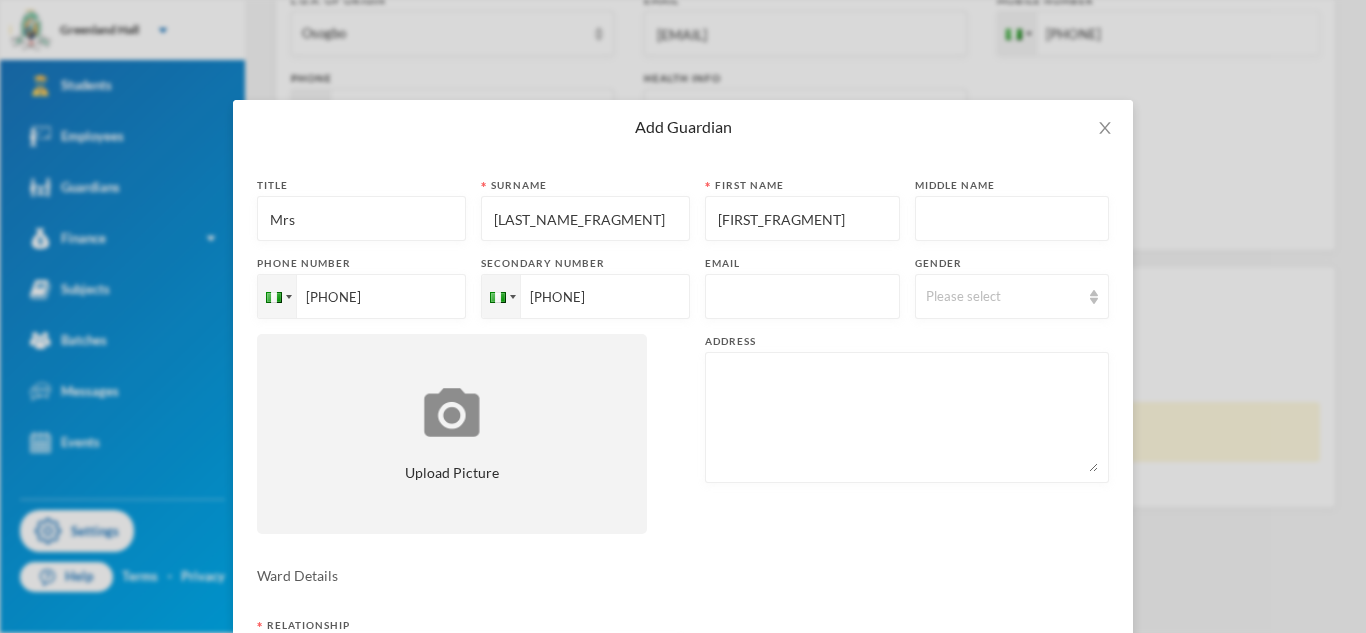 click on "[PHONE]" at bounding box center [361, 296] 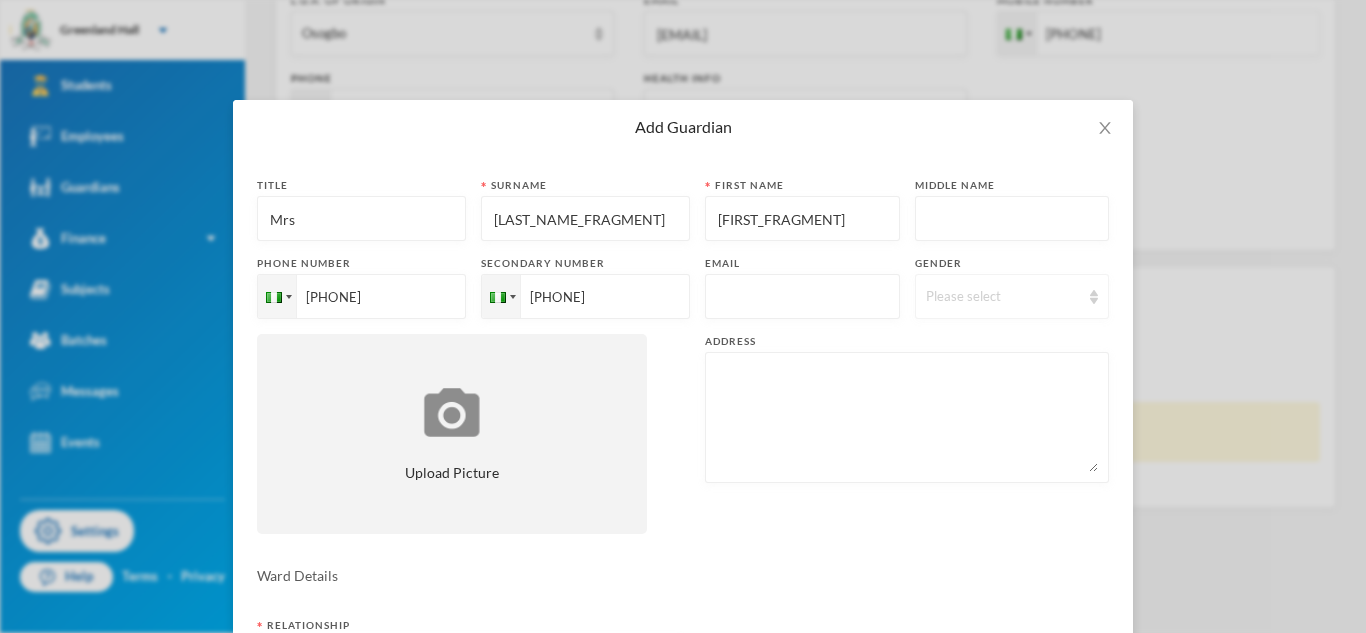 type on "[PHONE]" 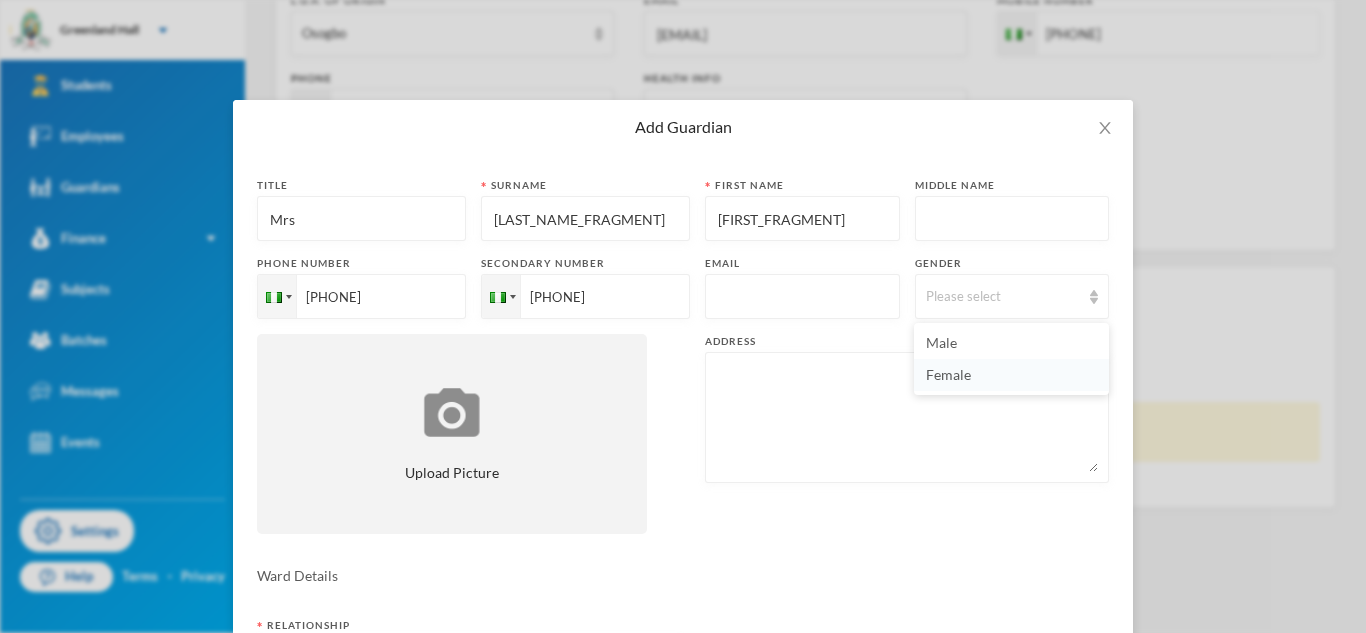 click on "Female" at bounding box center (948, 374) 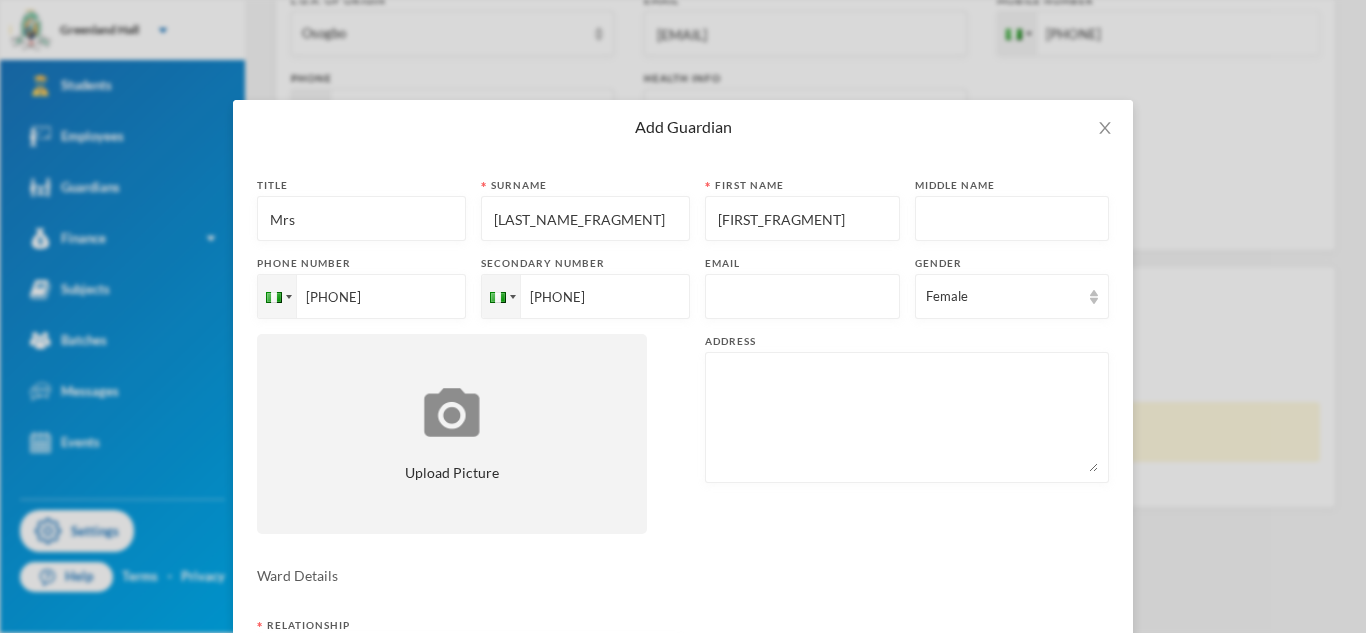 click at bounding box center [907, 417] 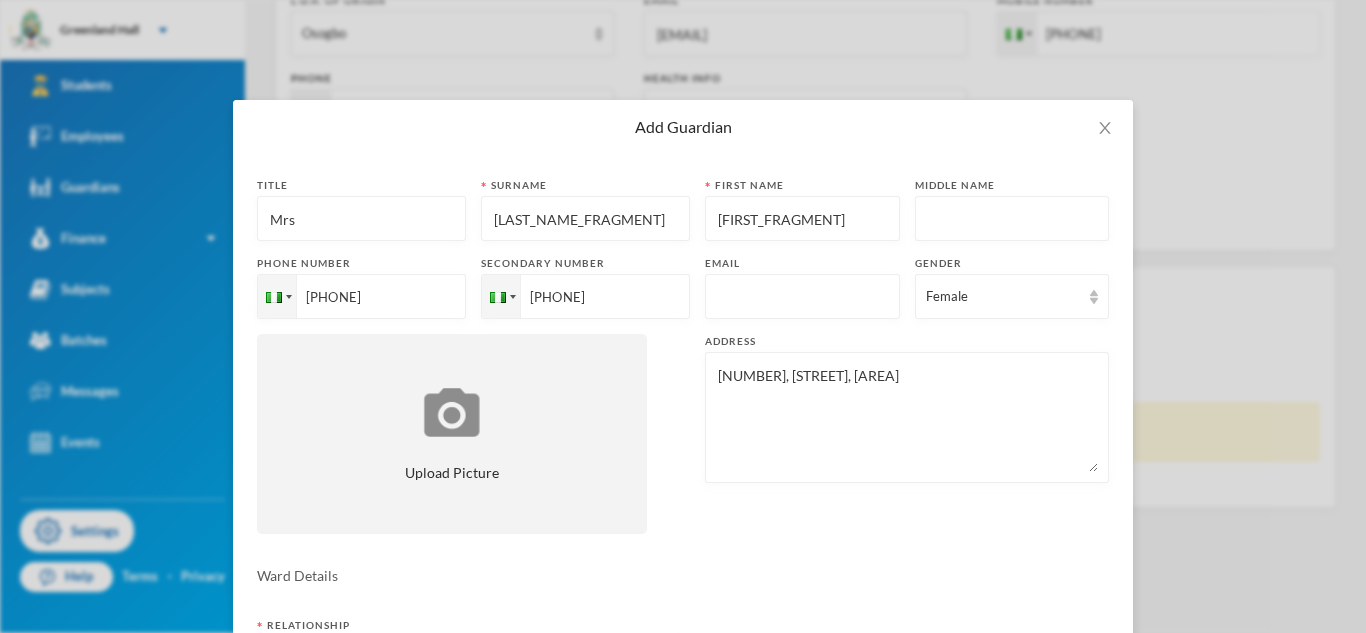 type on "[NUMBER], [STREET], [AREA]" 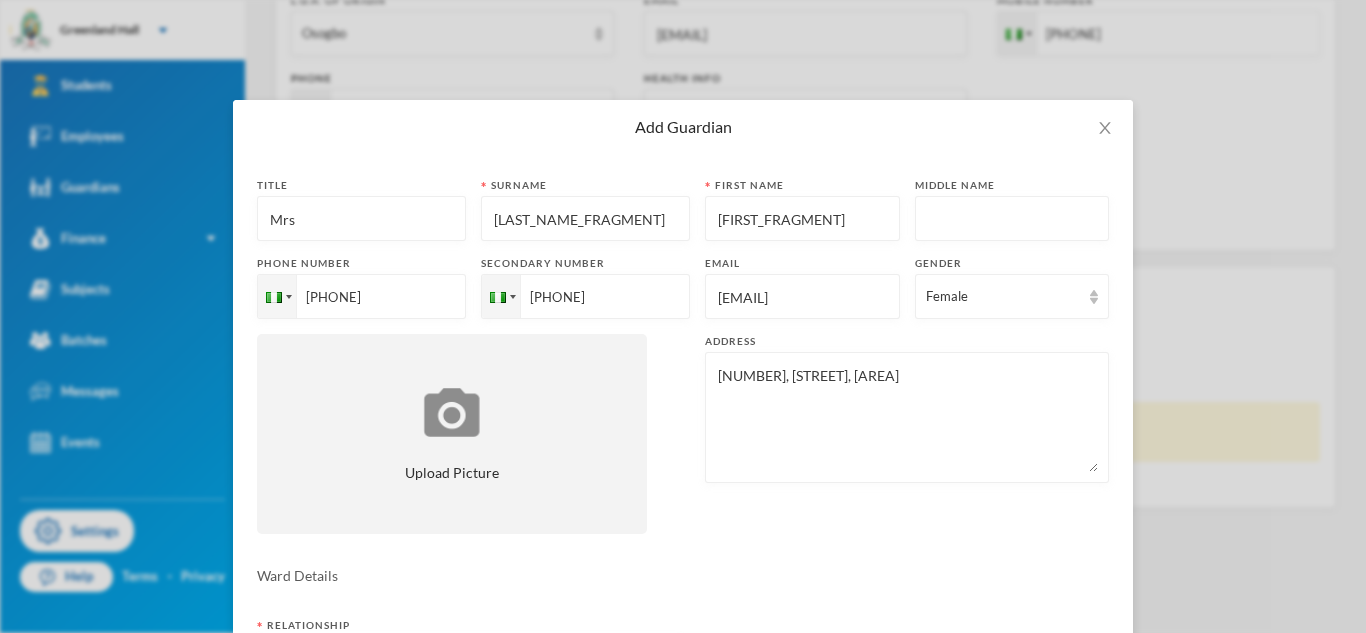 scroll, scrollTop: 0, scrollLeft: 12, axis: horizontal 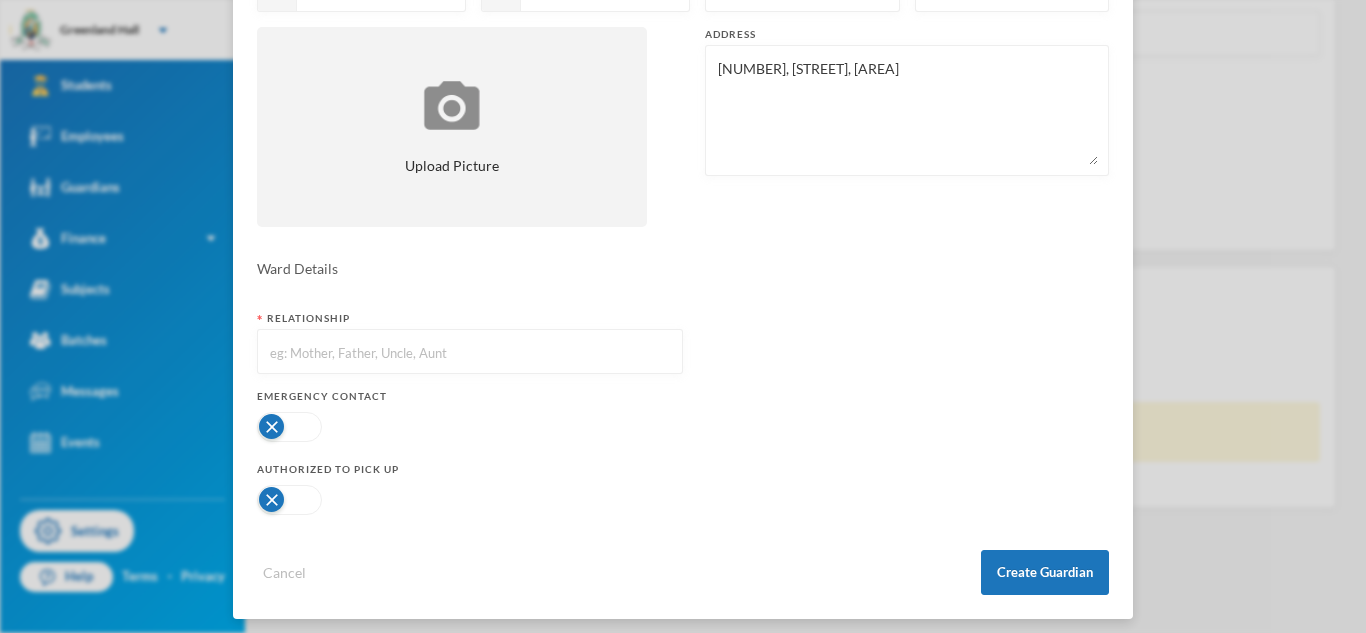 type on "[EMAIL]" 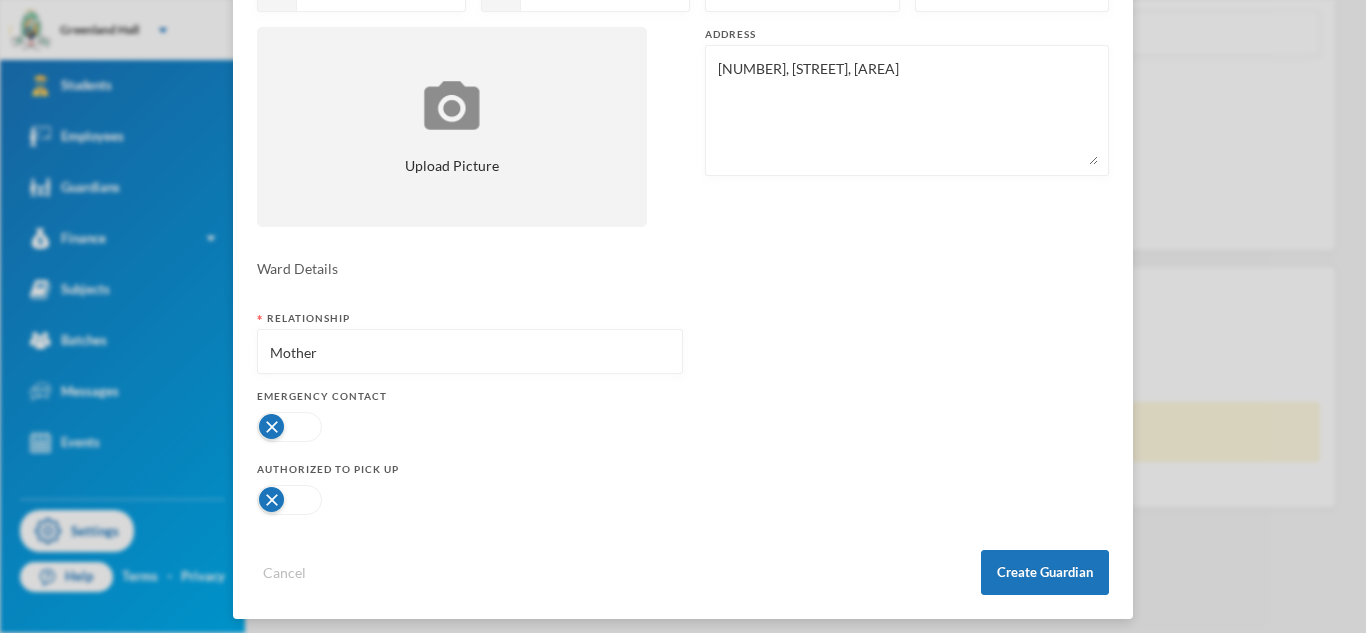 type on "Mother" 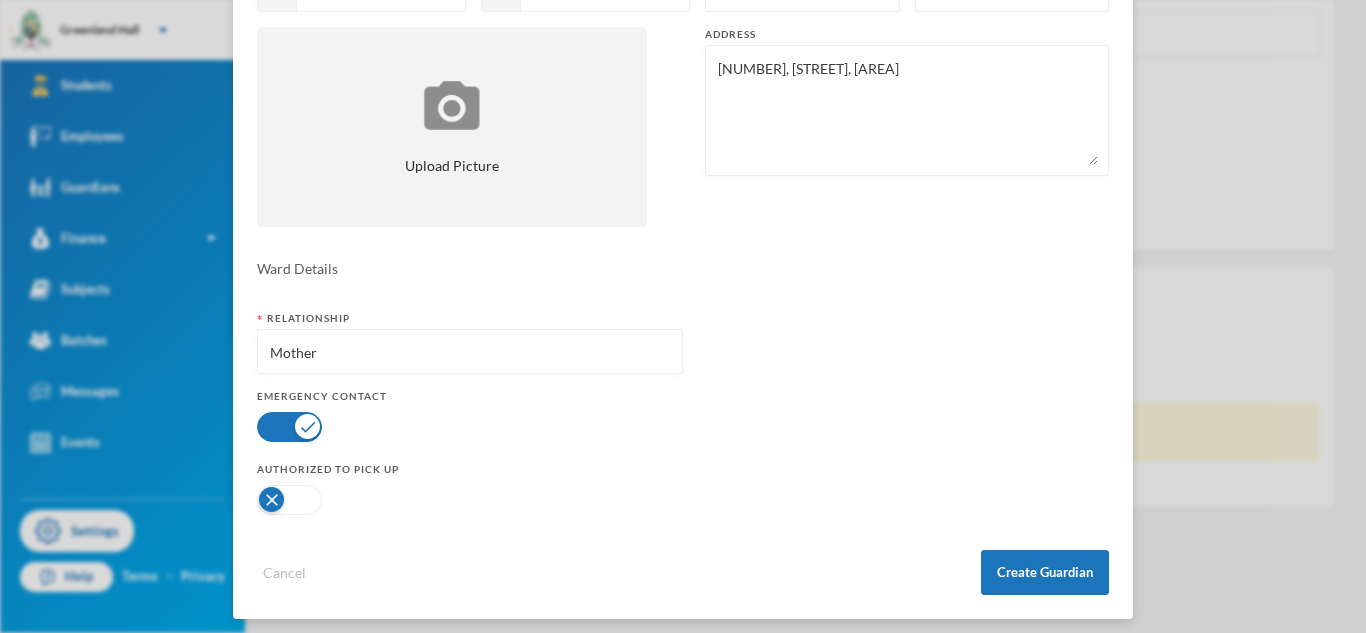 click at bounding box center (289, 500) 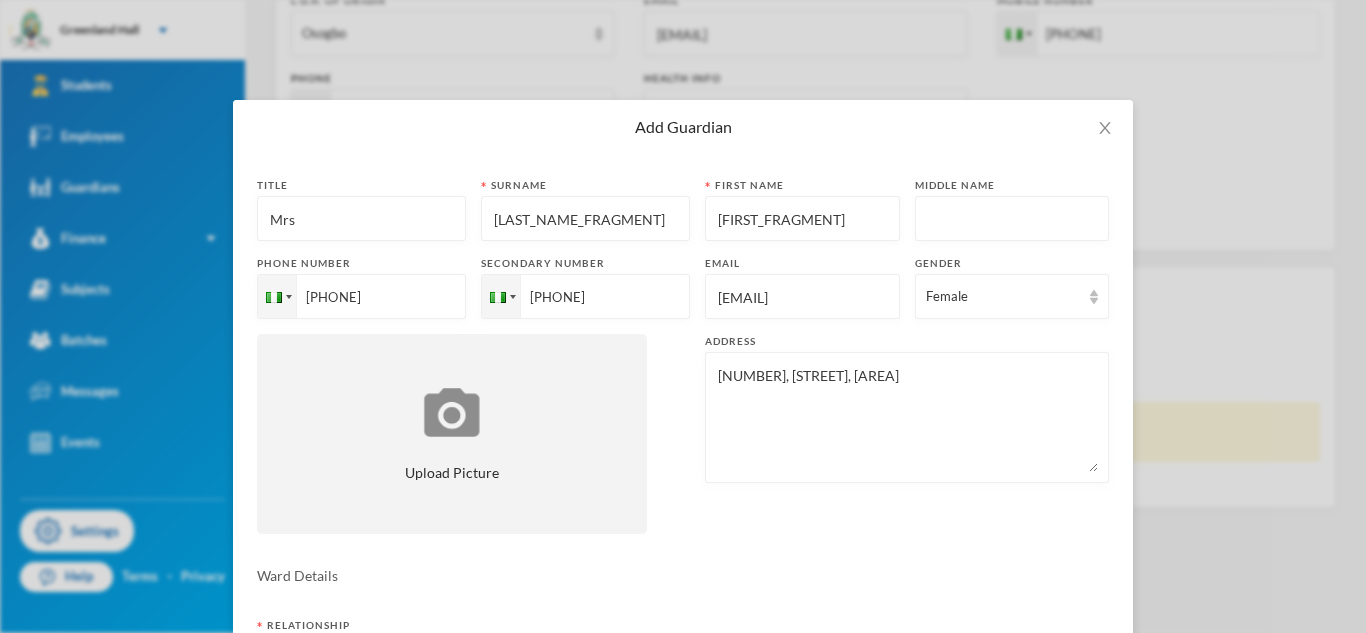 scroll, scrollTop: 317, scrollLeft: 0, axis: vertical 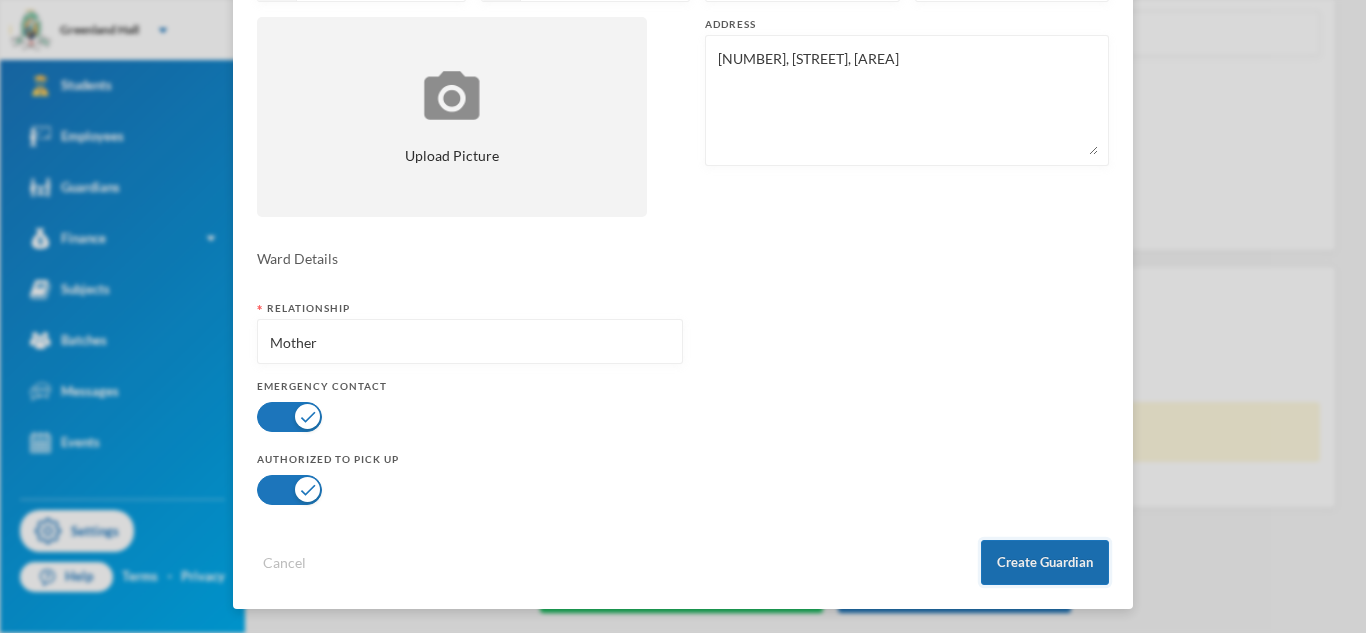 click on "Create Guardian" at bounding box center [1045, 562] 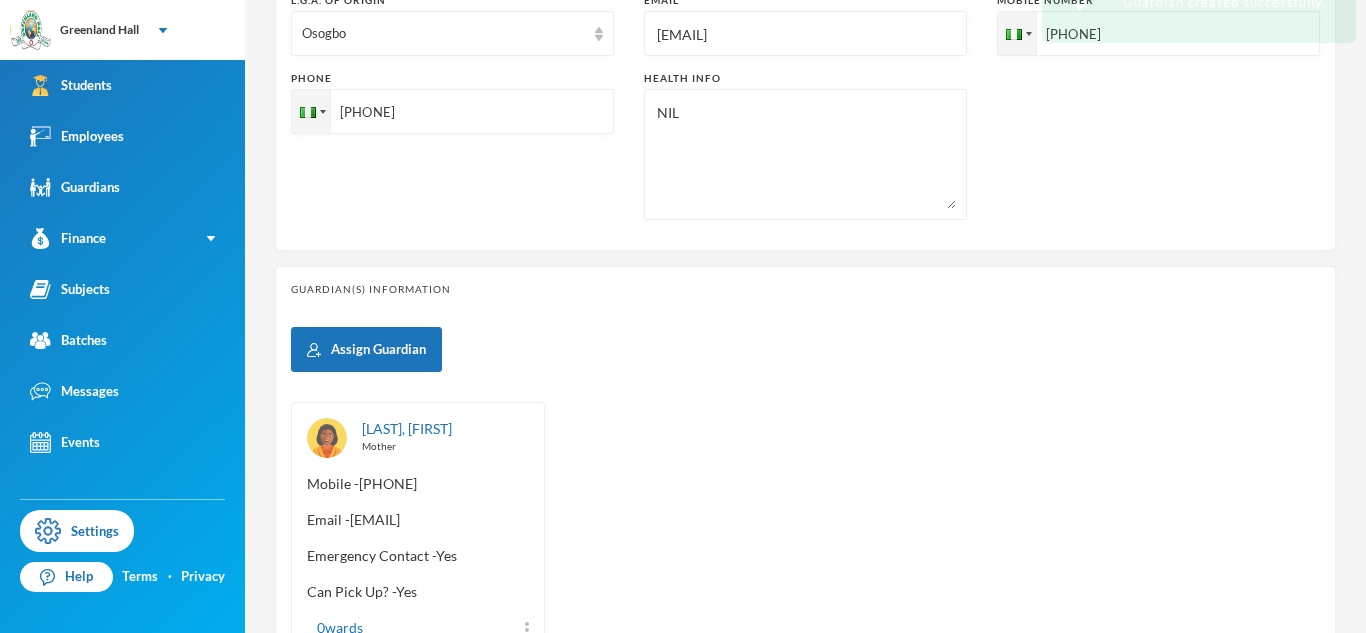 scroll, scrollTop: 217, scrollLeft: 0, axis: vertical 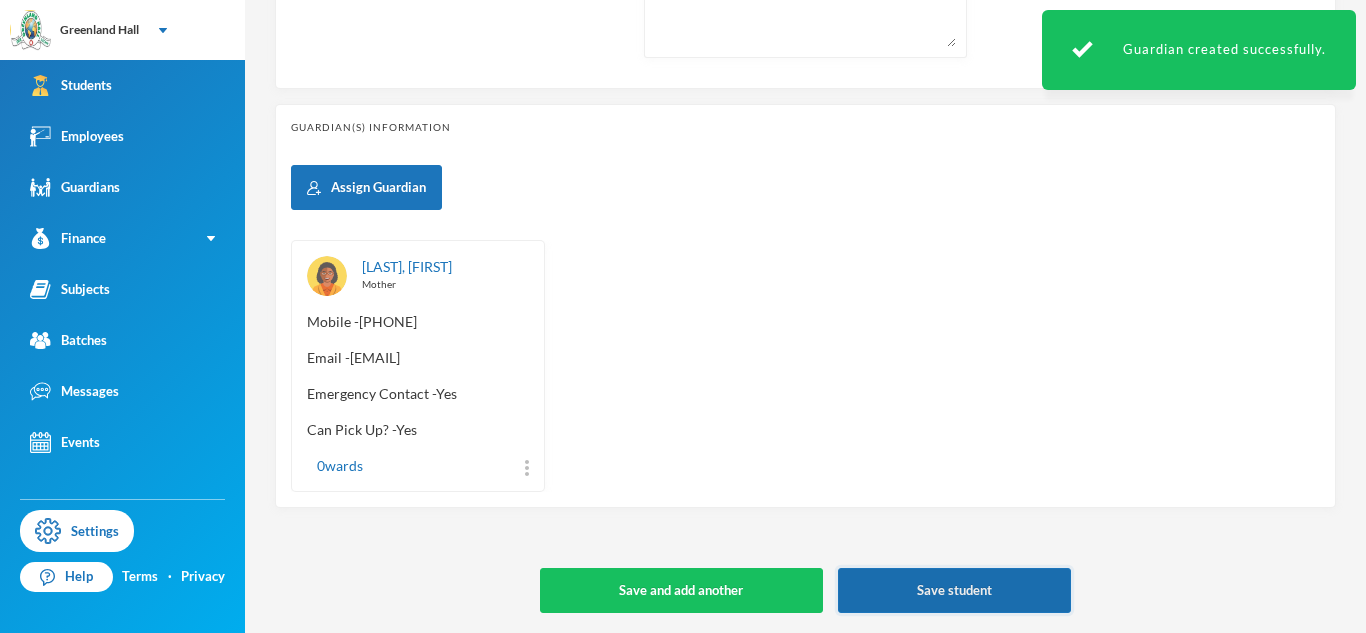 click on "Save student" at bounding box center [954, 590] 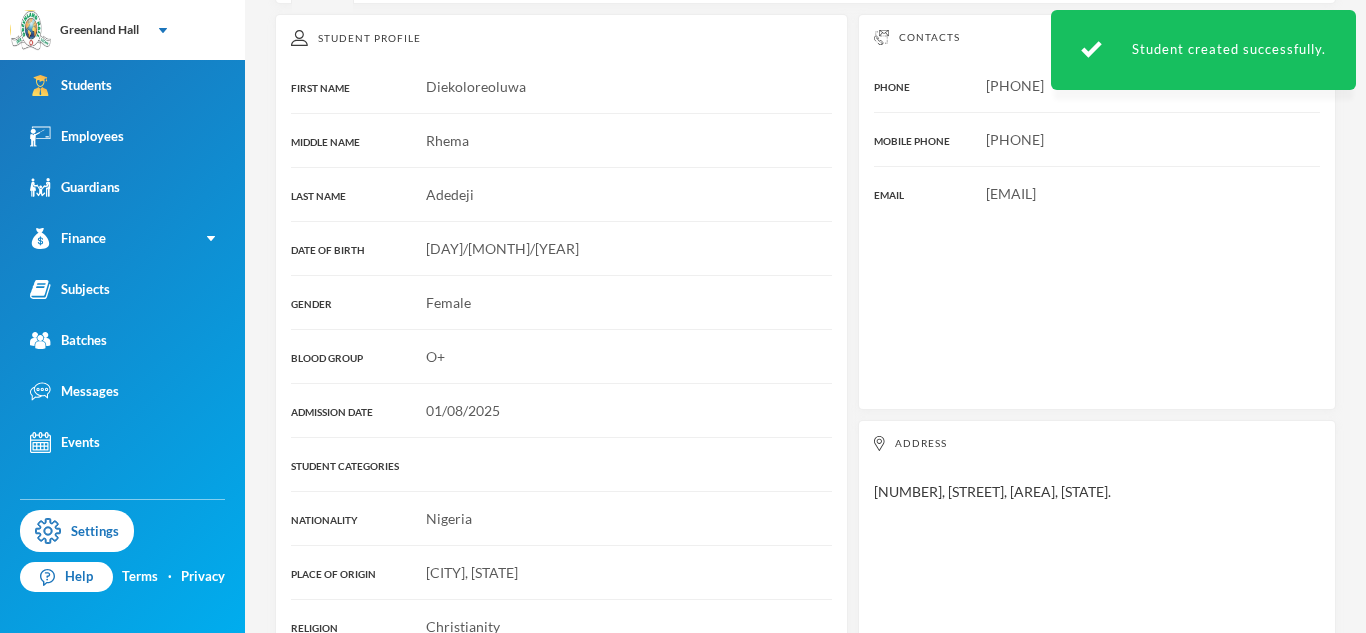 scroll, scrollTop: 0, scrollLeft: 0, axis: both 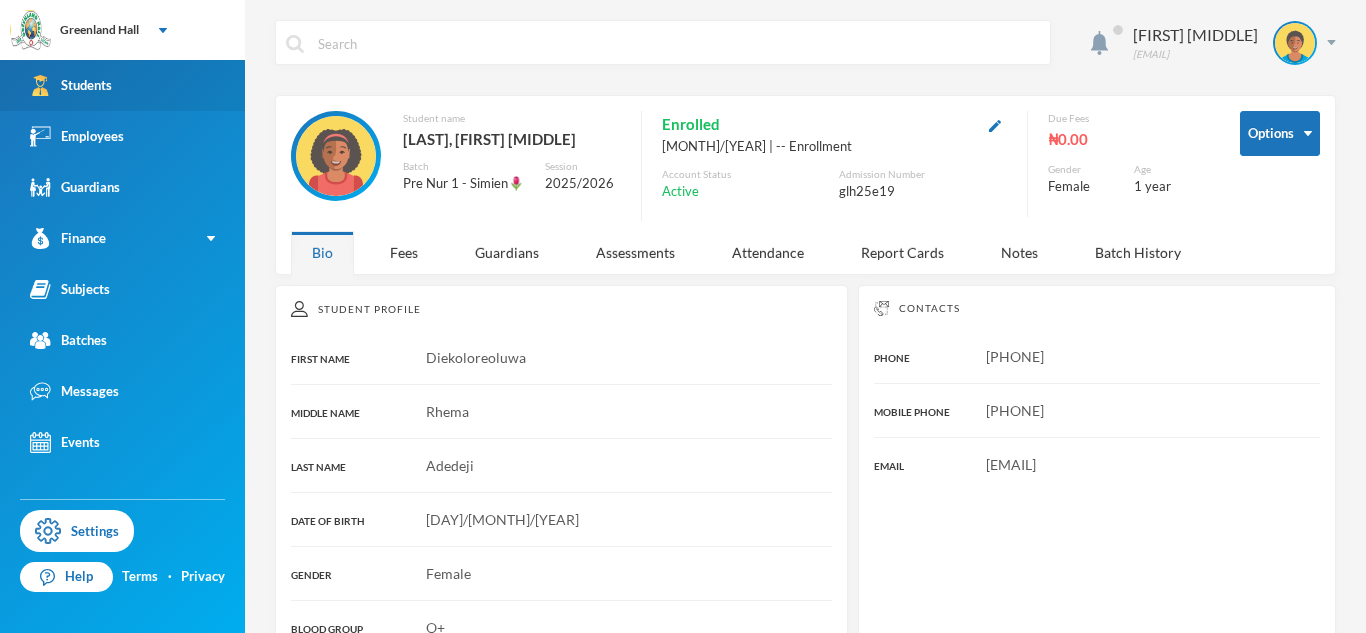 click on "Students" at bounding box center [122, 85] 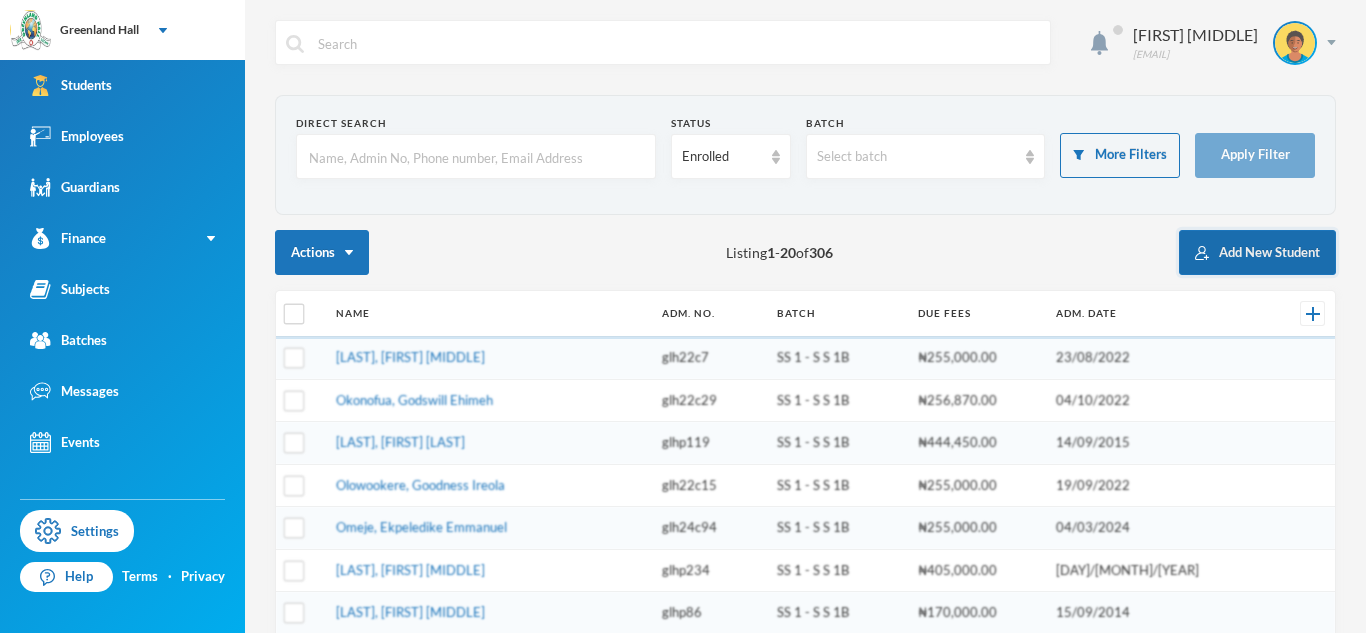 click on "Add New Student" at bounding box center (1257, 252) 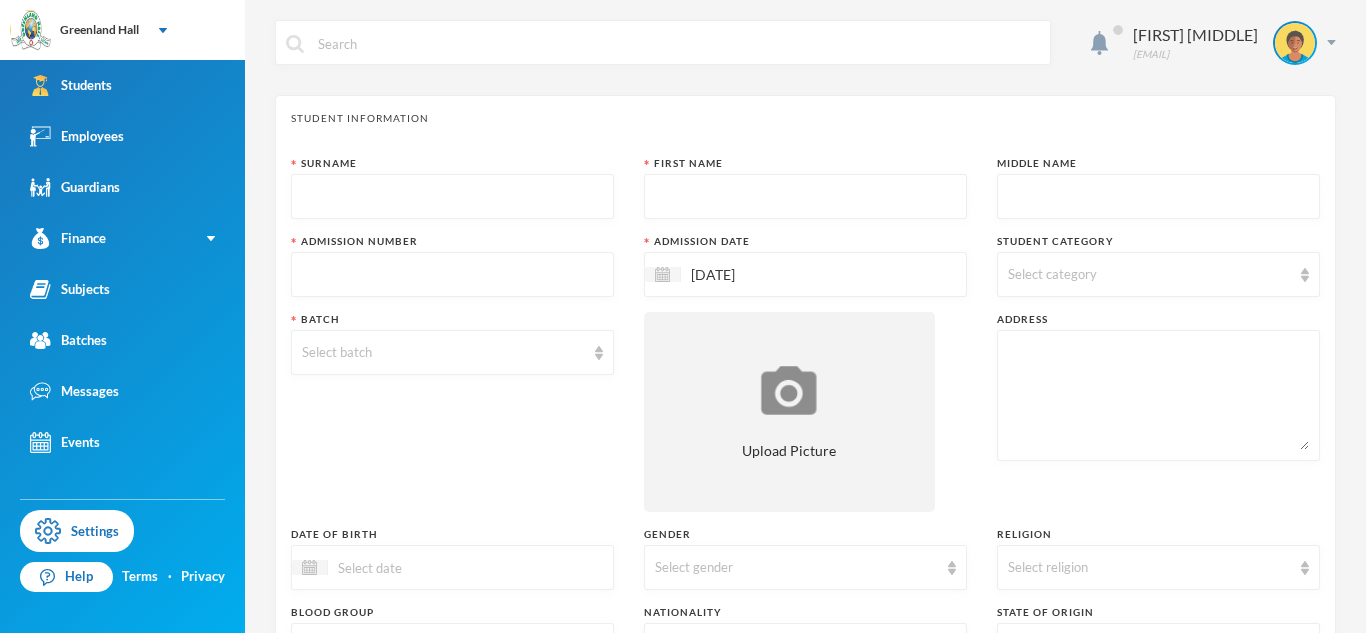 click at bounding box center [452, 197] 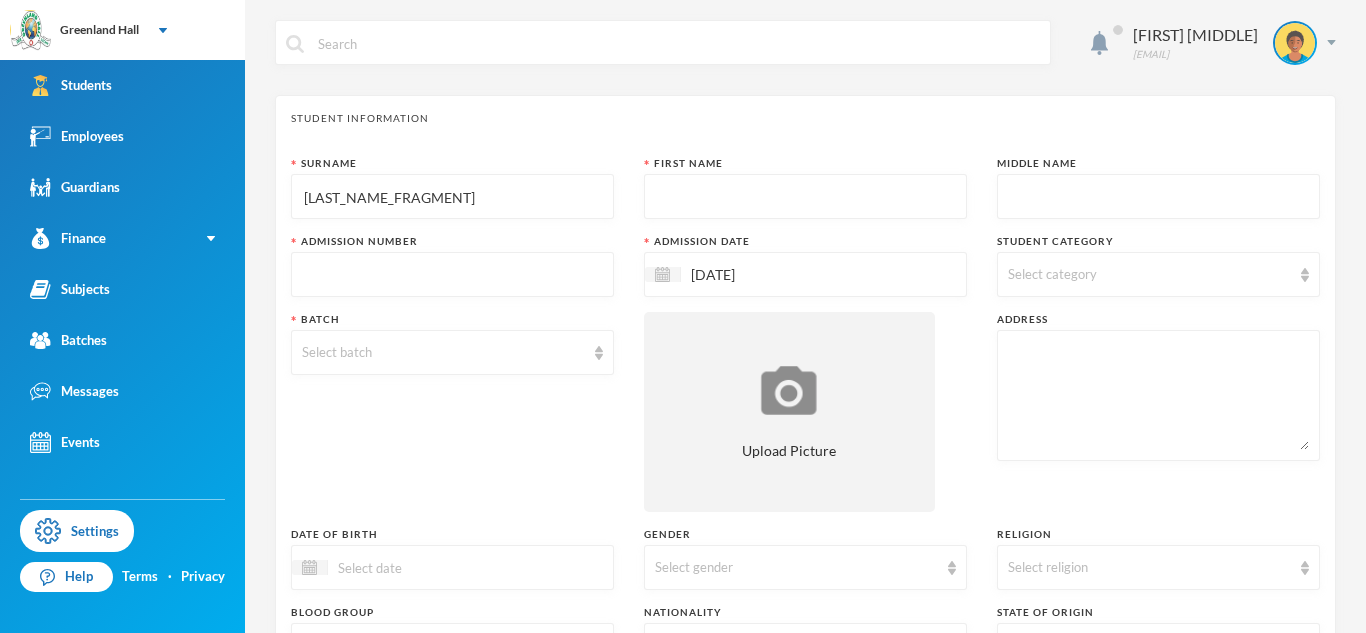 type on "[LAST_NAME_FRAGMENT]" 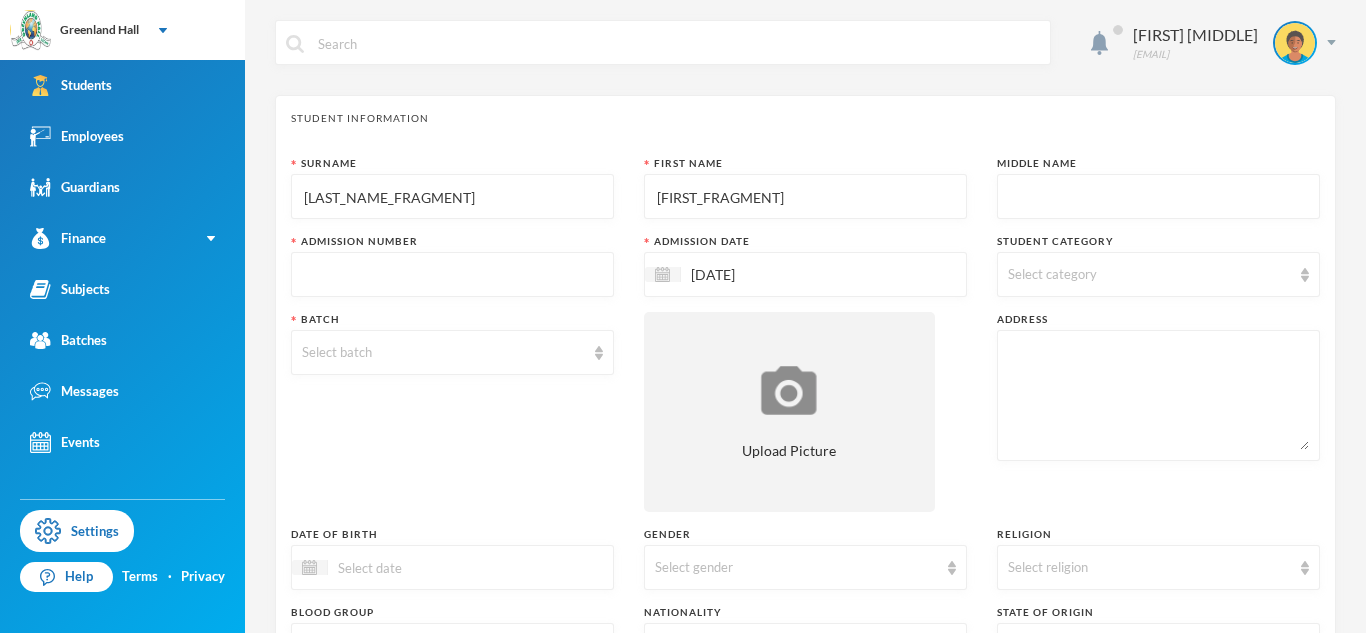 type on "[FIRST_FRAGMENT]" 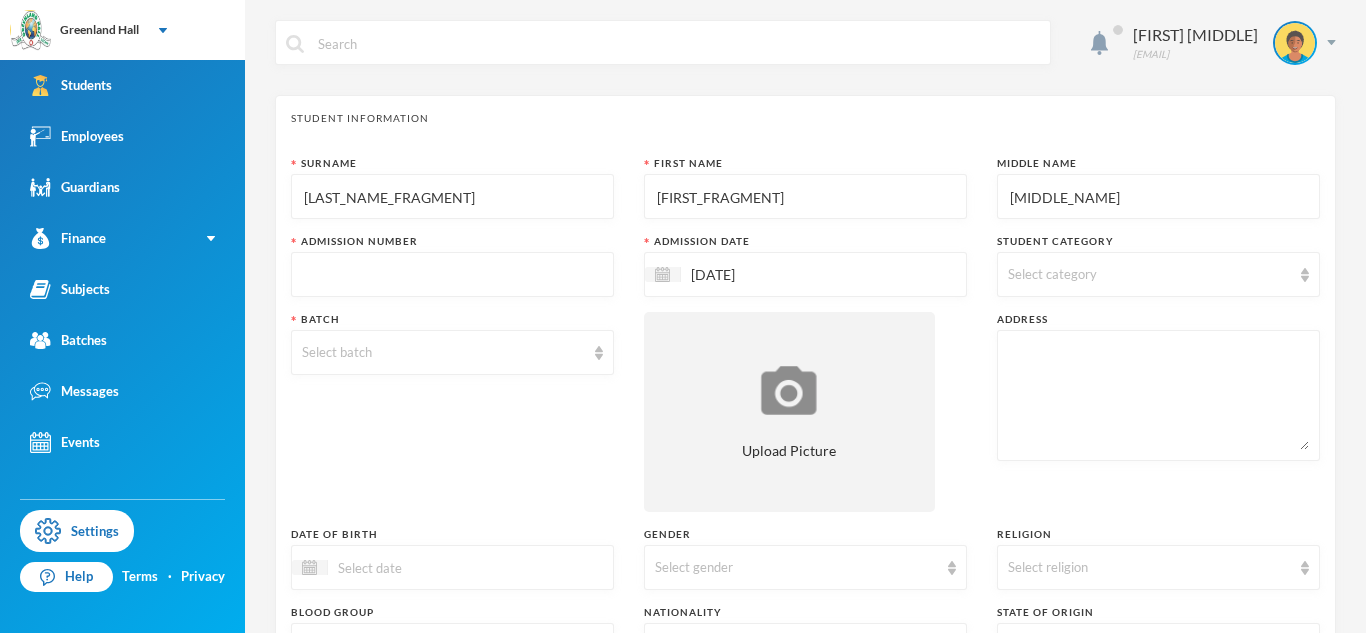 type on "[MIDDLE_NAME]" 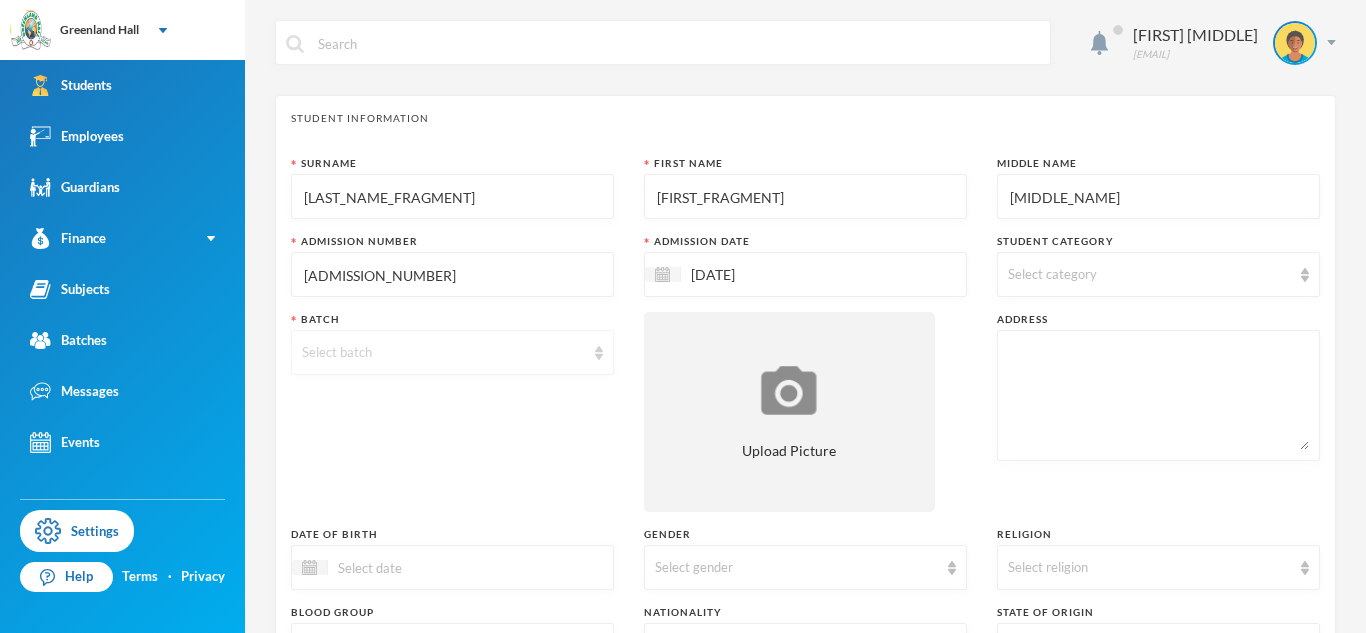 type on "[ADMISSION_NUMBER]" 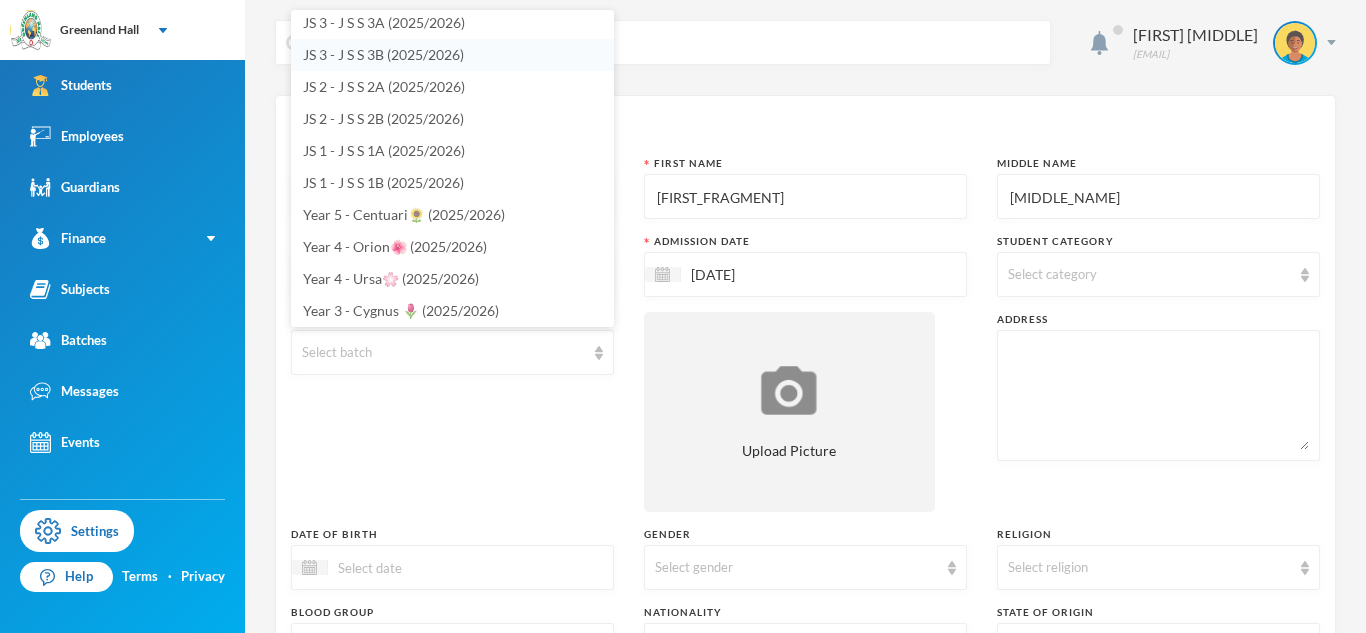 scroll, scrollTop: 268, scrollLeft: 0, axis: vertical 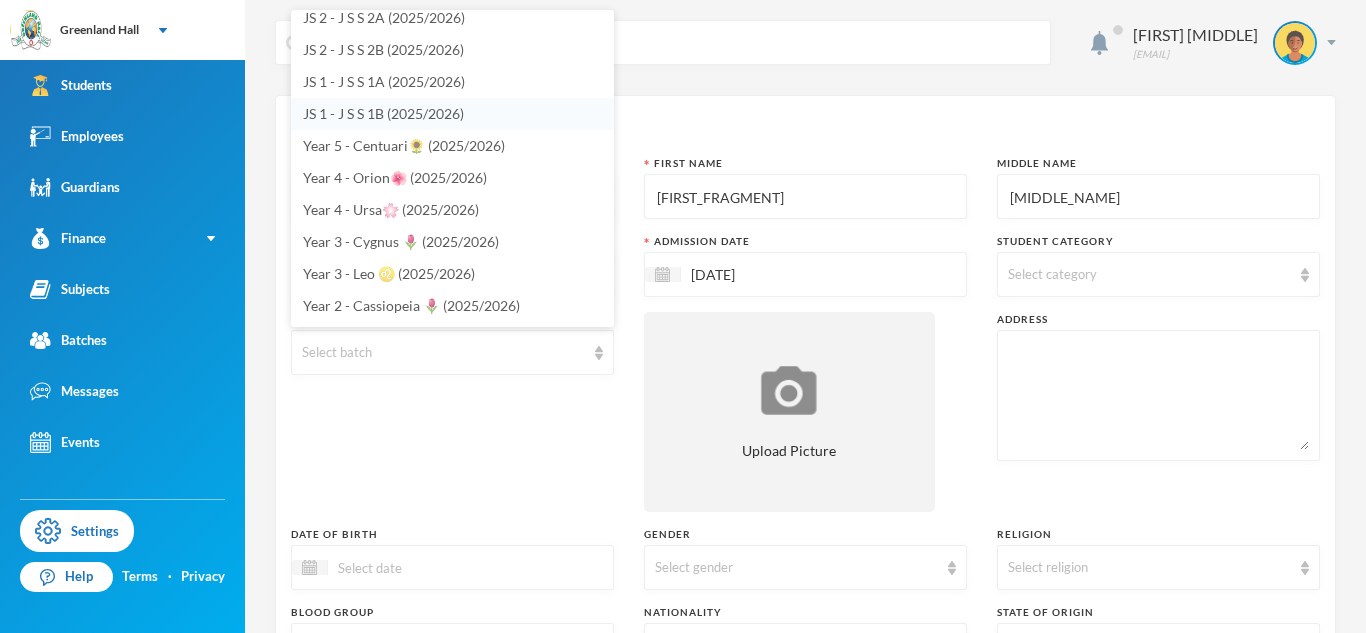 click on "JS 1 - J S S 1B (2025/2026)" at bounding box center [383, 113] 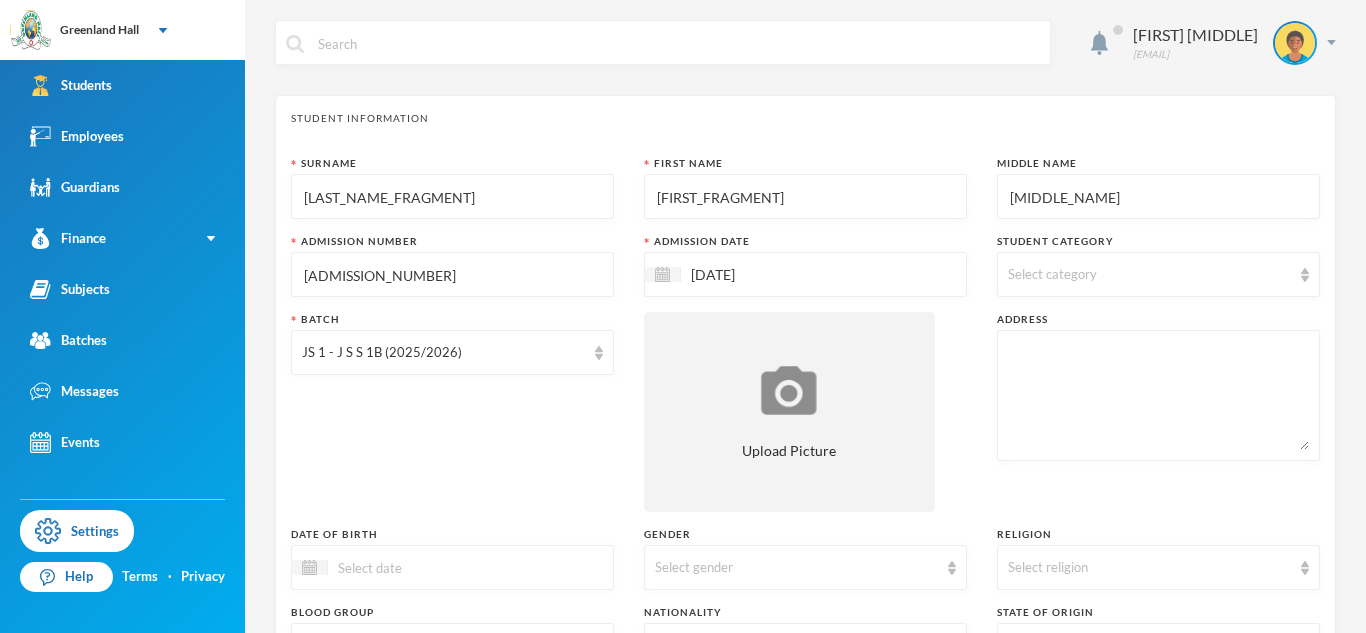 click at bounding box center [1158, 395] 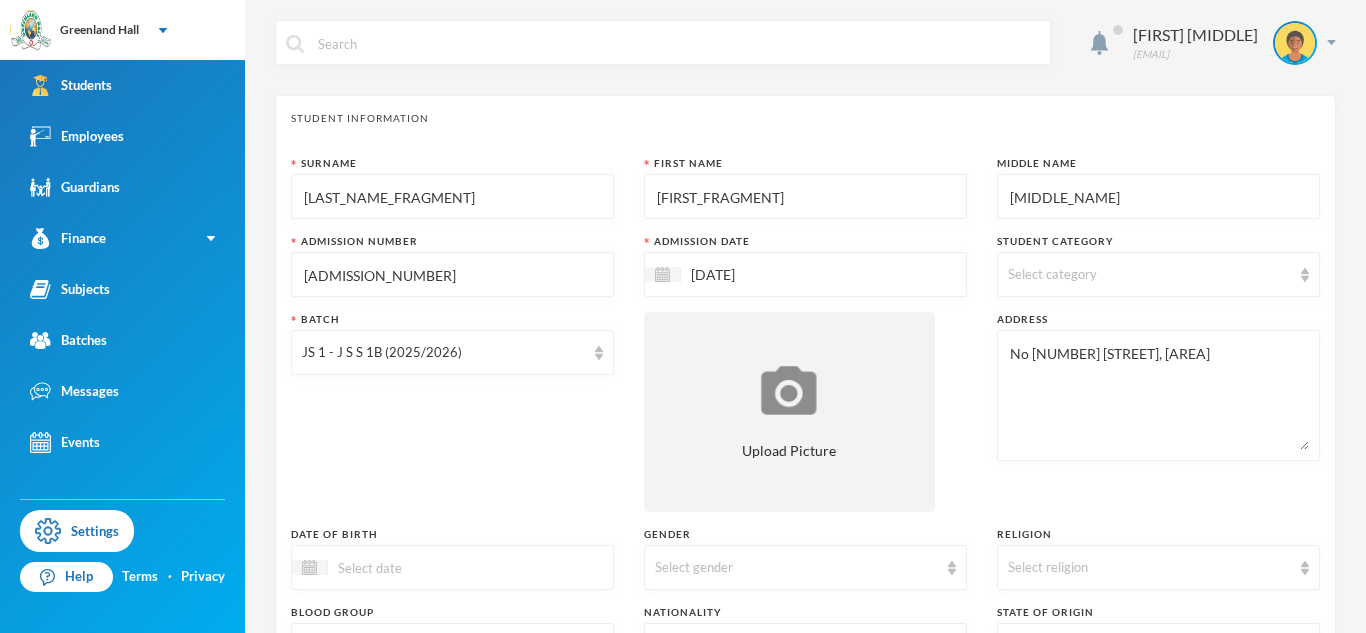 type on "No [NUMBER] [STREET], [AREA]" 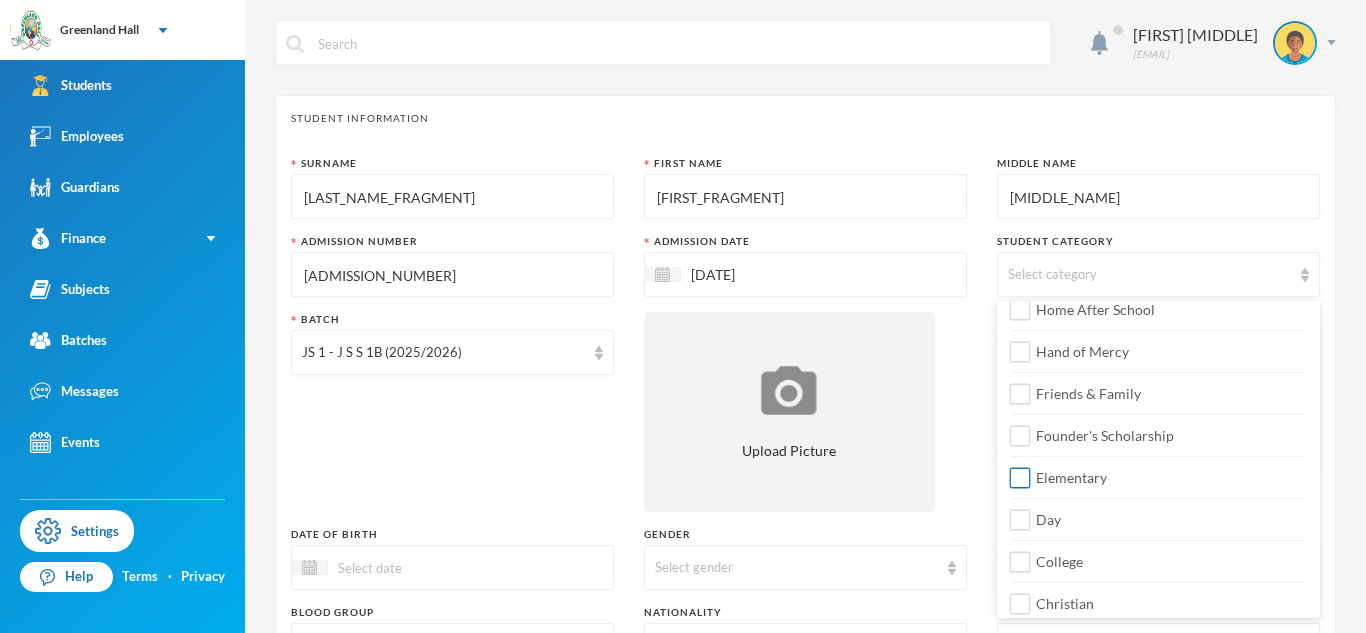 scroll, scrollTop: 196, scrollLeft: 0, axis: vertical 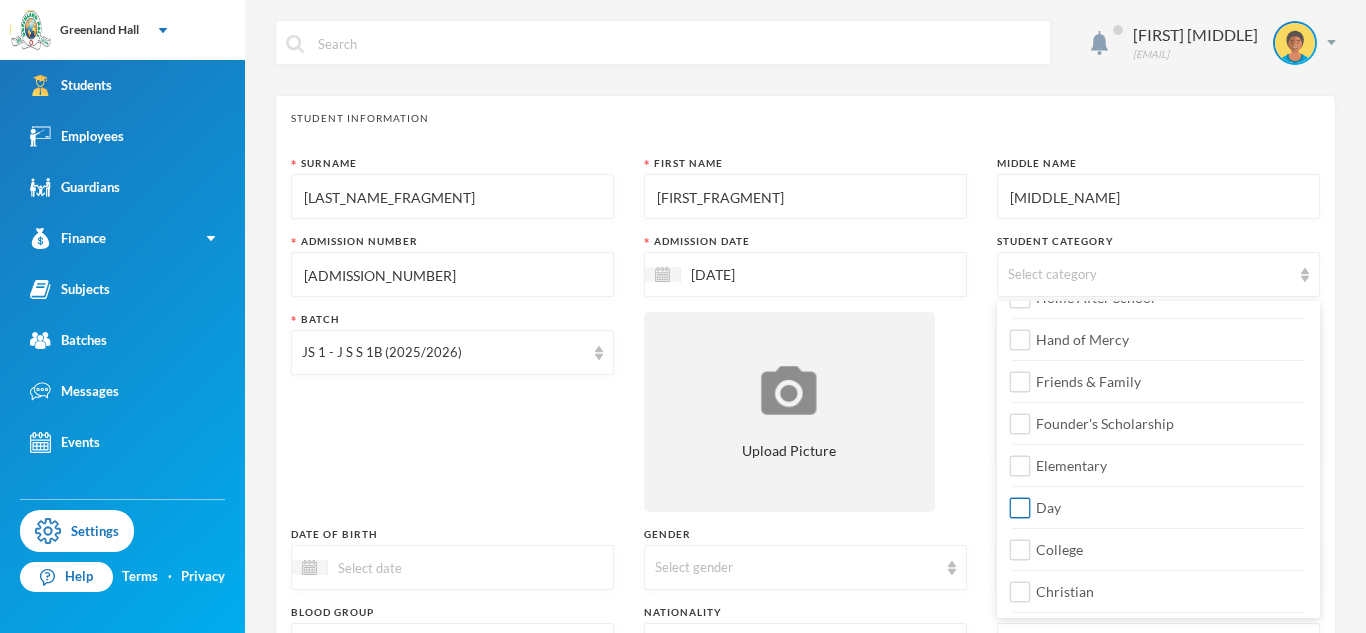 click on "Day" at bounding box center [1158, 502] 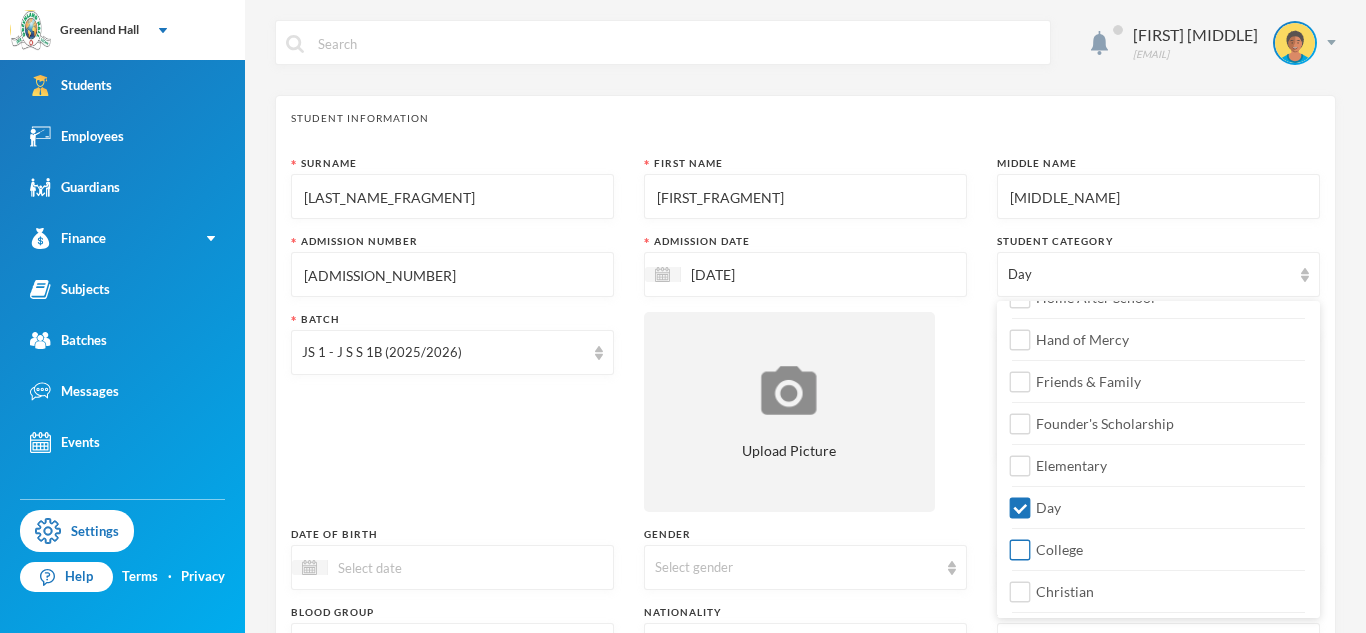 click on "College" at bounding box center [1059, 549] 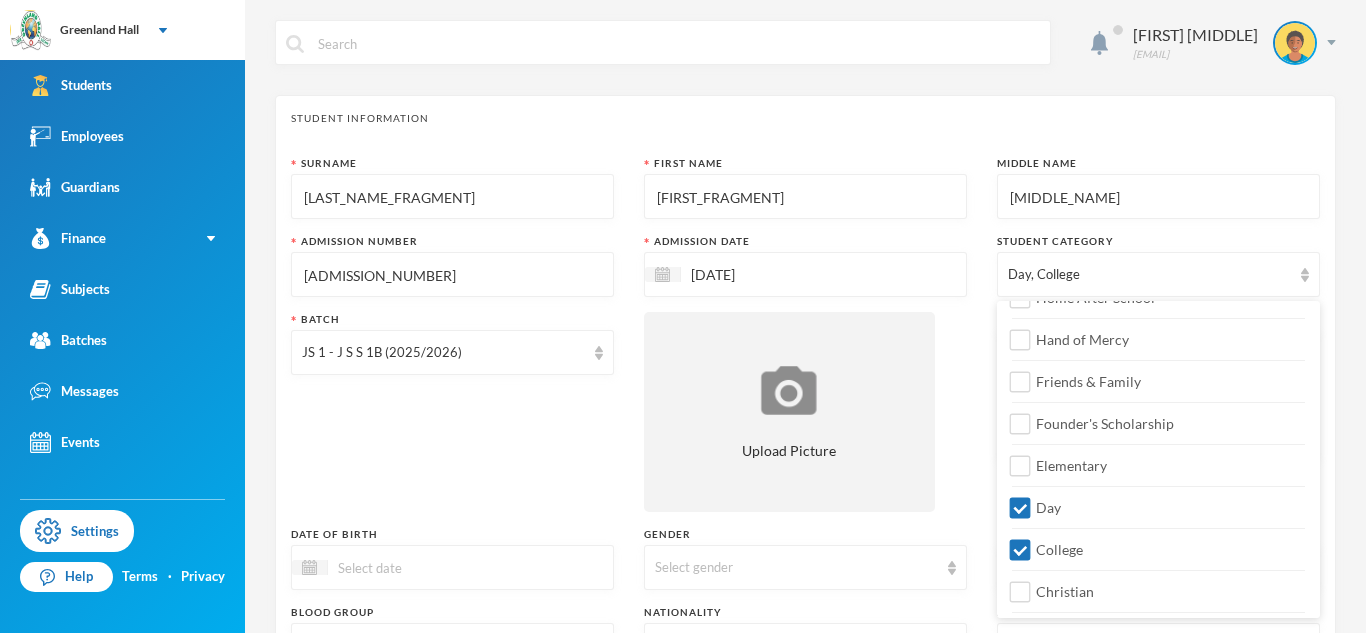 click on "Surname [LAST] First Name [FIRST] Middle Name [MIDDLE] Admission Number [ADMISSION_NUMBER] Admission Date [MONTH]/[DAY]/[YEAR] Student Category Day, College Batch JS 1 - J S S 1B ([YEAR]/[YEAR]) Upload Picture Address No [NUMBER] [STREET], [AREA] Date of Birth Gender Select gender Religion Select religion Blood Group Select blood group Nationality Select nationality State of Origin Select state of origin L.G.A. of Origin Select l.g.a. of origin Email Mobile Number Phone Health Info" at bounding box center [805, 540] 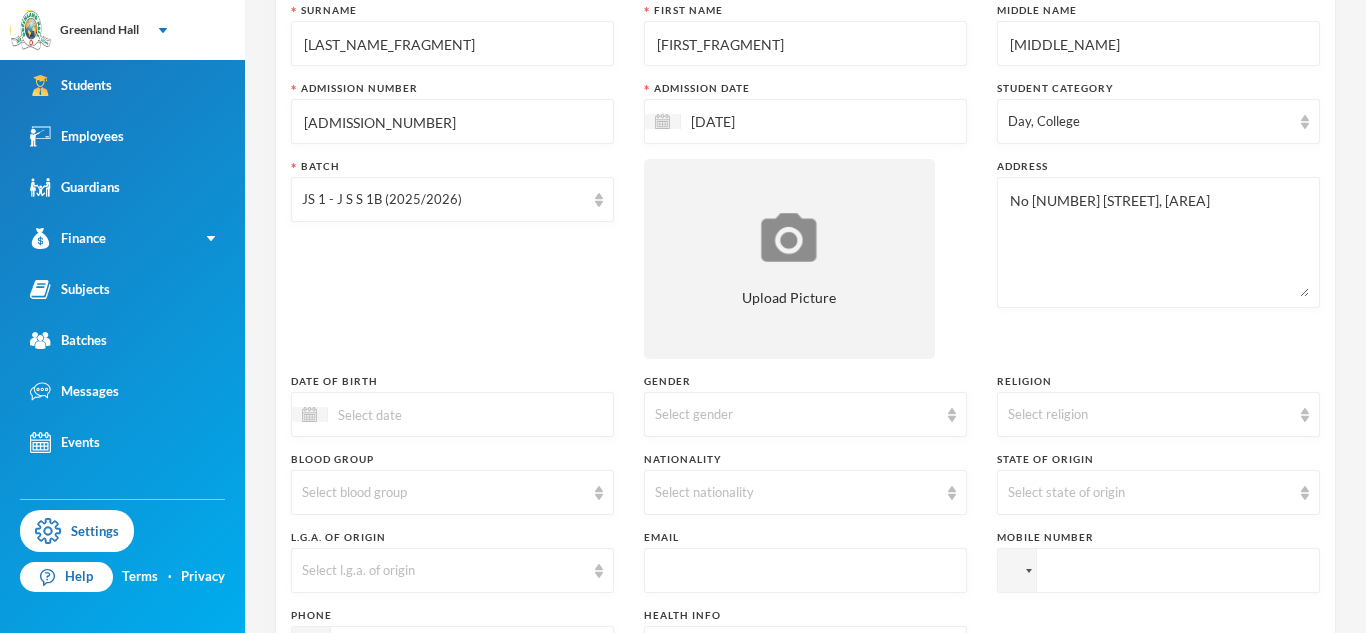 scroll, scrollTop: 156, scrollLeft: 0, axis: vertical 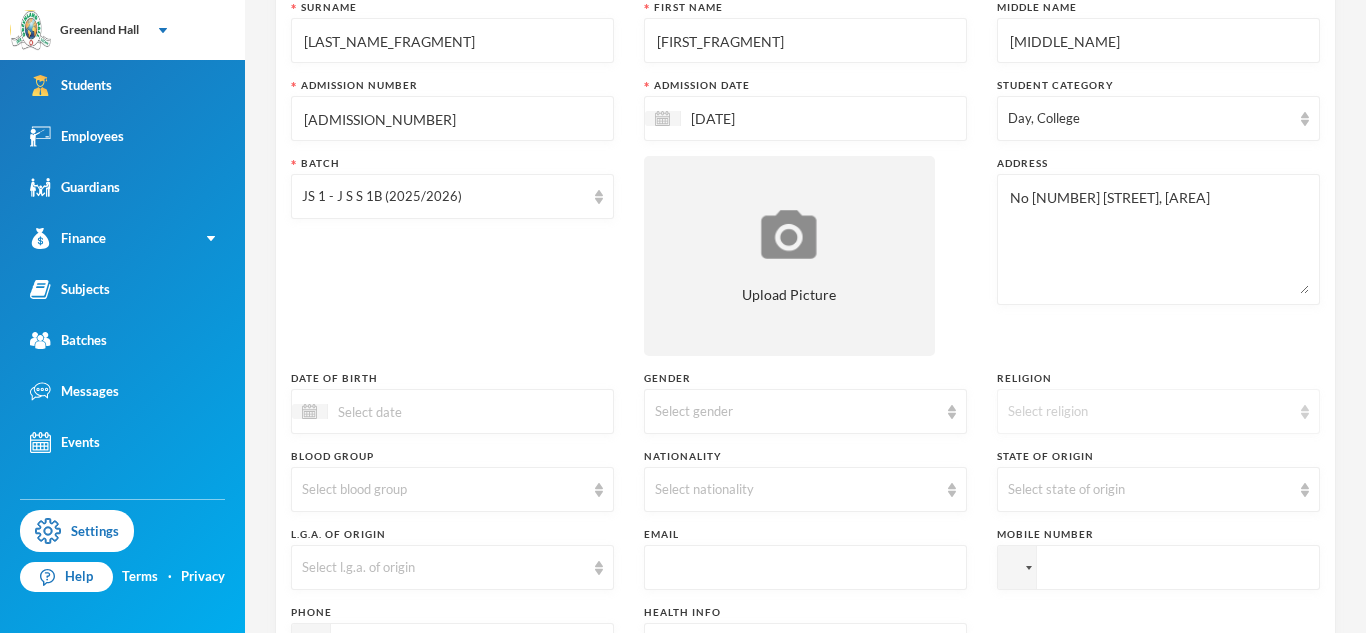 click on "Select religion" at bounding box center [1149, 412] 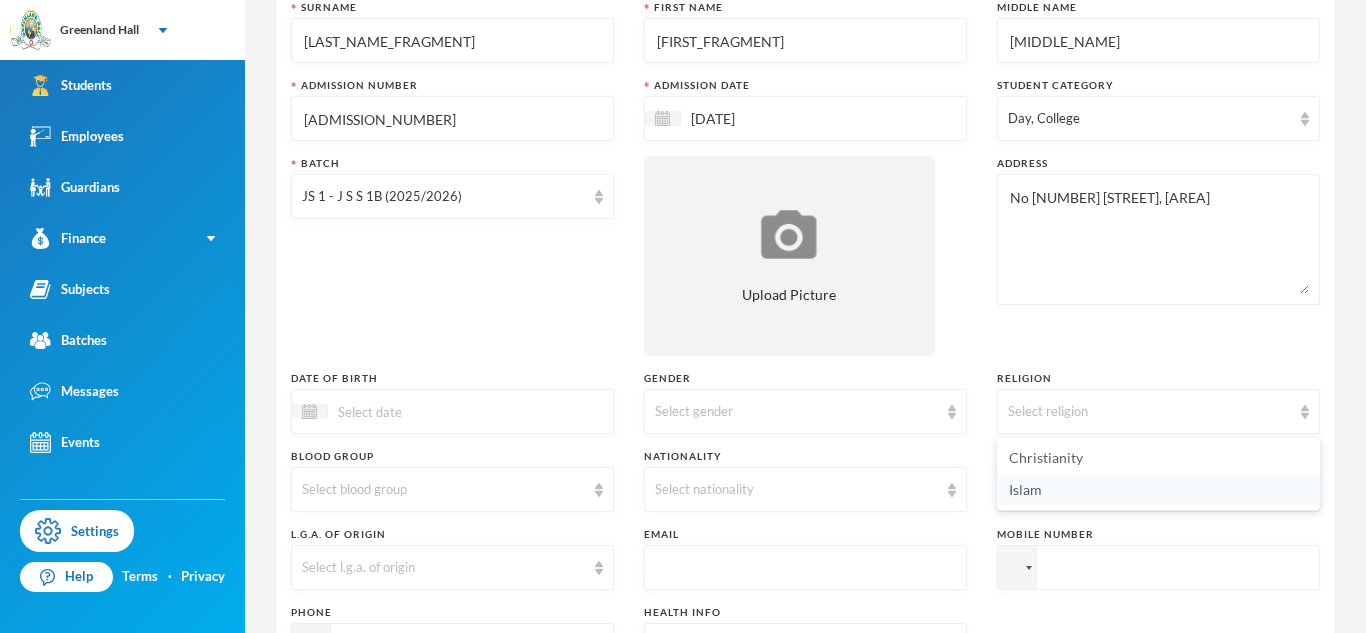 click on "Islam" at bounding box center [1025, 489] 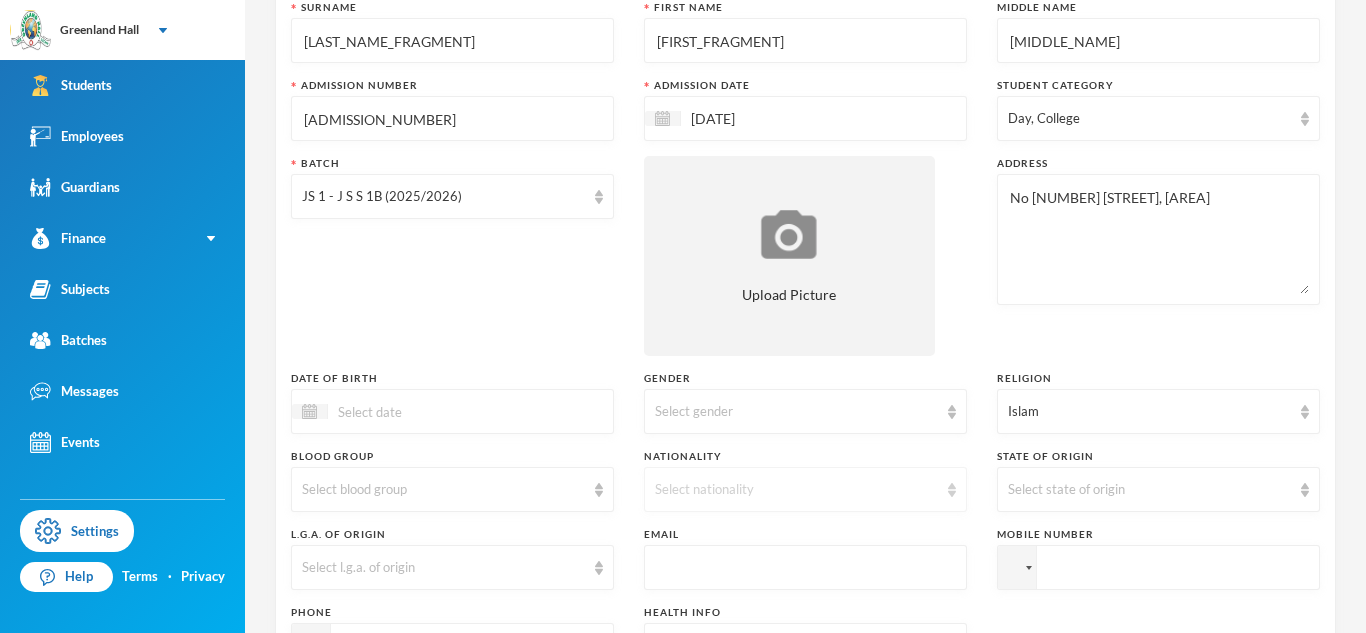 click on "Select nationality" at bounding box center [796, 490] 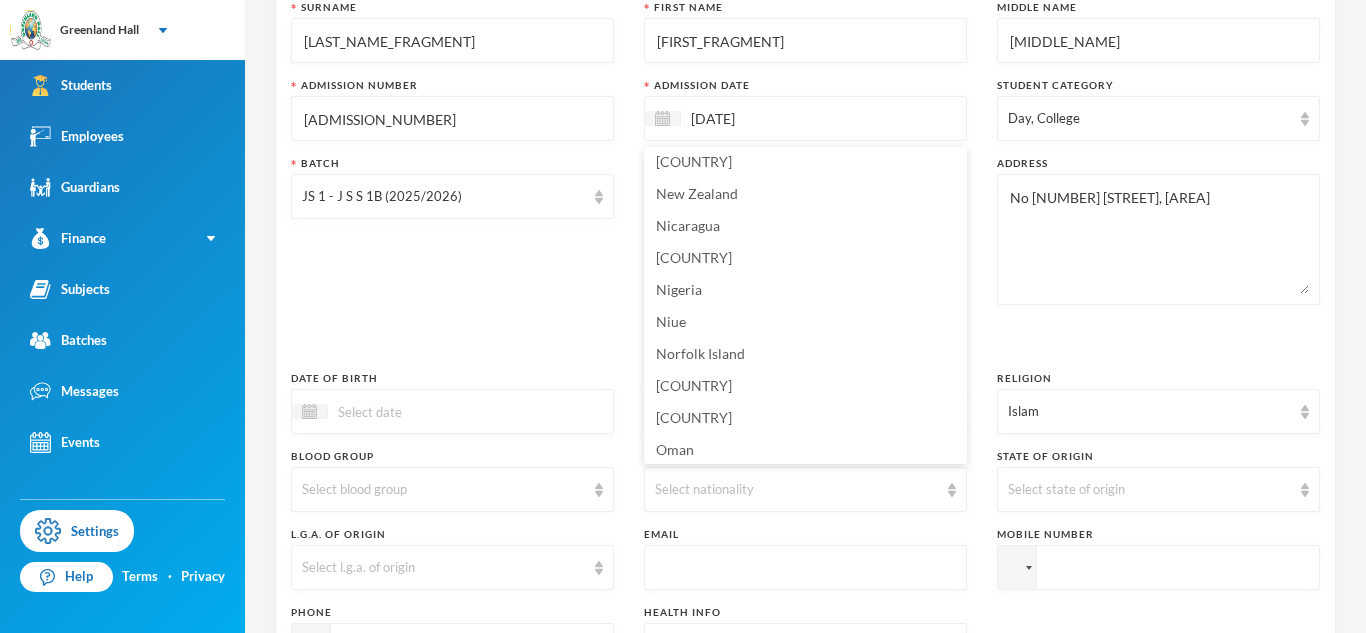 scroll, scrollTop: 4971, scrollLeft: 0, axis: vertical 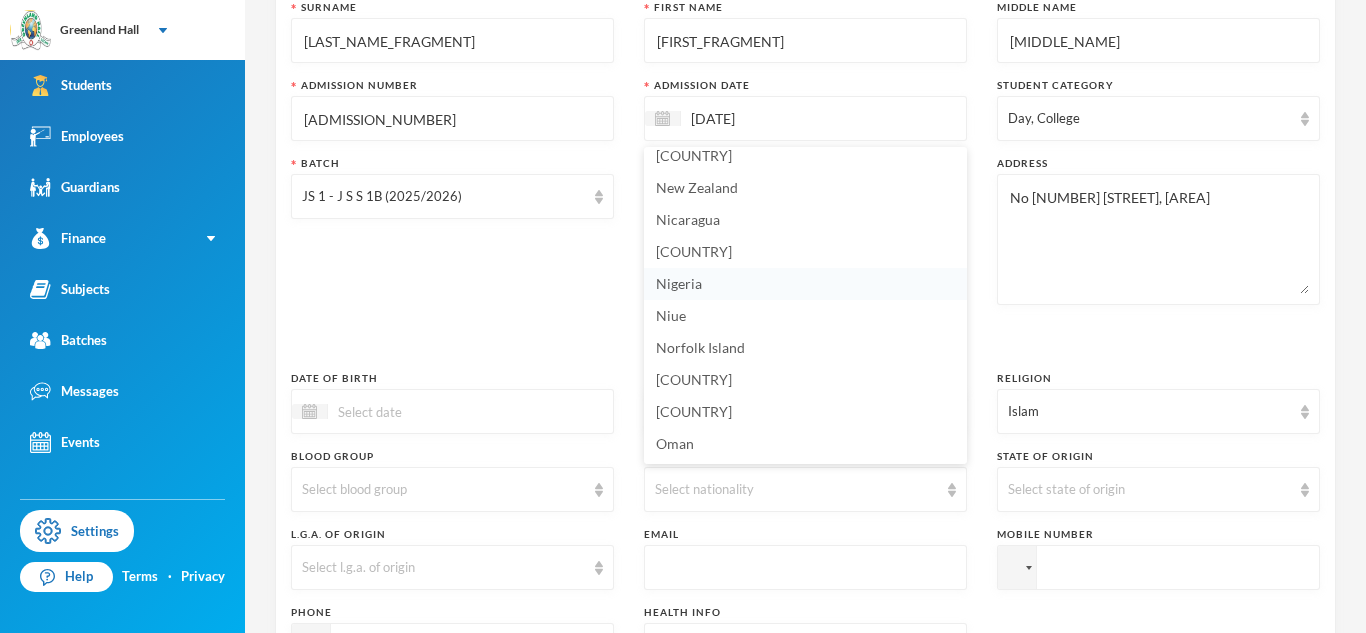 click on "Nigeria" at bounding box center [679, 283] 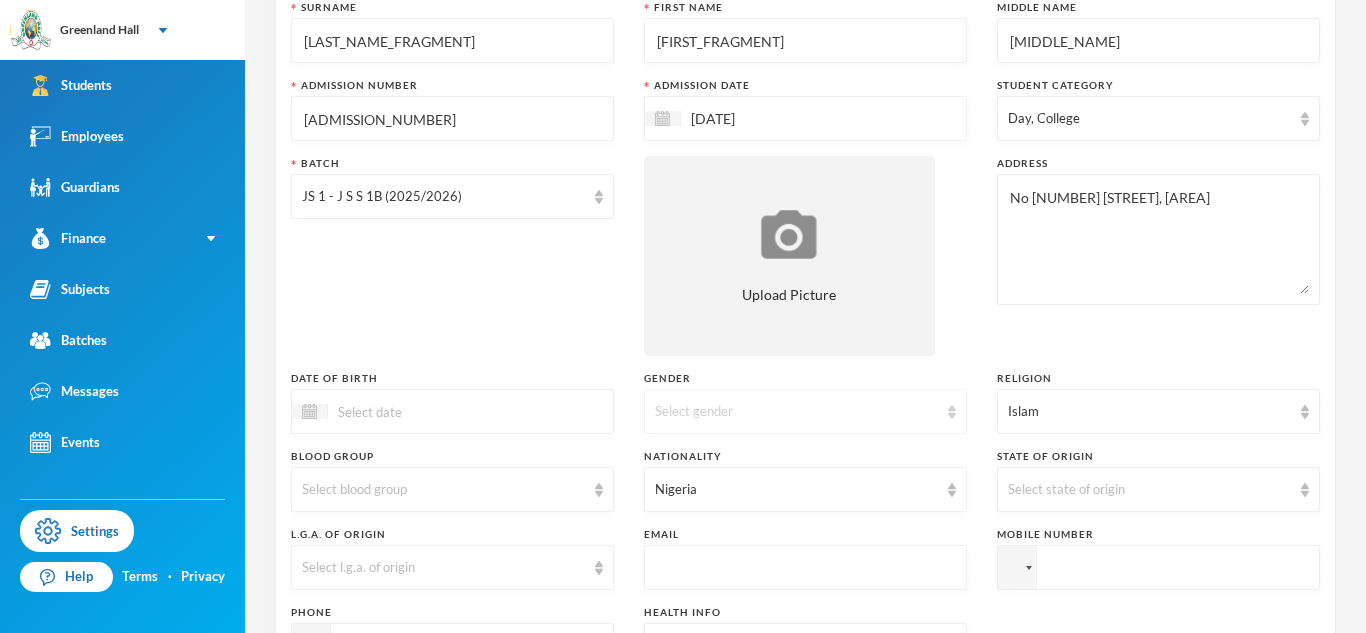 click on "Select gender" at bounding box center (805, 411) 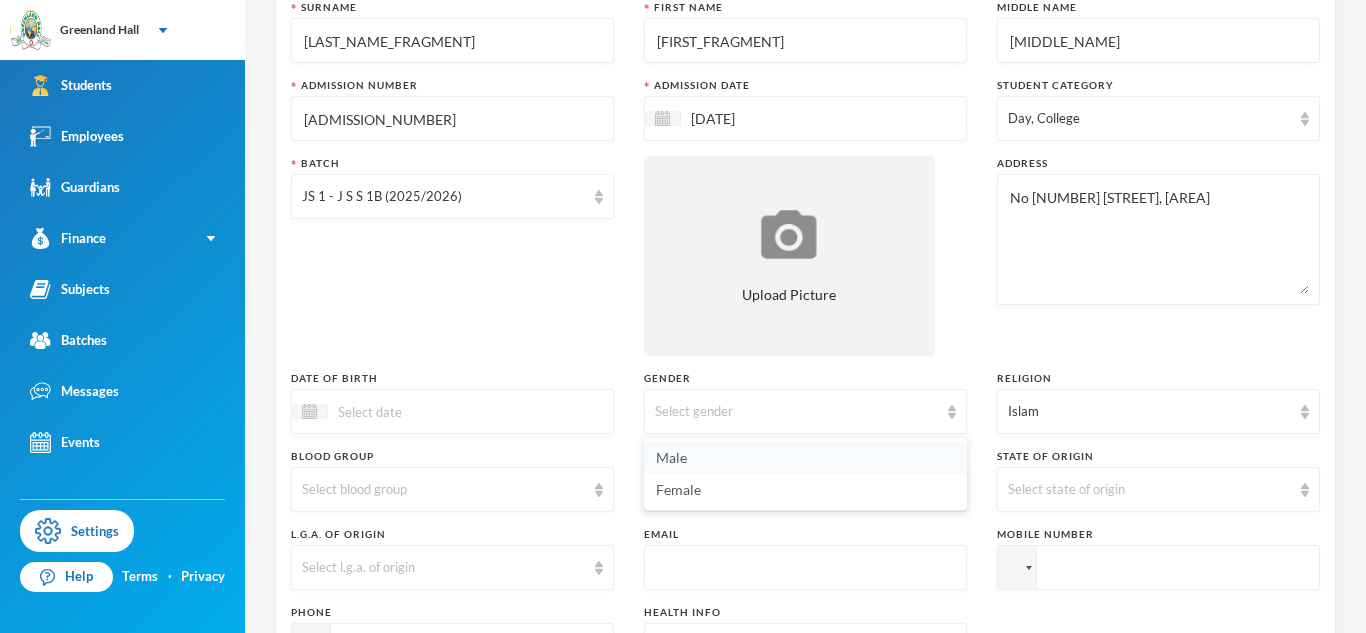 click on "Male" at bounding box center [805, 458] 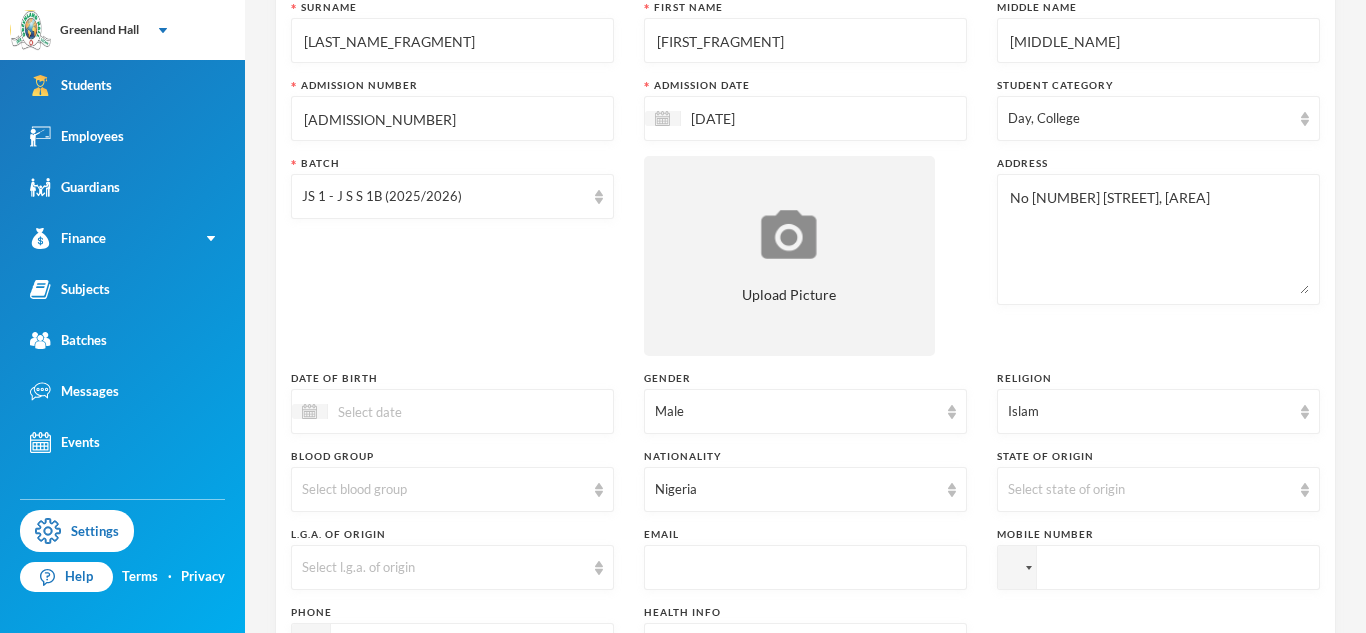 click on "Day, College" at bounding box center (1149, 119) 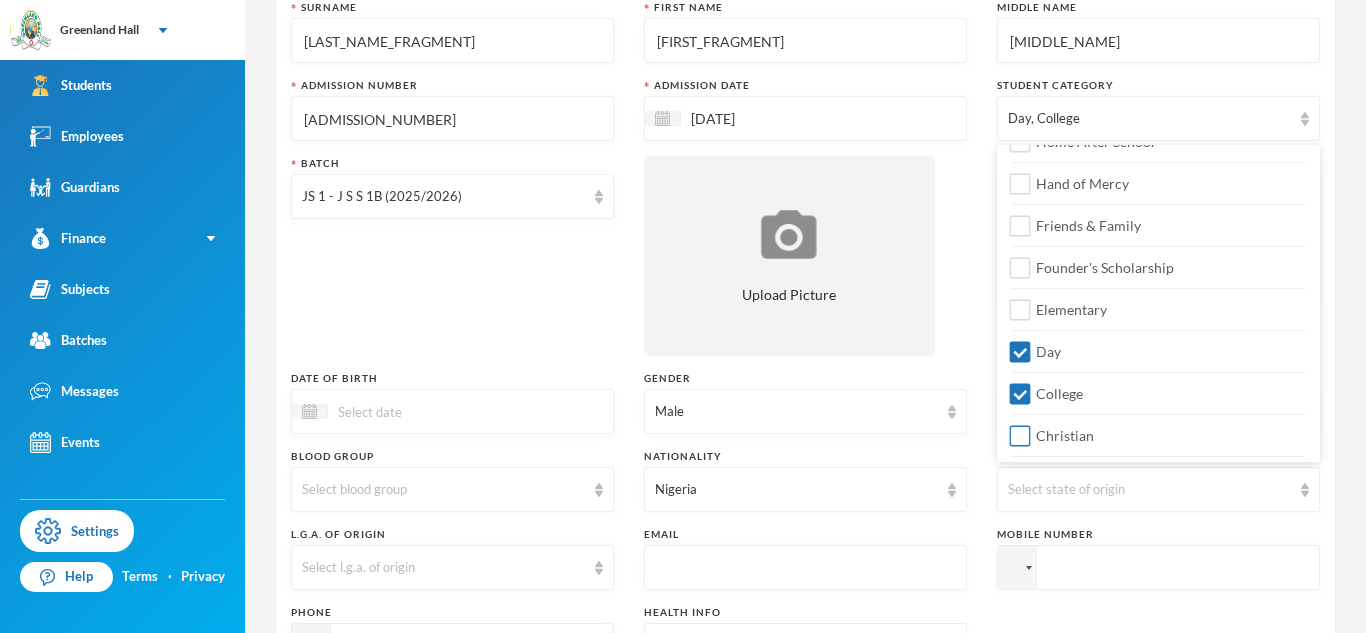 click on "Christian" at bounding box center [1158, 430] 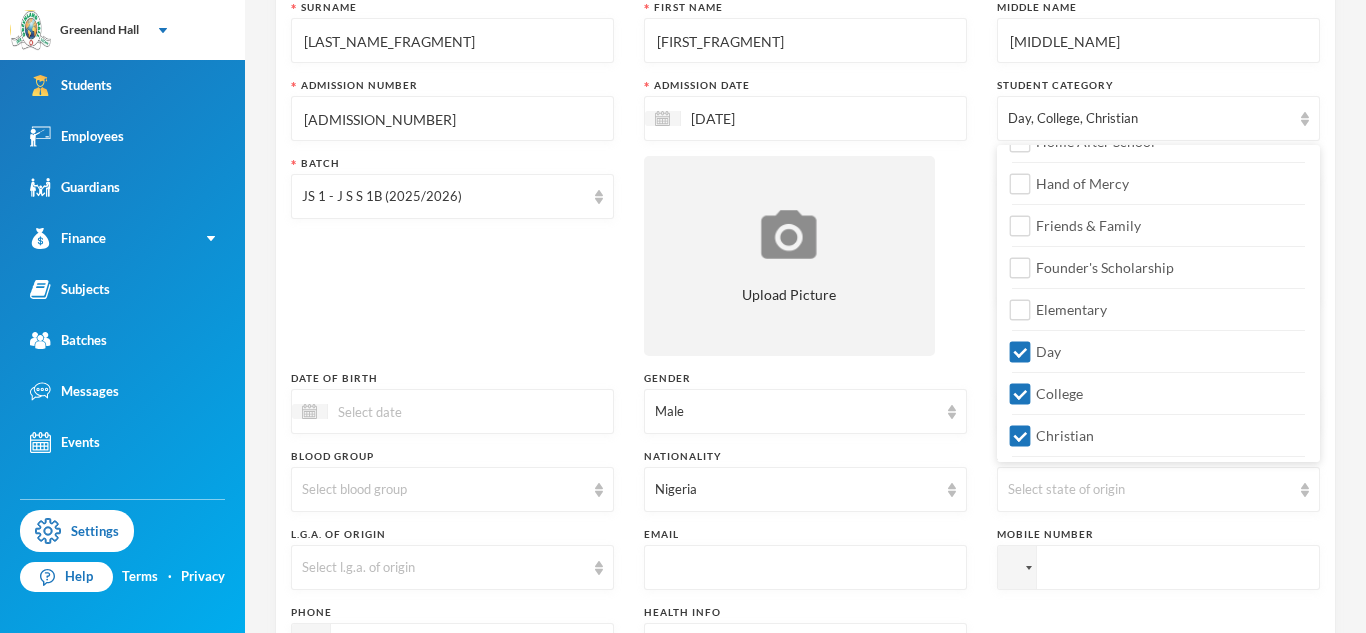 click on "Surname [LAST] First Name [FIRST] Middle Name [MIDDLE] Admission Number [ADMISSION_NUMBER] Admission Date [MONTH]/[DAY]/[YEAR] Student Category Day, College, Christian Batch JS 1 - J S S 1B ([YEAR]/[YEAR]) Upload Picture Address No [NUMBER] [STREET], [AREA] Date of Birth Gender Male Religion Islam Blood Group Select blood group Nationality [COUNTRY] State of Origin Select state of origin L.G.A. of Origin Select l.g.a. of origin Email Mobile Number Phone Health Info" at bounding box center (805, 384) 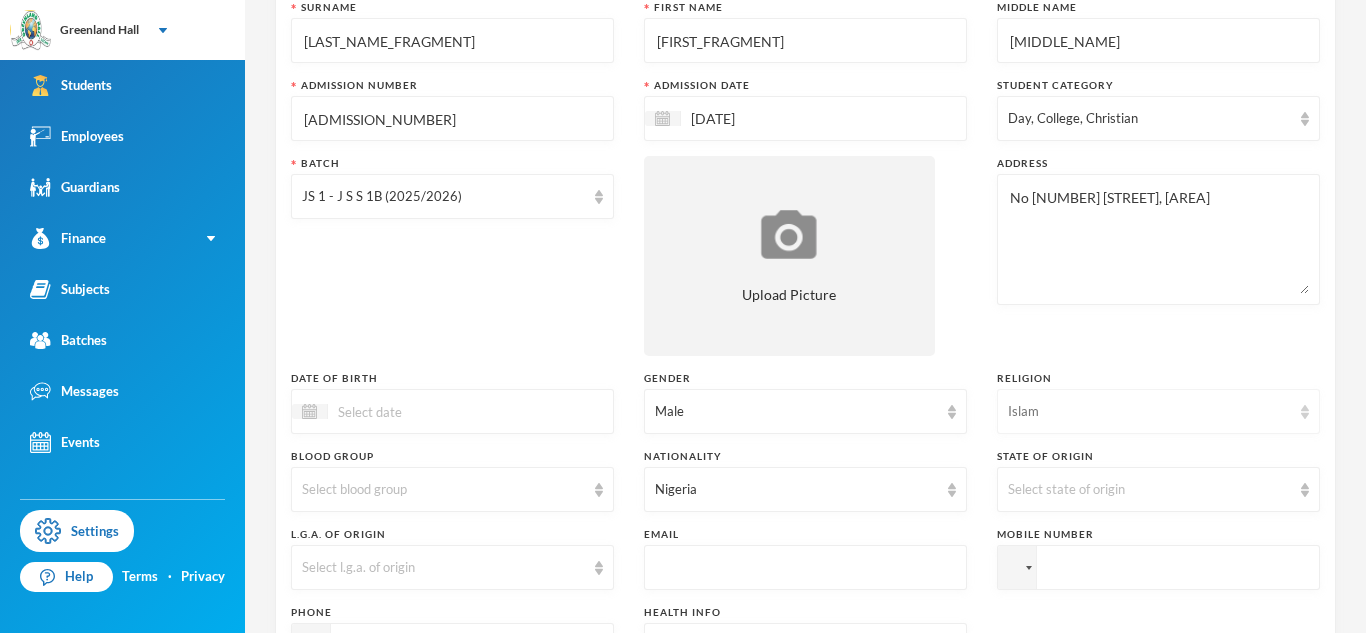 click on "Islam" at bounding box center [1149, 412] 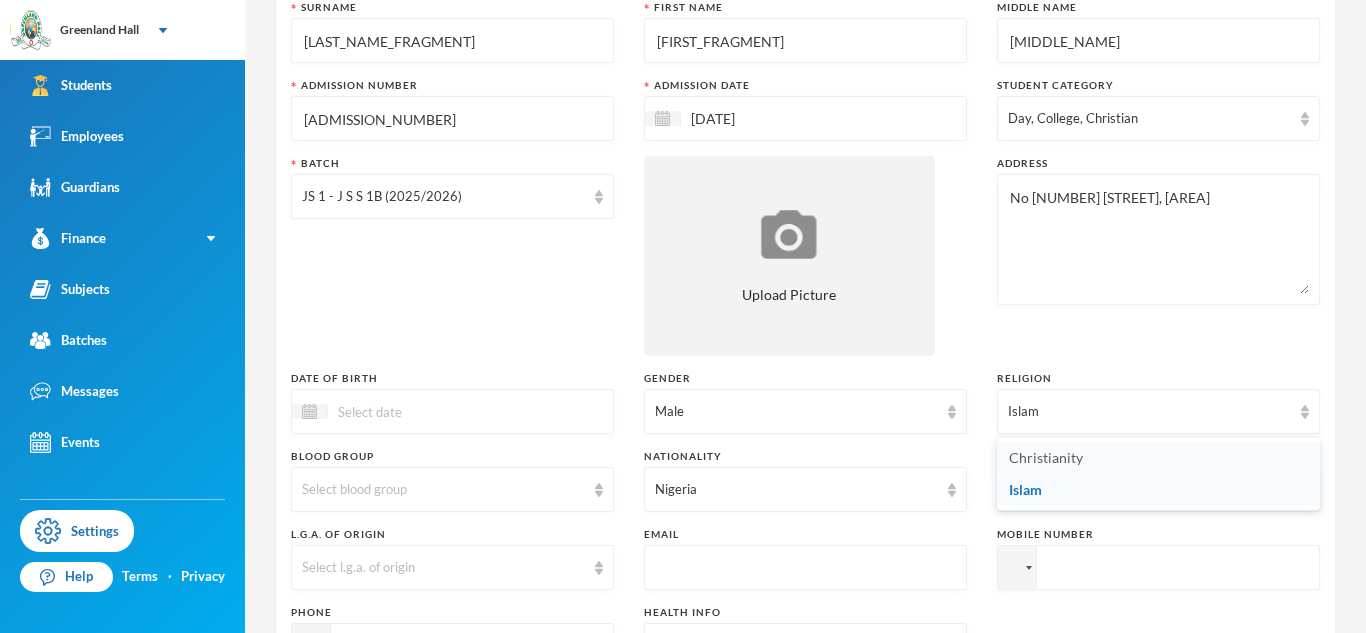 click on "Christianity" at bounding box center [1046, 457] 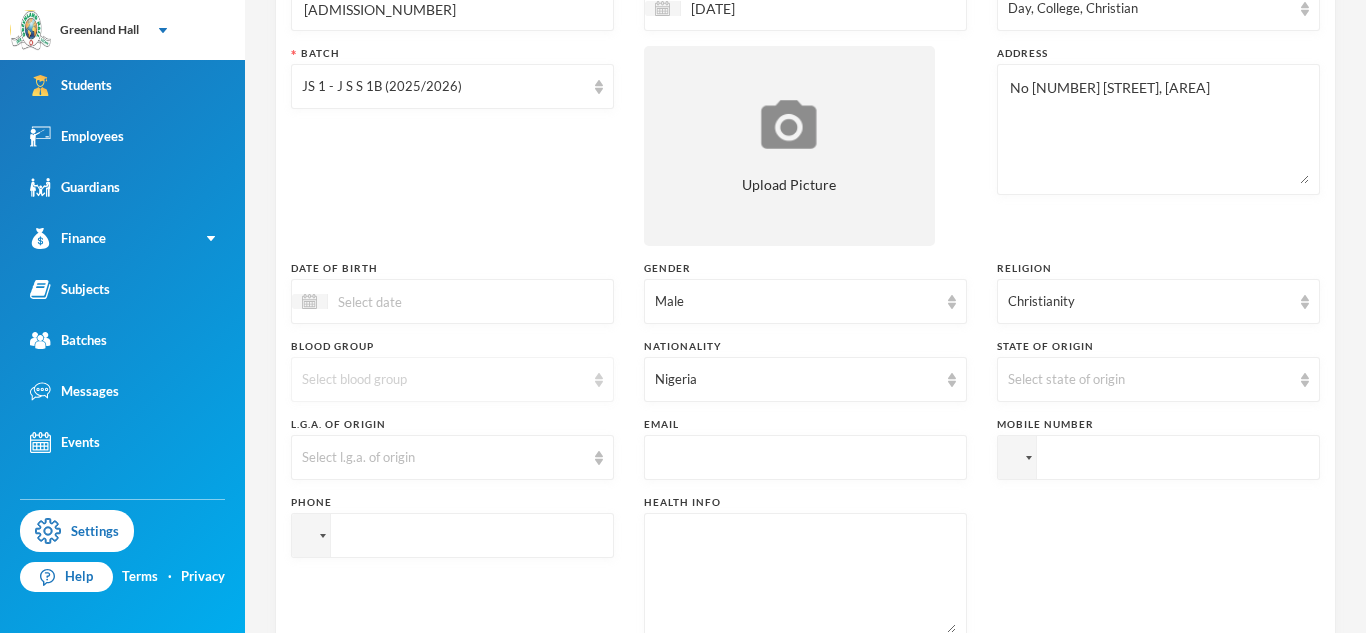 scroll, scrollTop: 272, scrollLeft: 0, axis: vertical 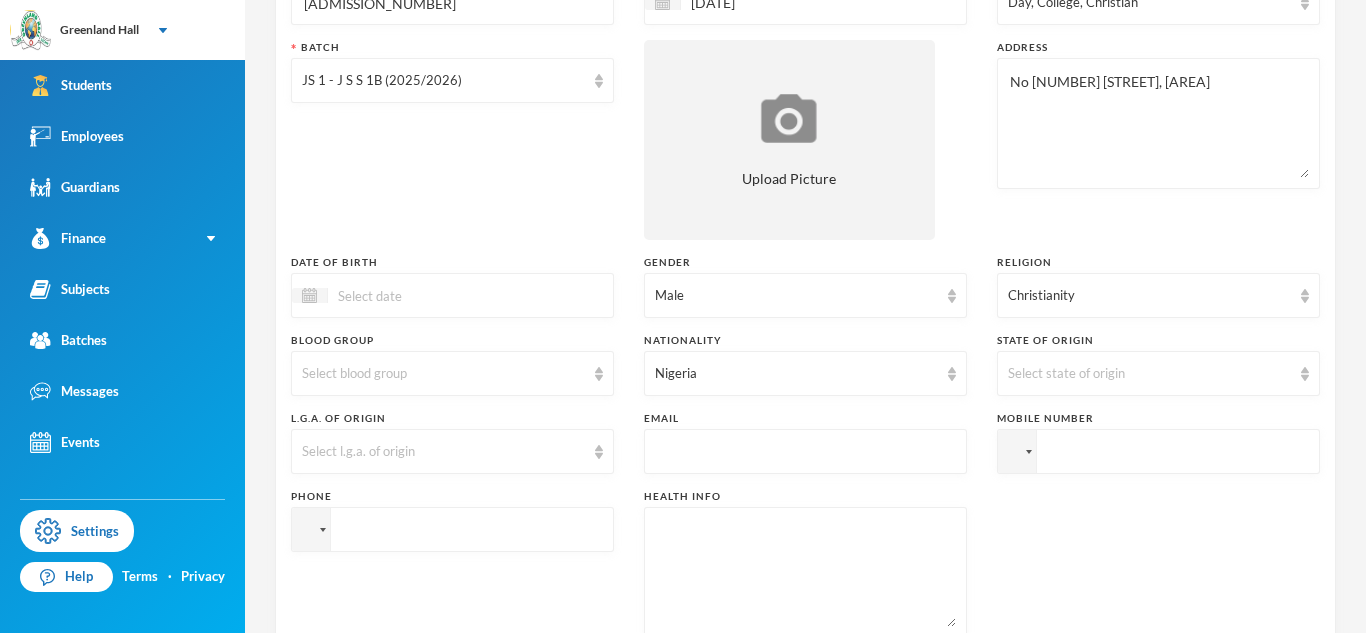 click at bounding box center (1158, 451) 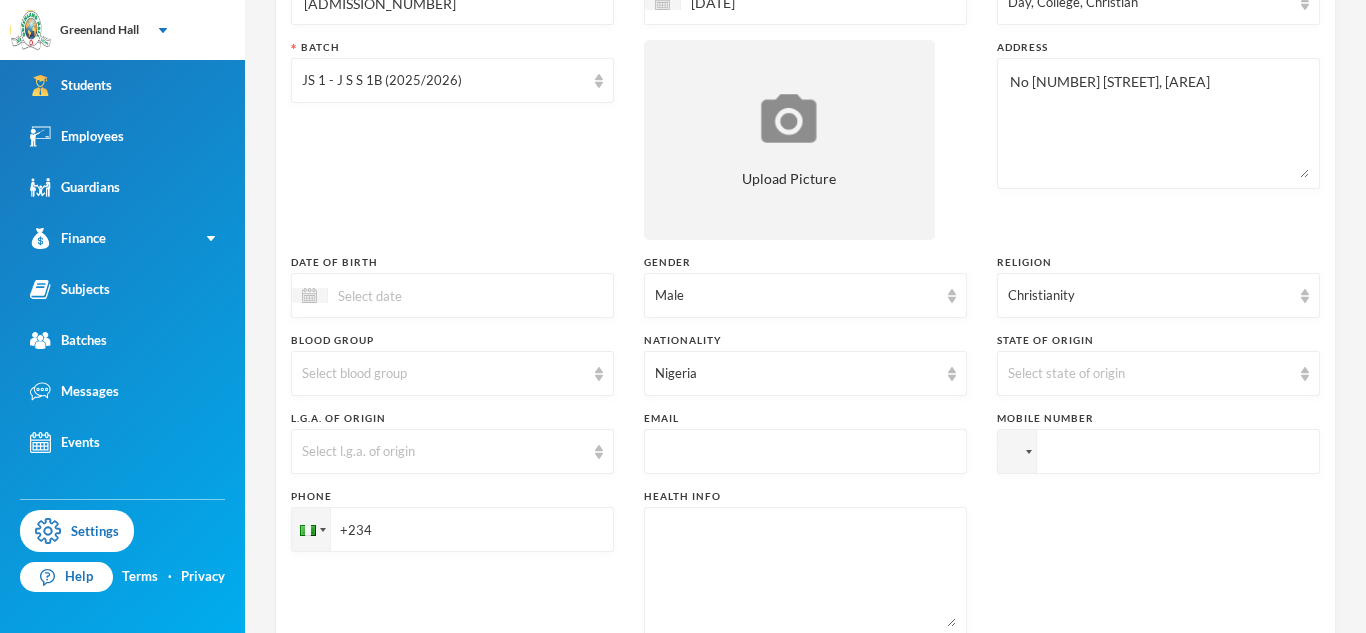paste on "[PHONE]" 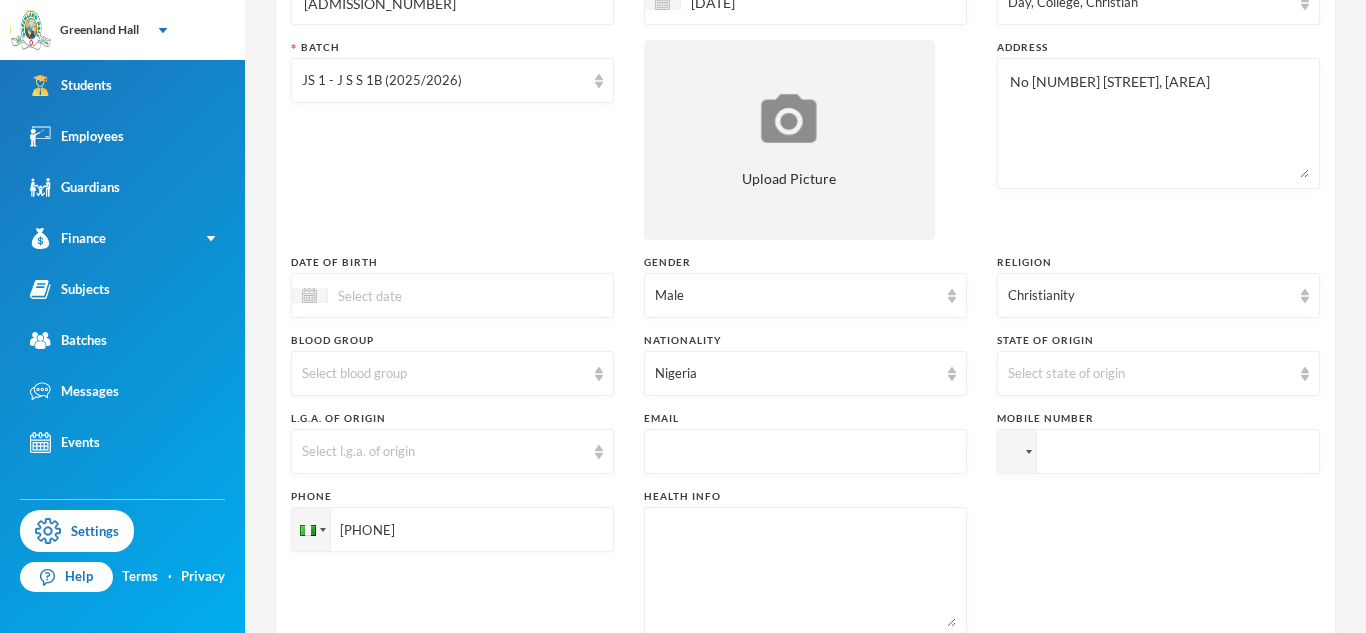 click on "[PHONE]" at bounding box center [1158, 451] 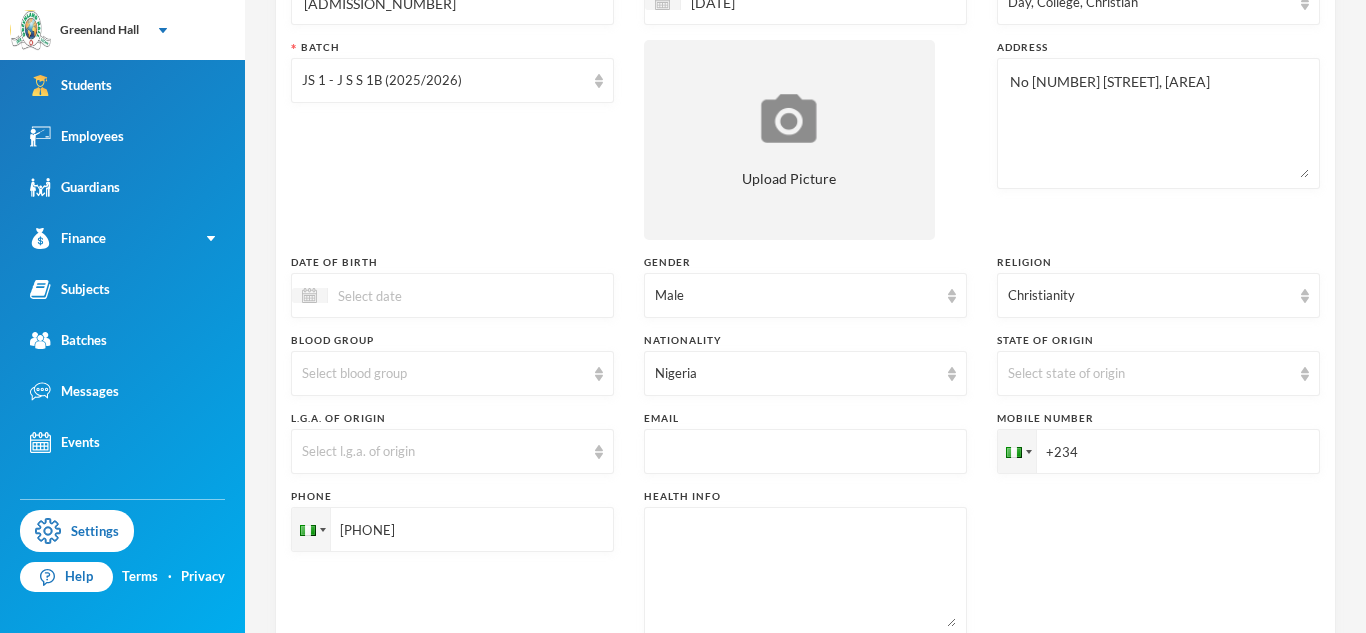 paste on "[PHONE]" 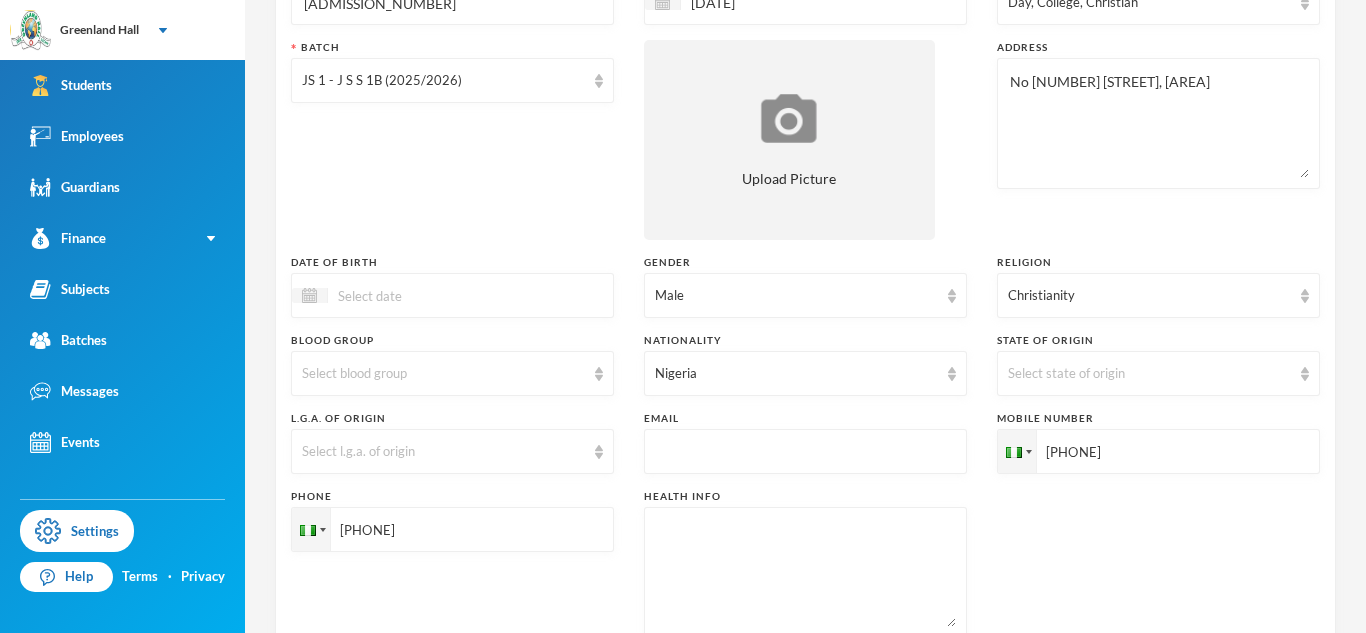 click on "[PHONE]" at bounding box center (1158, 451) 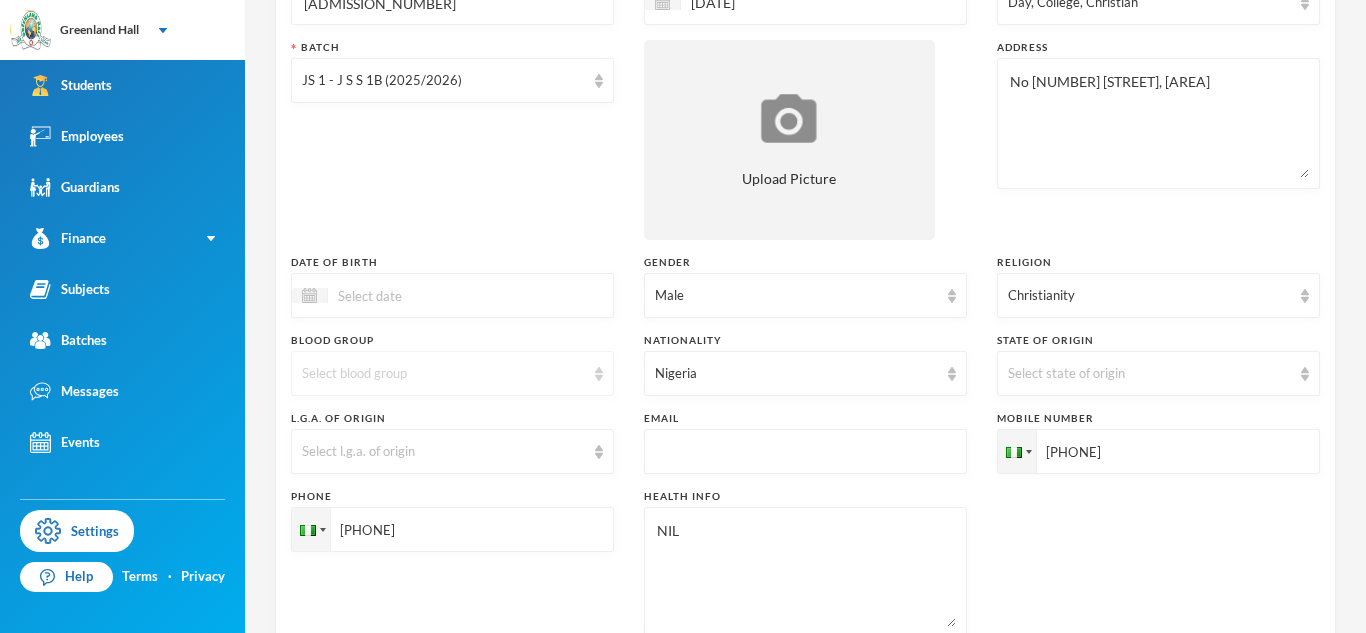 type on "NIL" 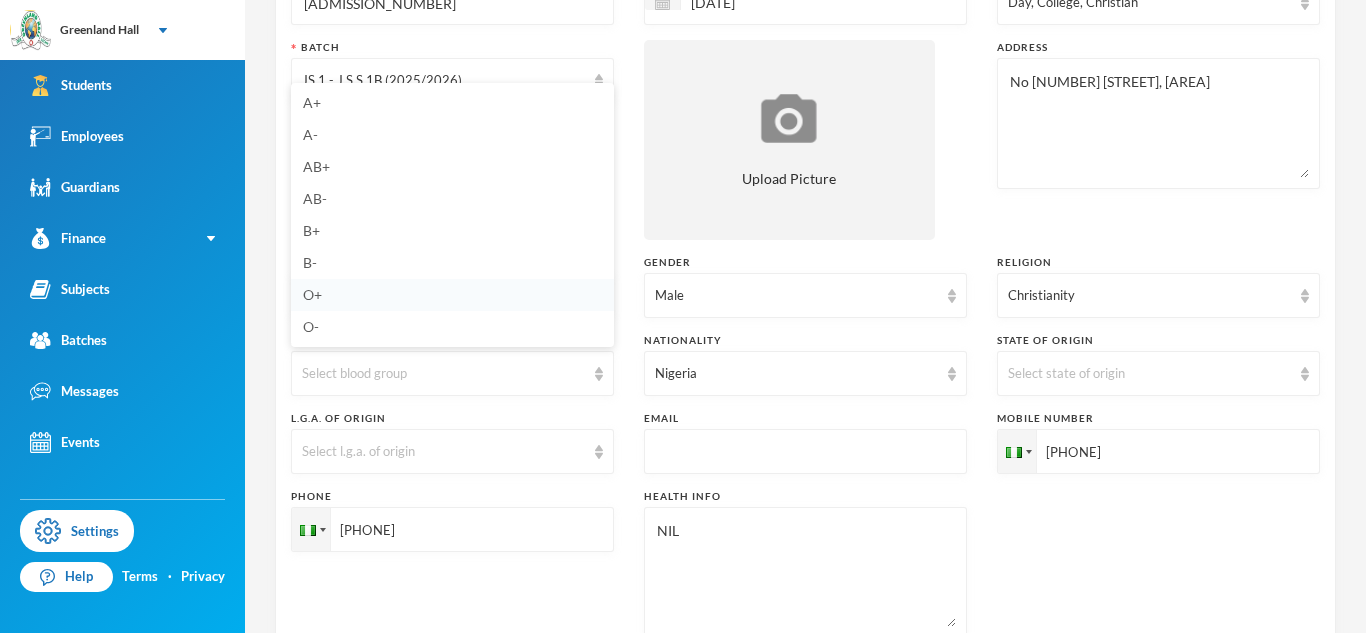click on "O+" at bounding box center [452, 295] 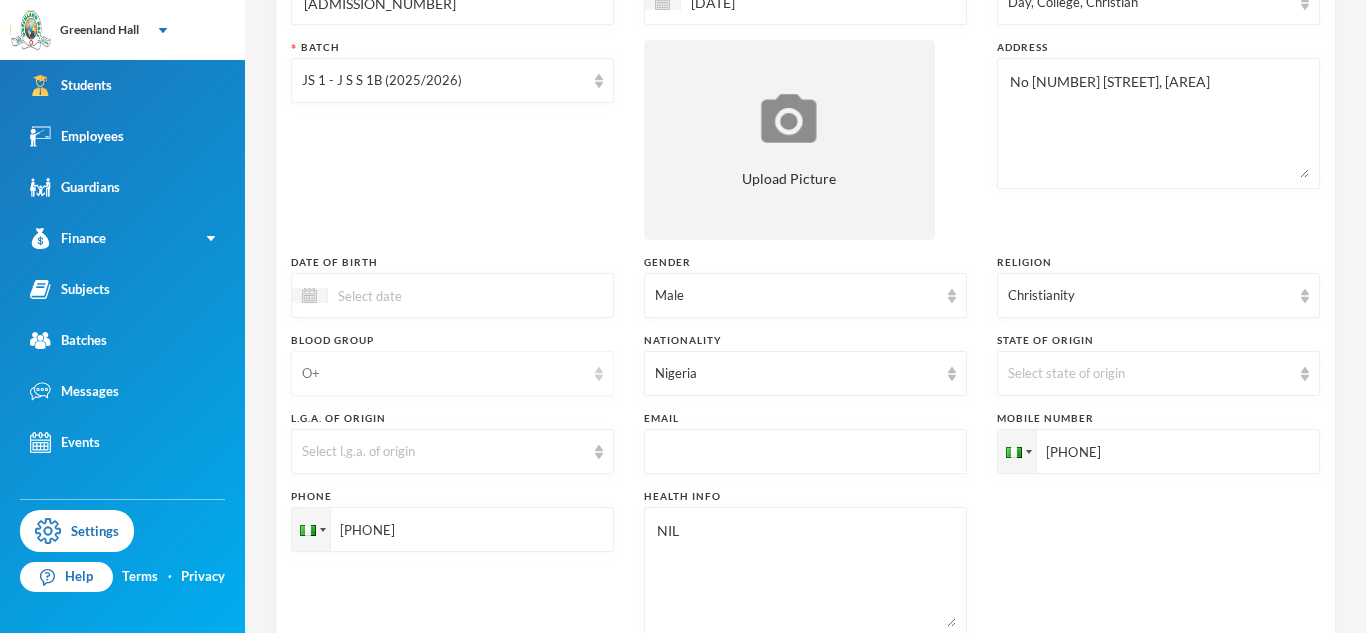 click on "O+" at bounding box center (443, 374) 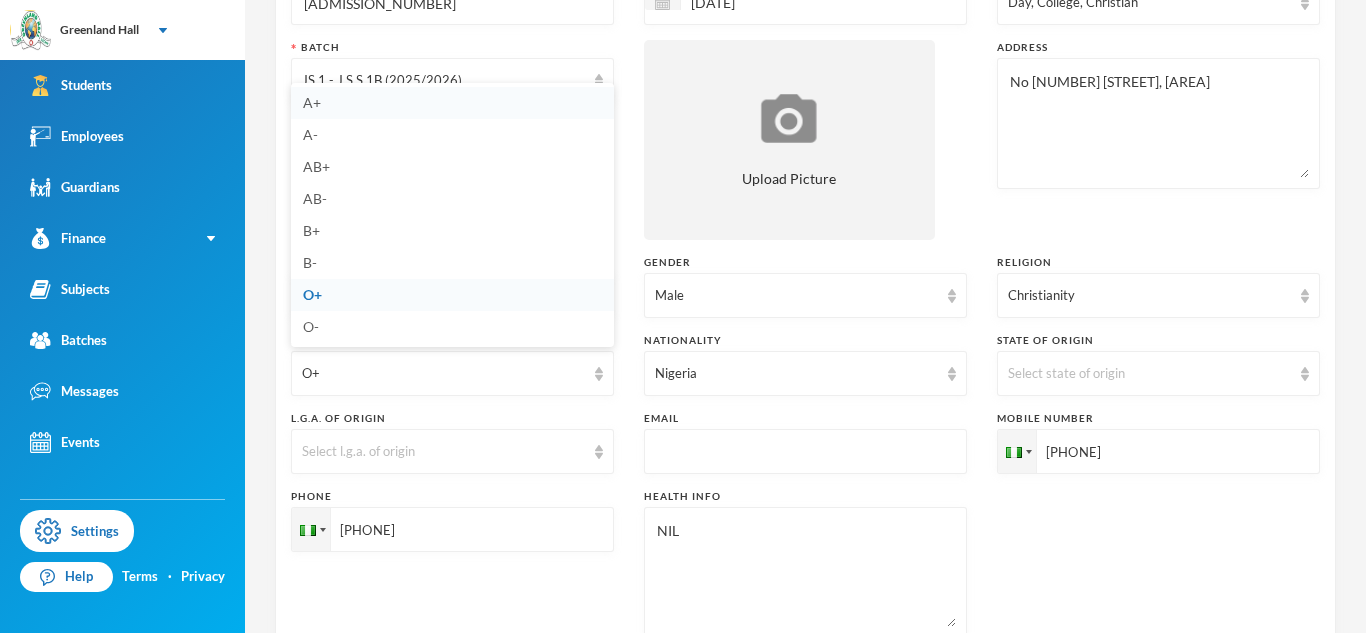 click on "A+" at bounding box center [452, 103] 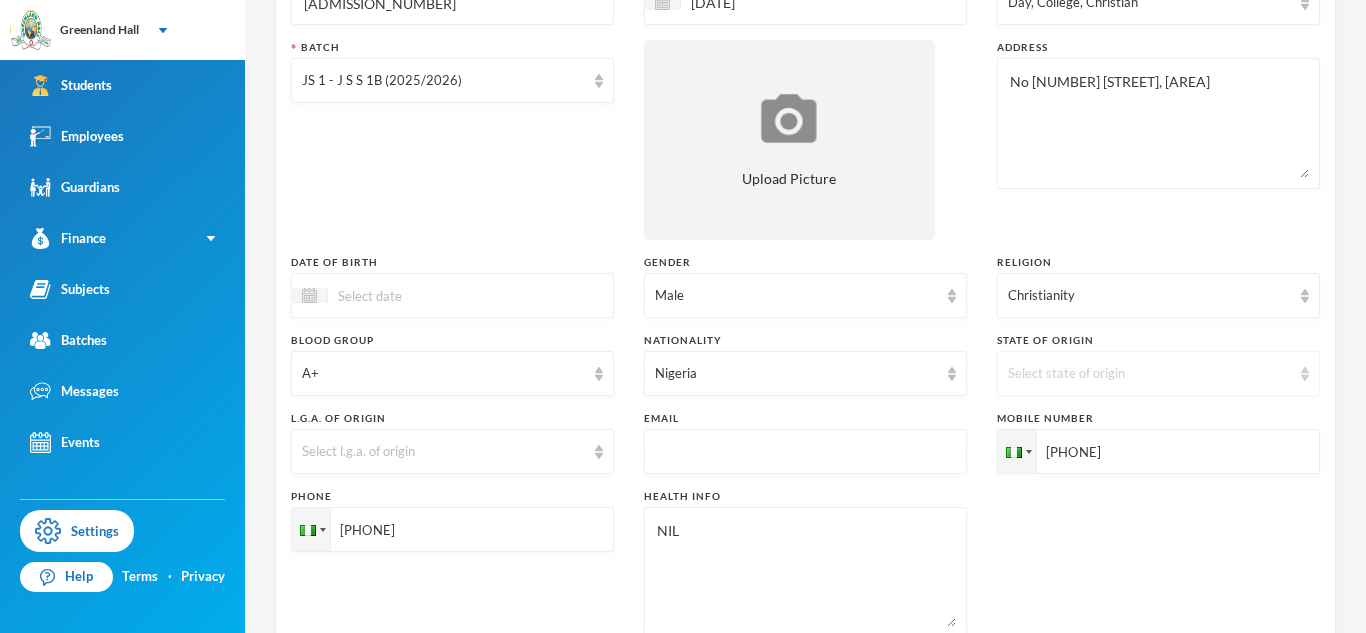 click on "Select state of origin" at bounding box center [1149, 374] 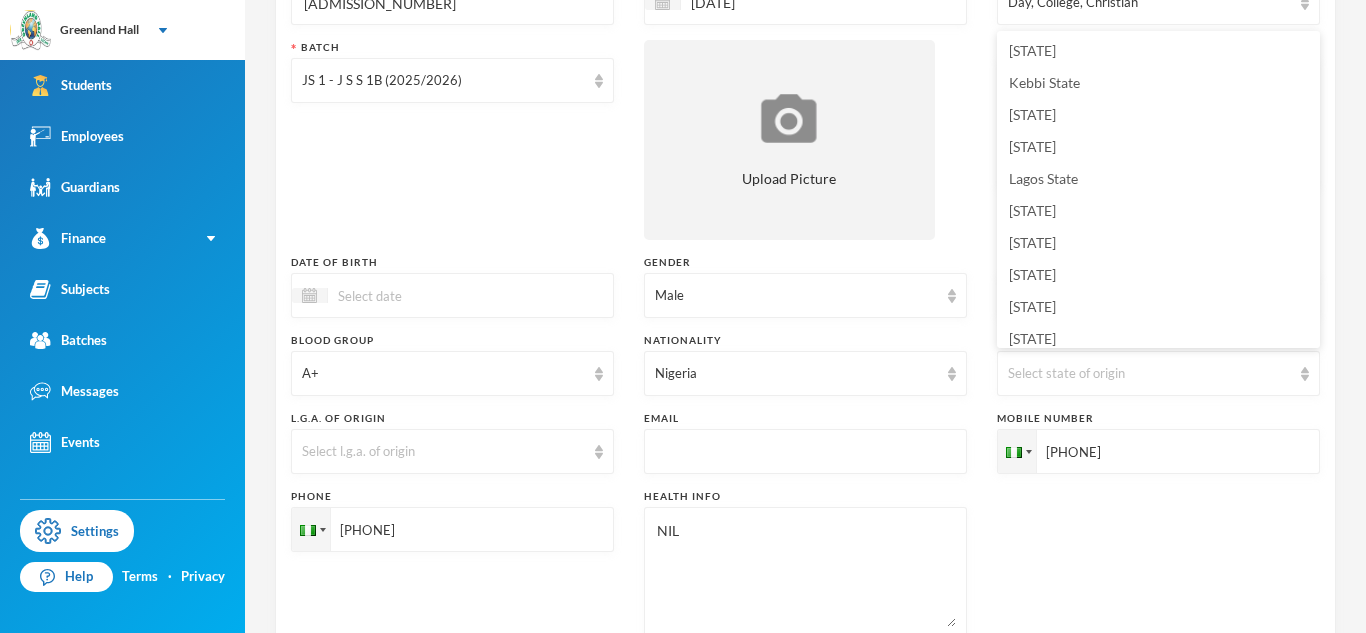 scroll, scrollTop: 643, scrollLeft: 0, axis: vertical 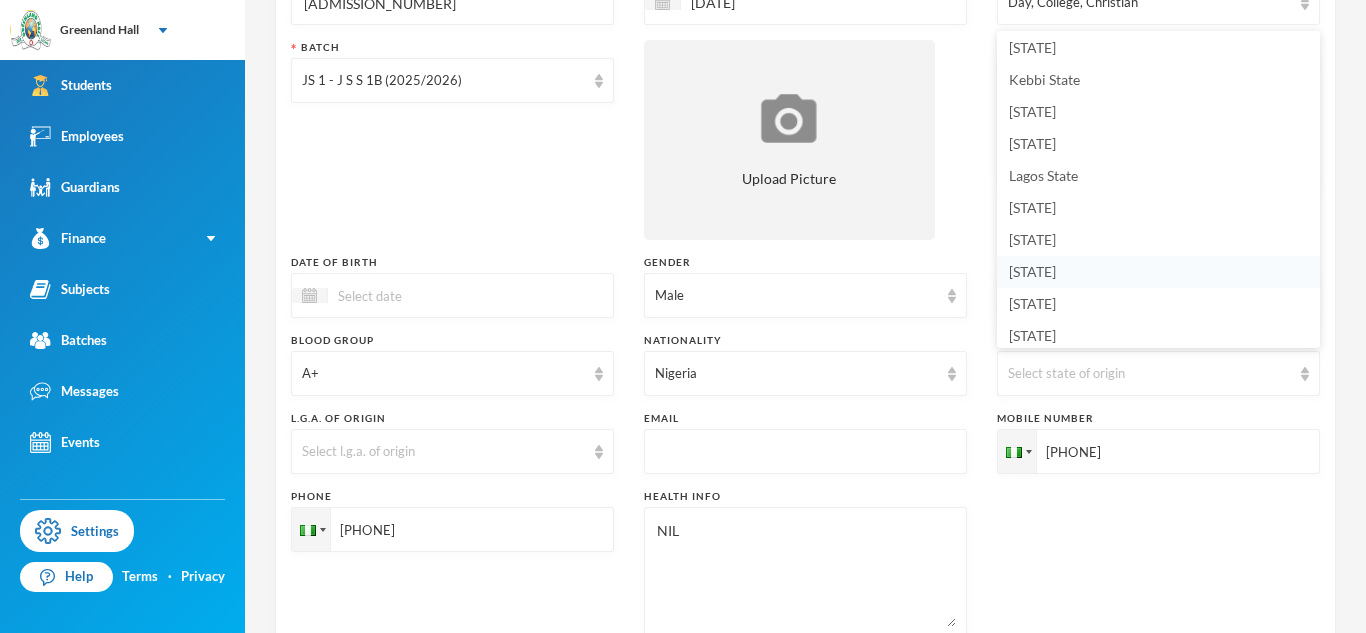 click on "[STATE]" at bounding box center (1158, 272) 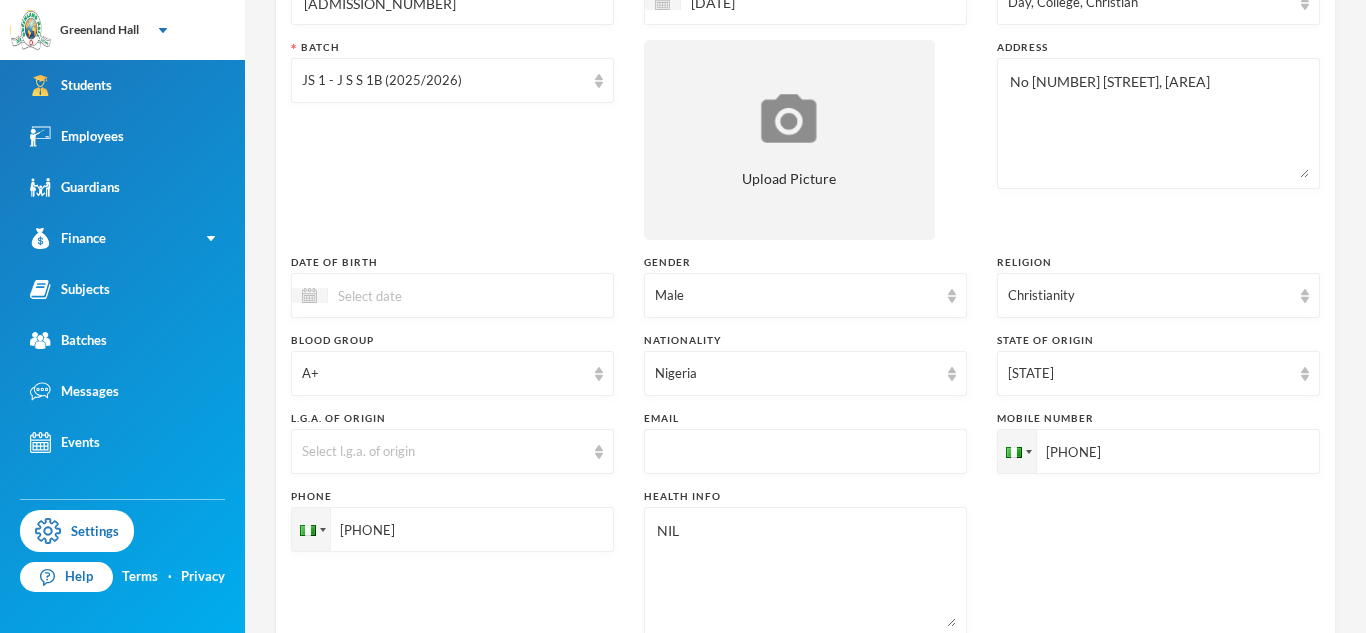 click at bounding box center [805, 452] 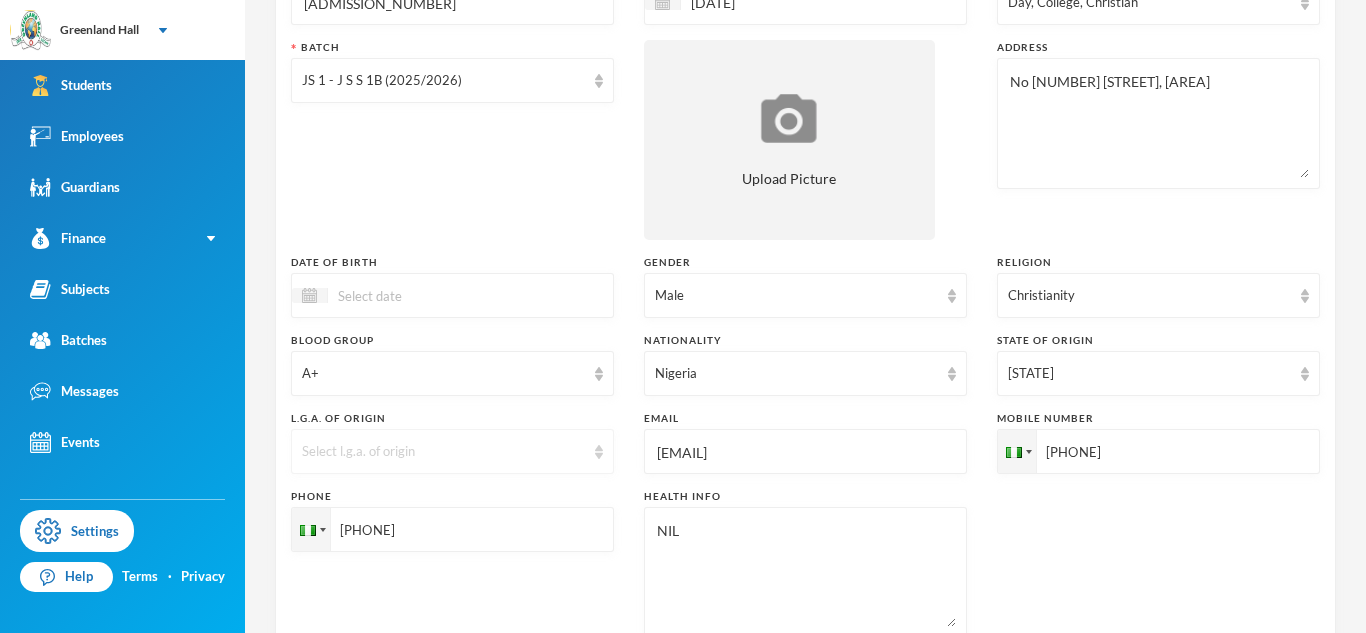 type on "[EMAIL]" 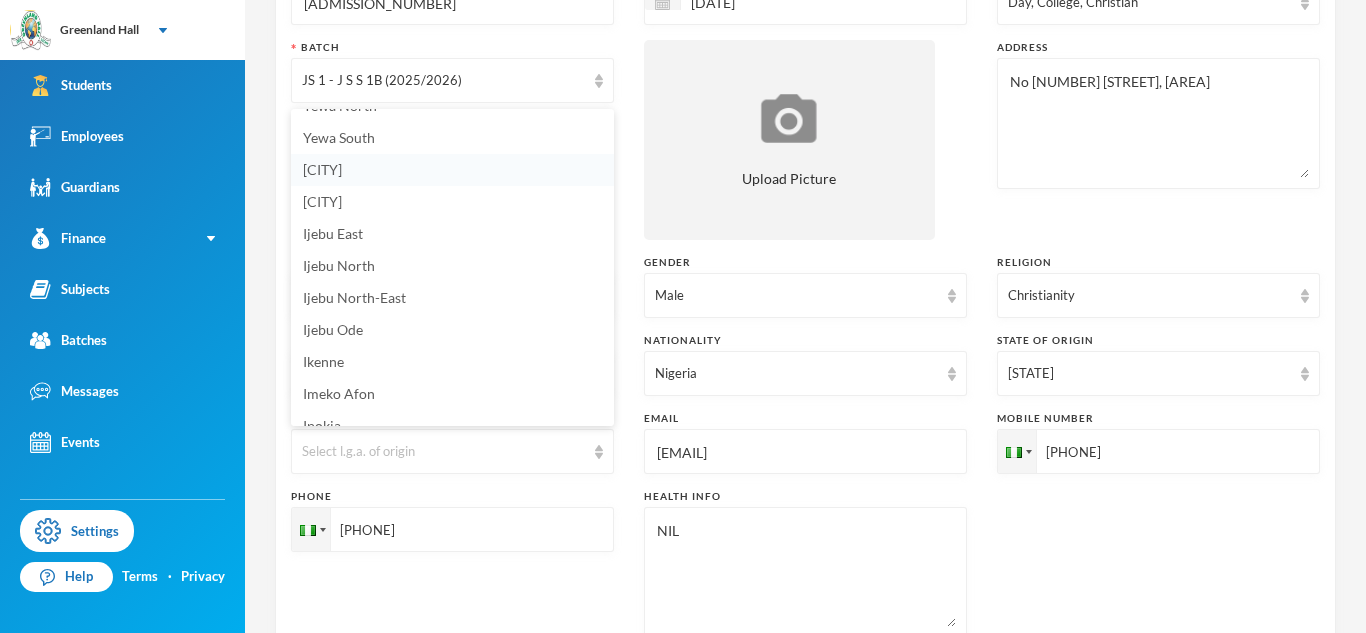 scroll, scrollTop: 116, scrollLeft: 0, axis: vertical 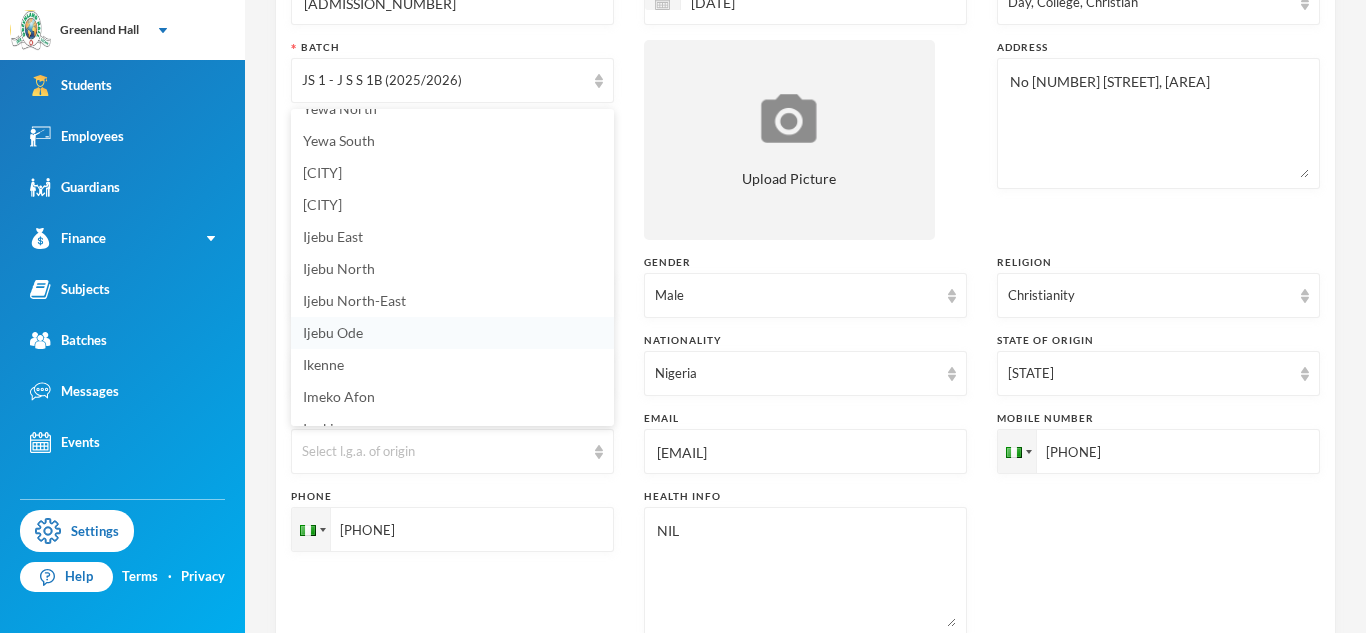 click on "Ijebu Ode" at bounding box center [452, 333] 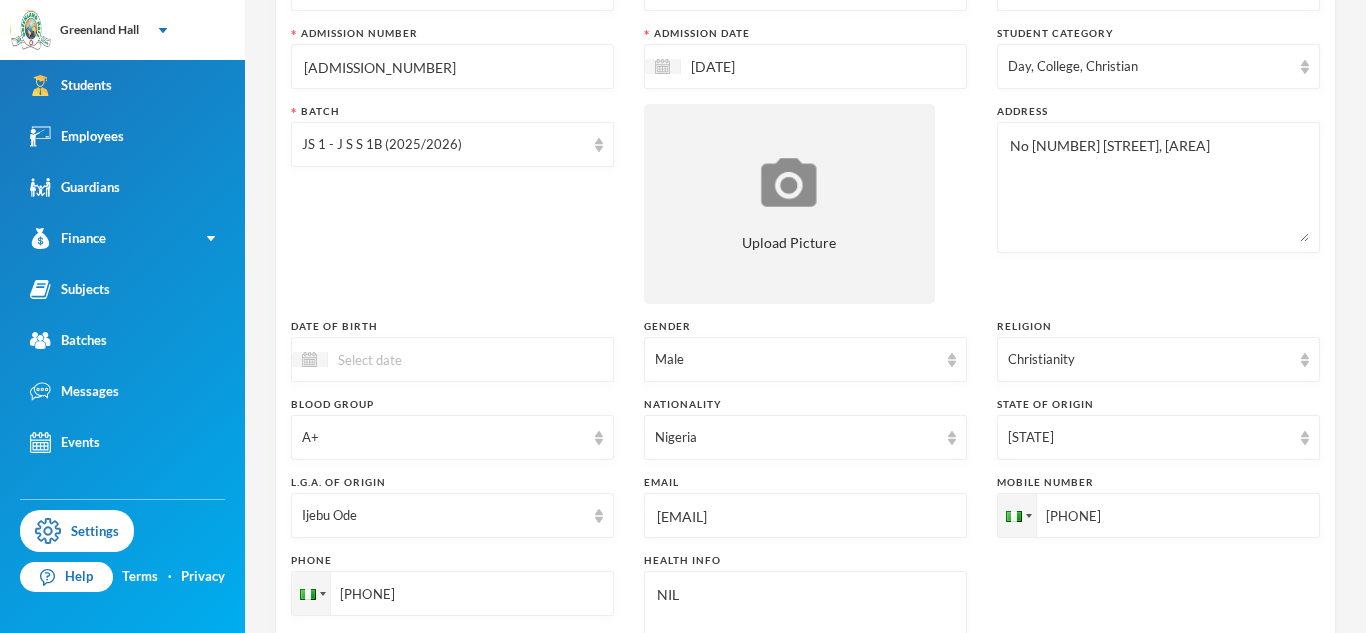 scroll, scrollTop: 197, scrollLeft: 0, axis: vertical 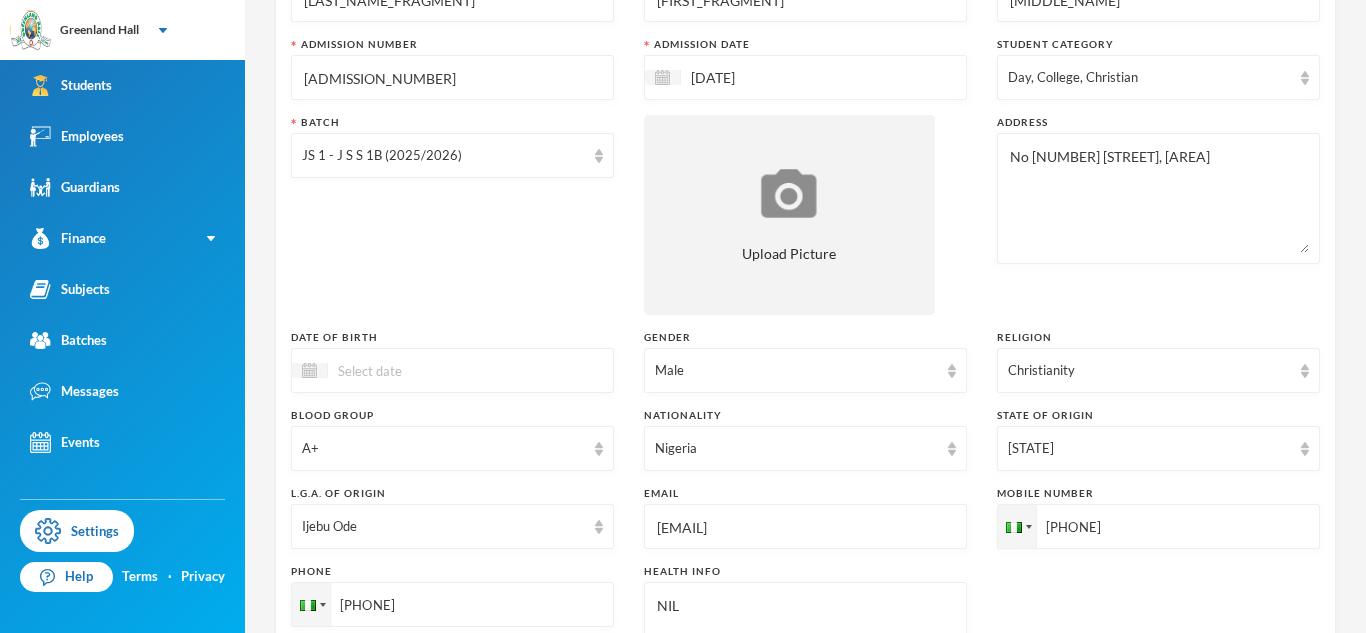 click at bounding box center [412, 370] 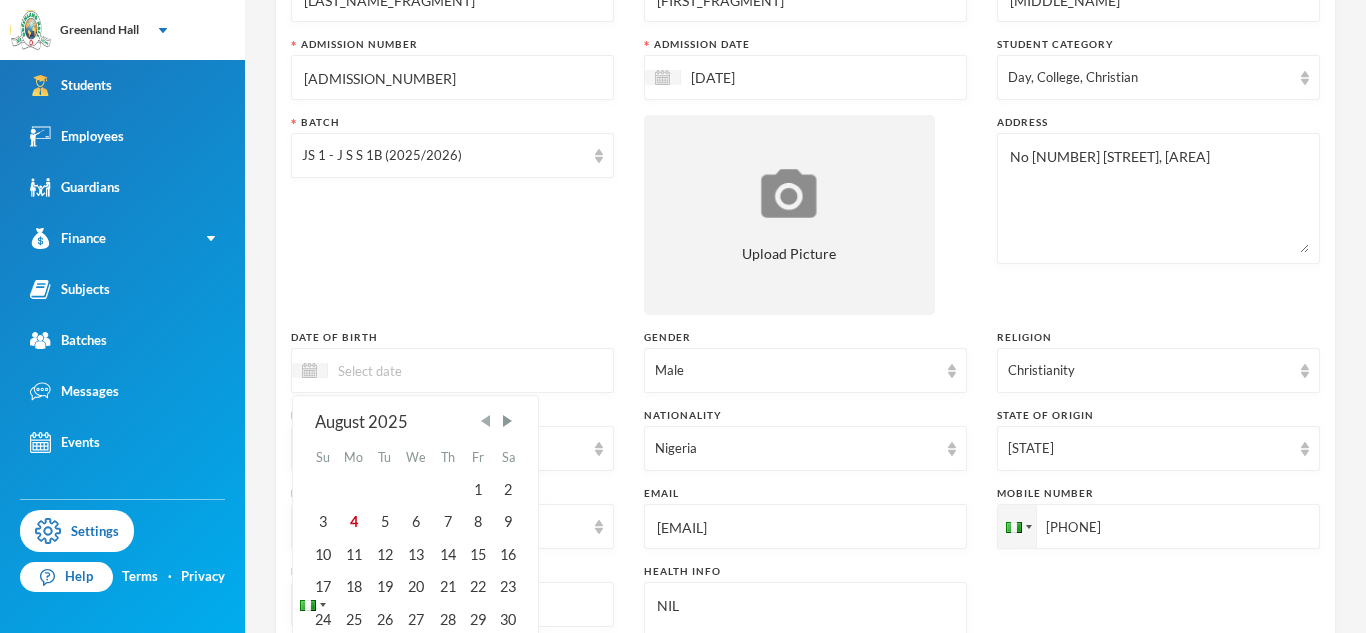 click at bounding box center (486, 421) 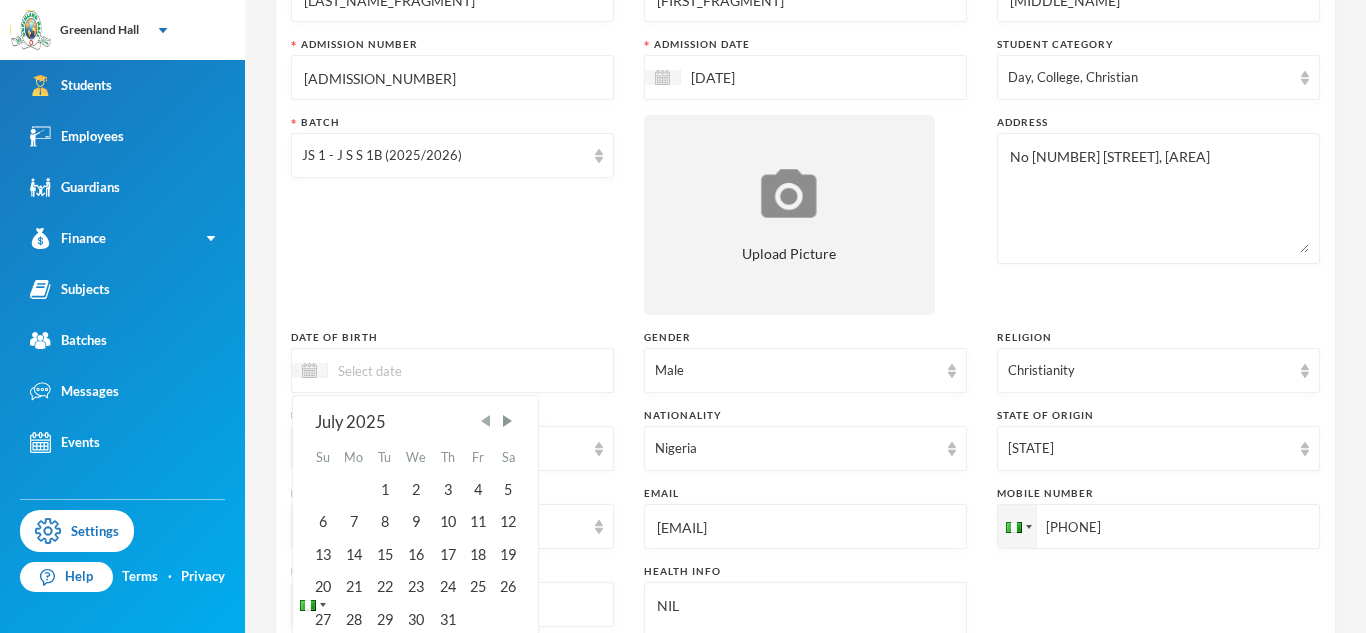 click at bounding box center [486, 421] 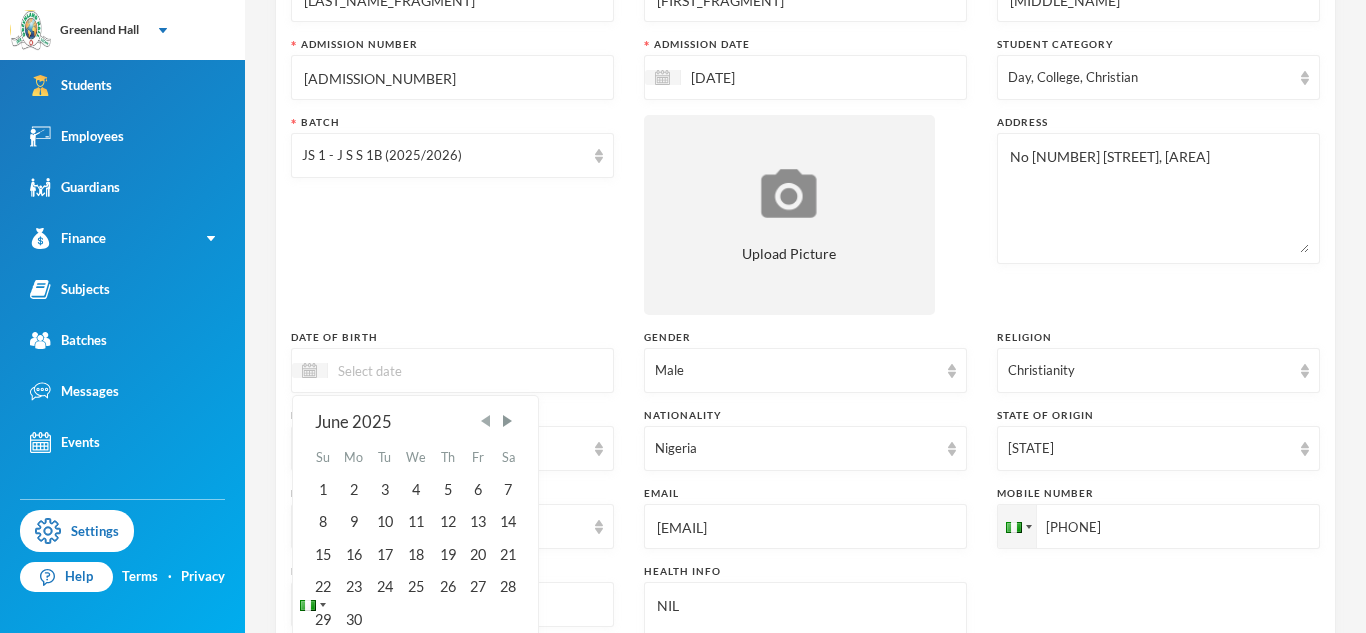 click at bounding box center (486, 421) 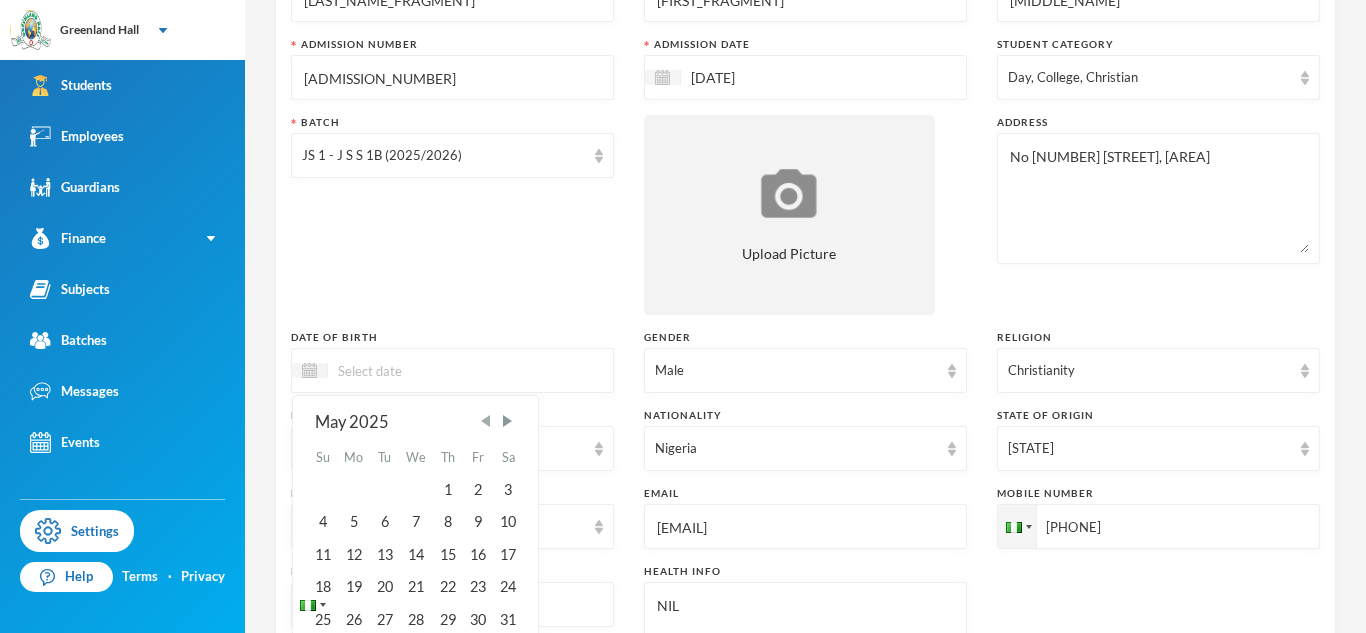 click at bounding box center [486, 421] 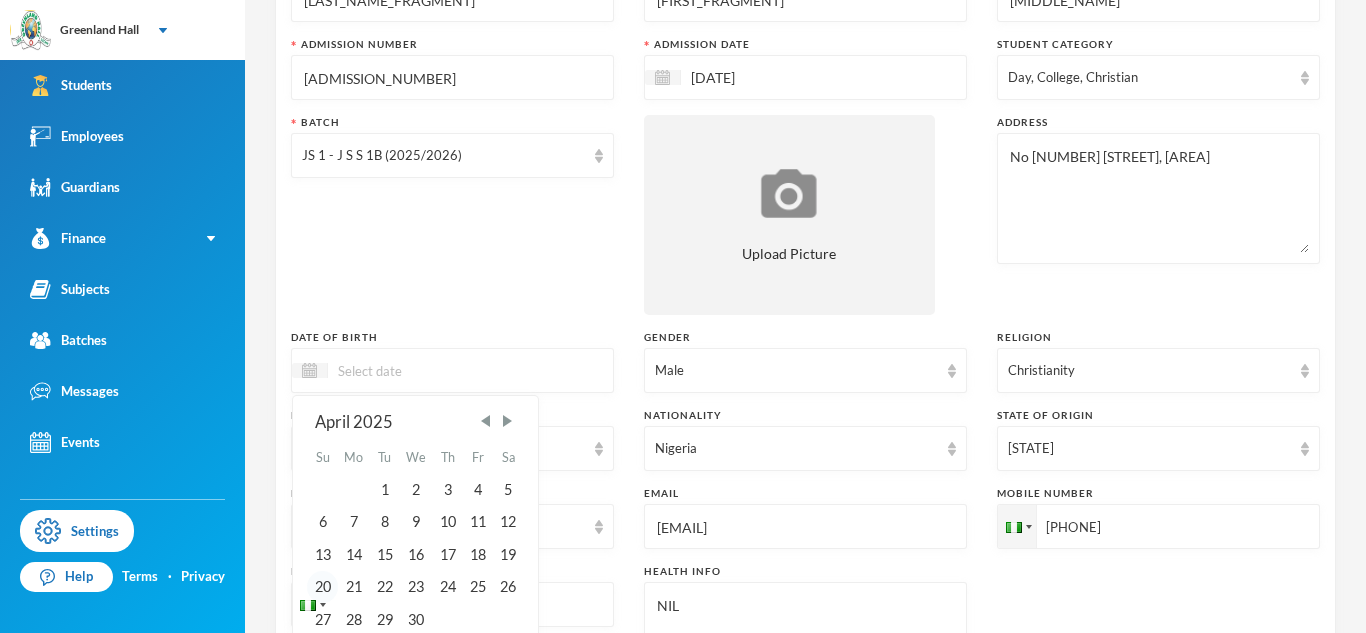 click on "20" at bounding box center (322, 587) 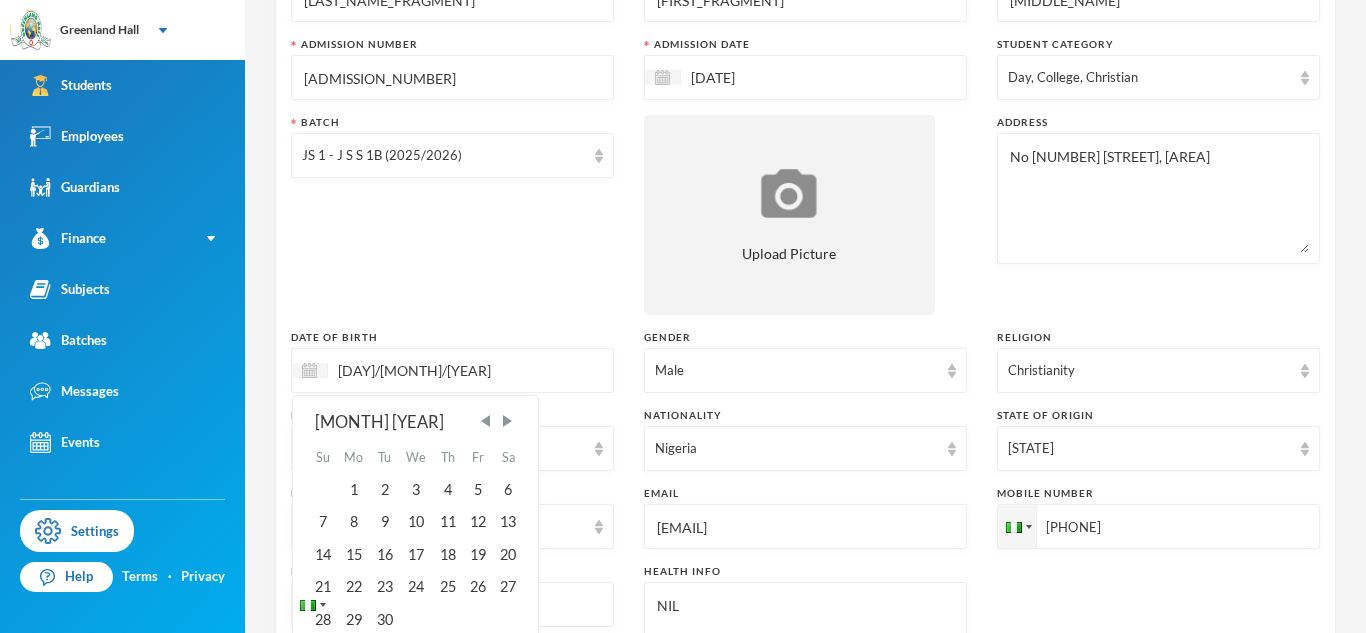 click on "[DAY]/[MONTH]/[YEAR]" at bounding box center [412, 370] 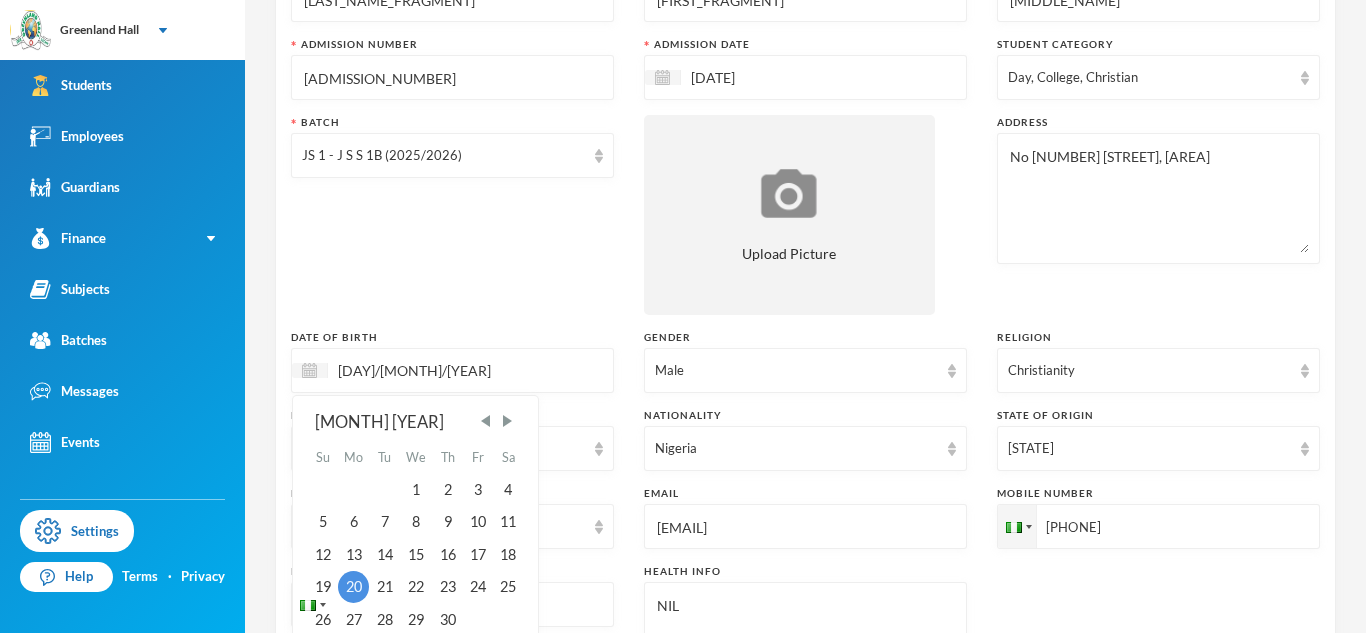 click on "[DAY]/[MONTH]/[YEAR]" at bounding box center (412, 370) 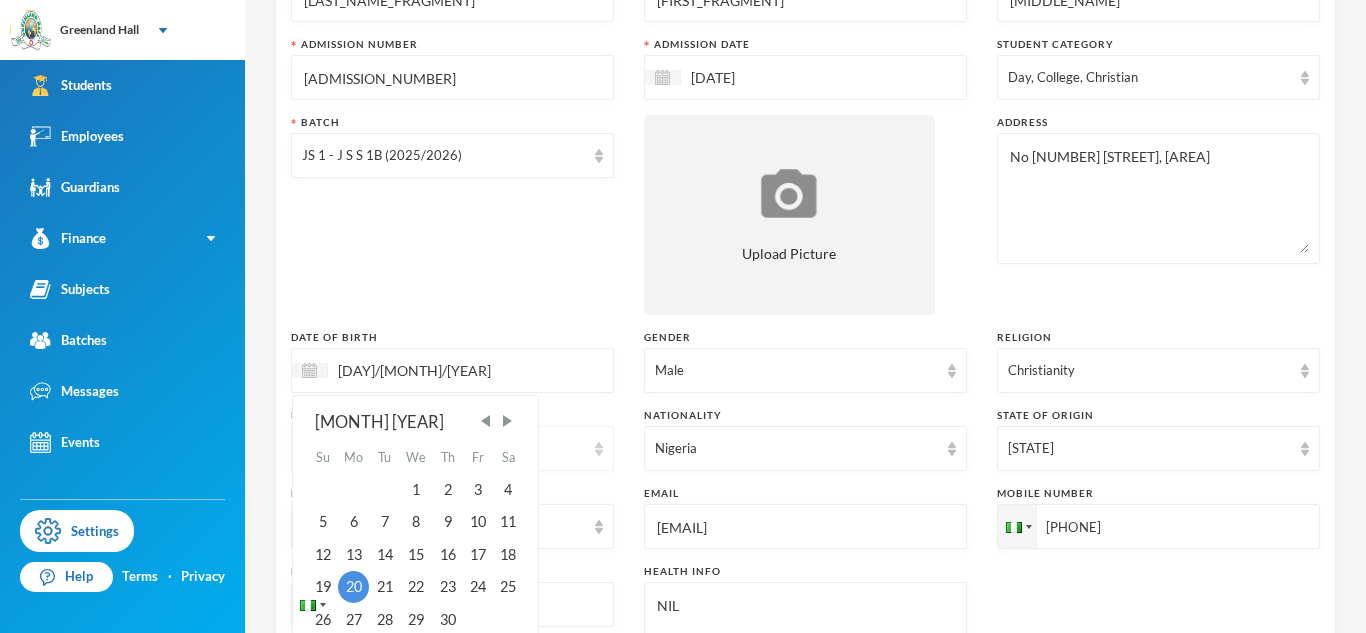 type on "[DAY]/[MONTH]/[YEAR]" 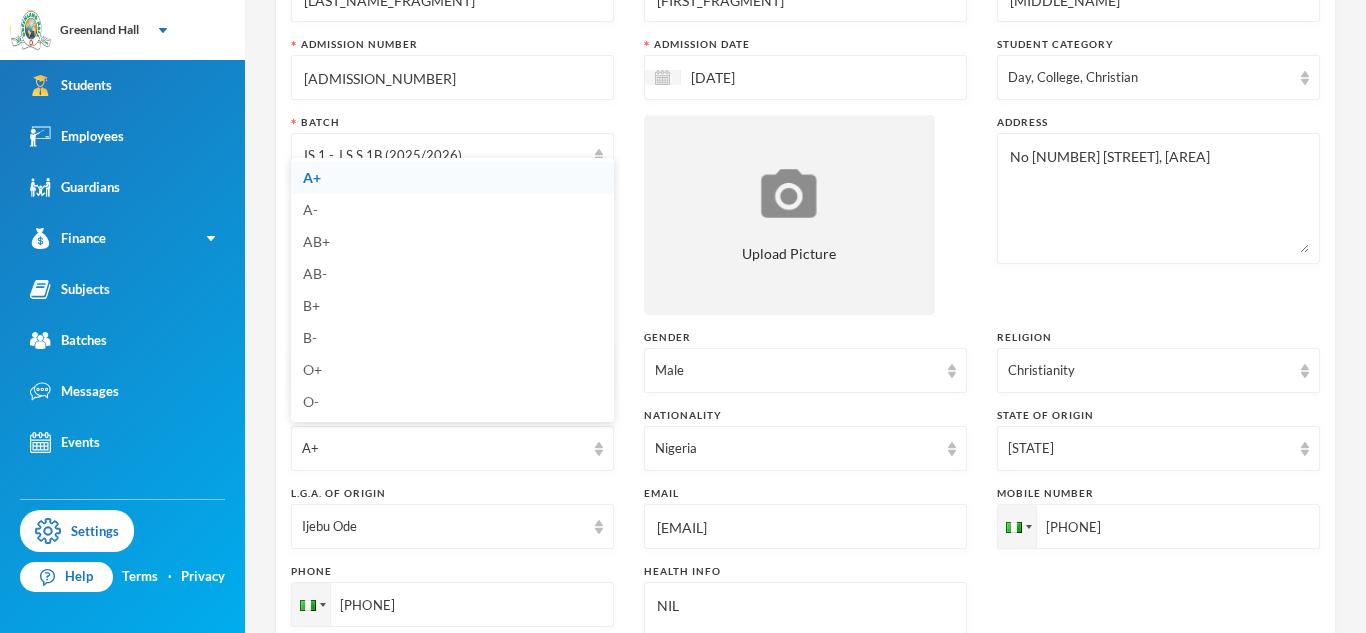 click on "Surname [LAST] First Name [FIRST] Middle Name [MIDDLE] Admission Number [ADMISSION_NUMBER] Admission Date [MONTH]/[DAY]/[YEAR] Student Category Day, College, Christian Batch JS 1 - J S S 1B ([YEAR]/[YEAR]) Upload Picture Address No [NUMBER] [STREET], [AREA] Date of Birth [DAY]/[MONTH]/[YEAR] Gender Male Religion Christianity Blood Group A+ Nationality [COUNTRY] State of Origin [STATE] L.G.A. of Origin [CITY] Email [EMAIL] Mobile Number [PHONE] Phone [PHONE] Health Info NIL" at bounding box center (805, 343) 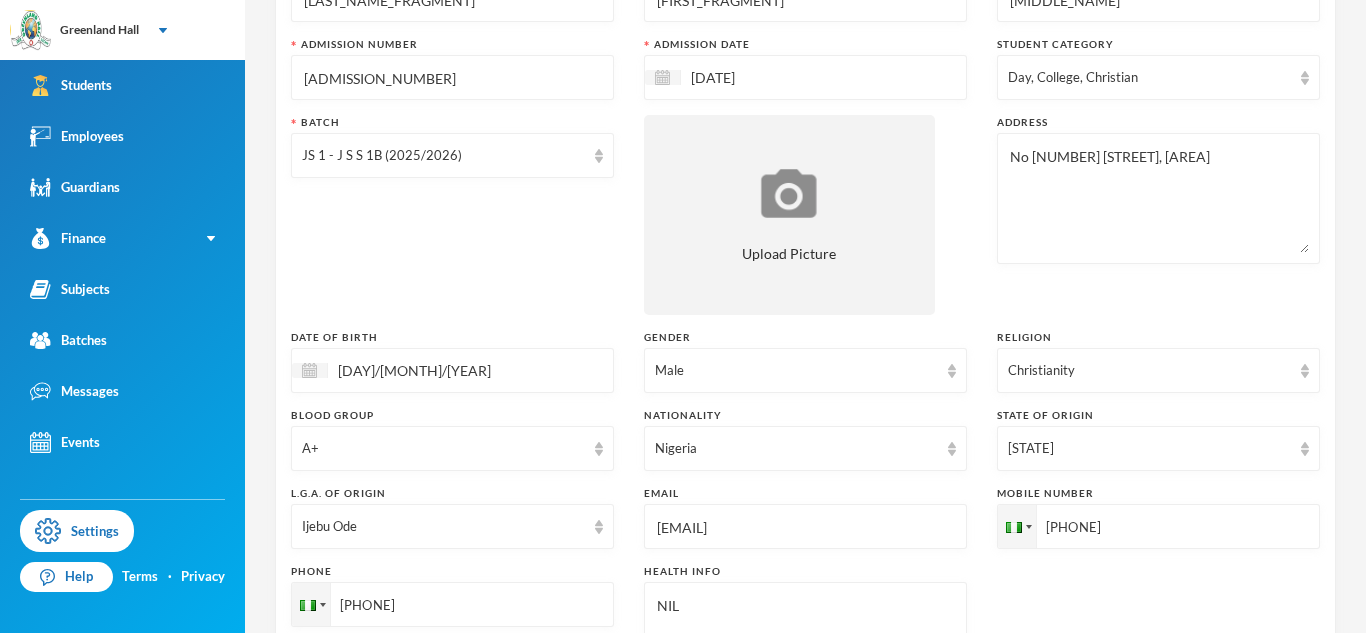 click on "[DATE]" at bounding box center (765, 77) 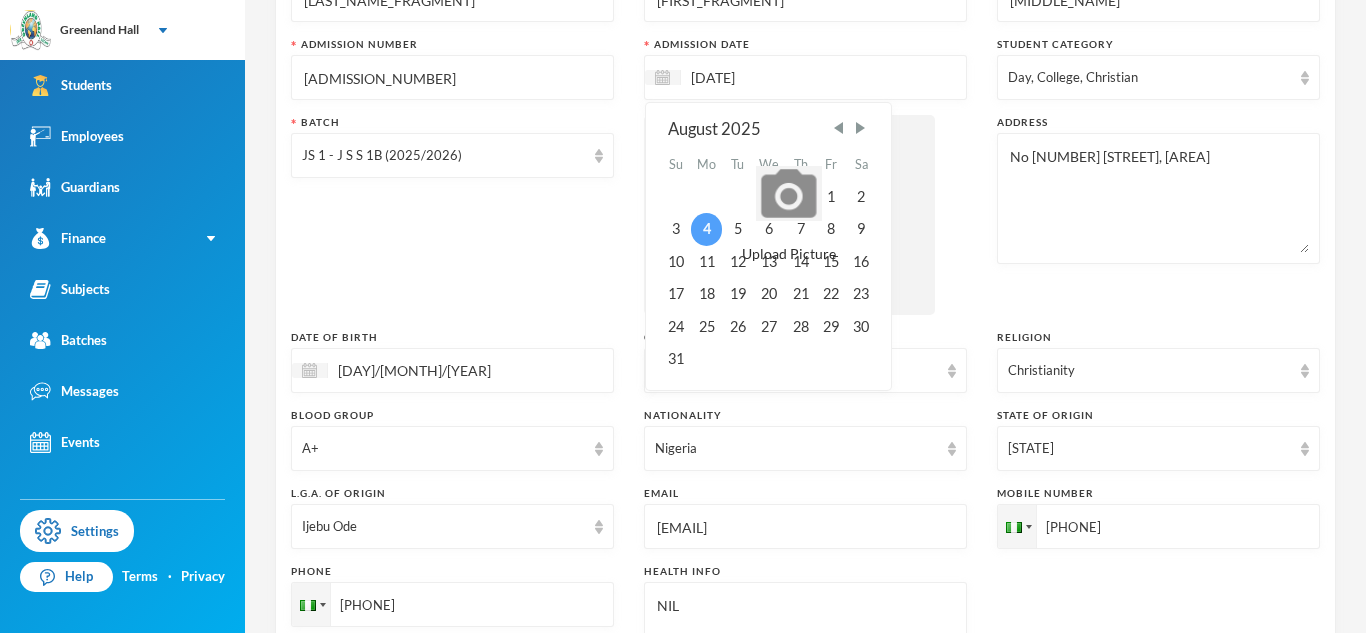 click on "4" at bounding box center (707, 229) 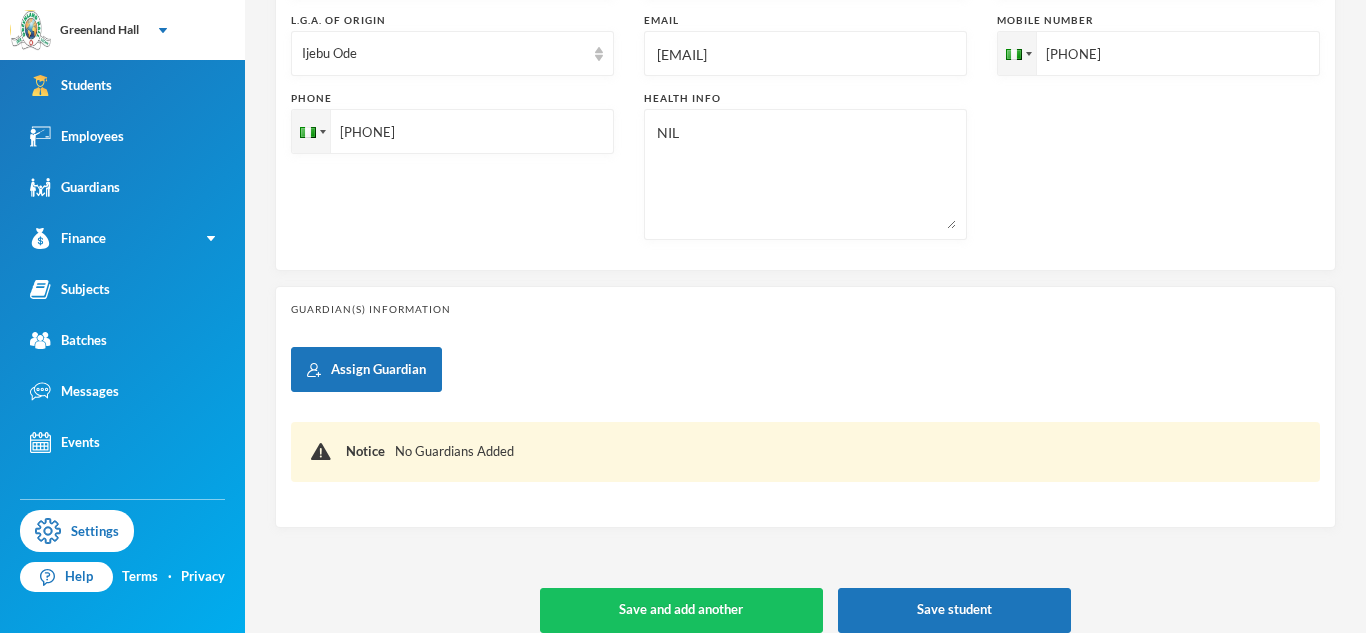 scroll, scrollTop: 690, scrollLeft: 0, axis: vertical 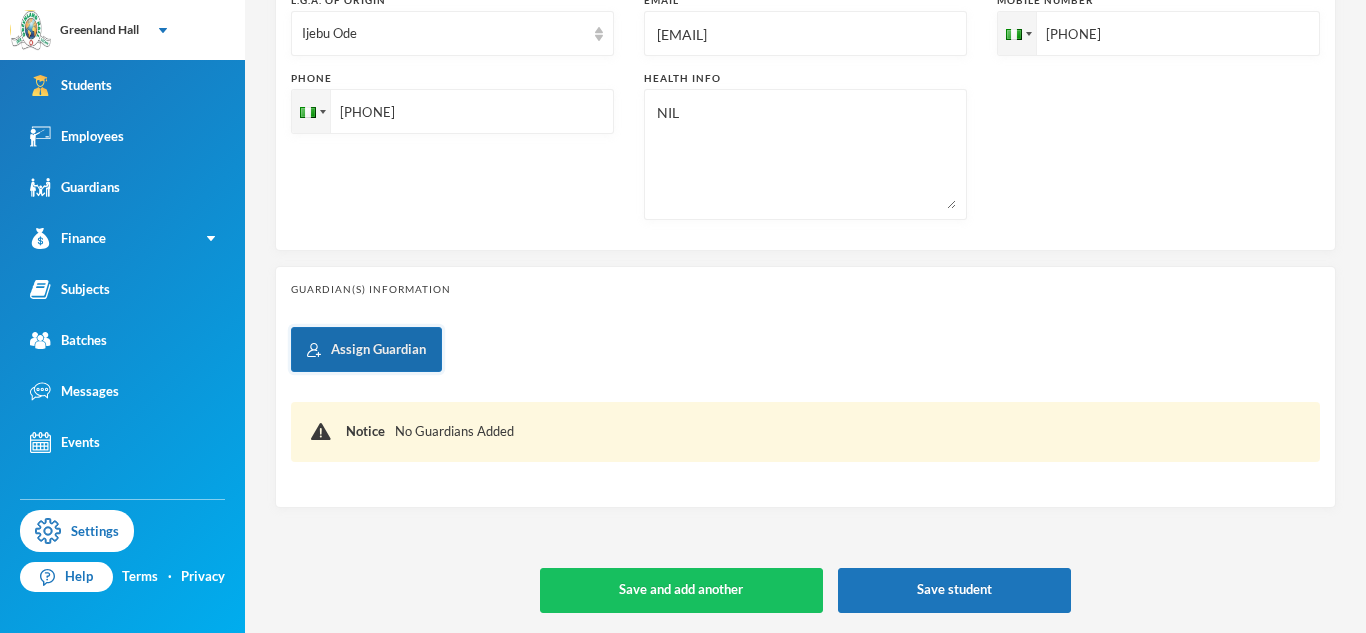 click on "Assign Guardian" at bounding box center (366, 349) 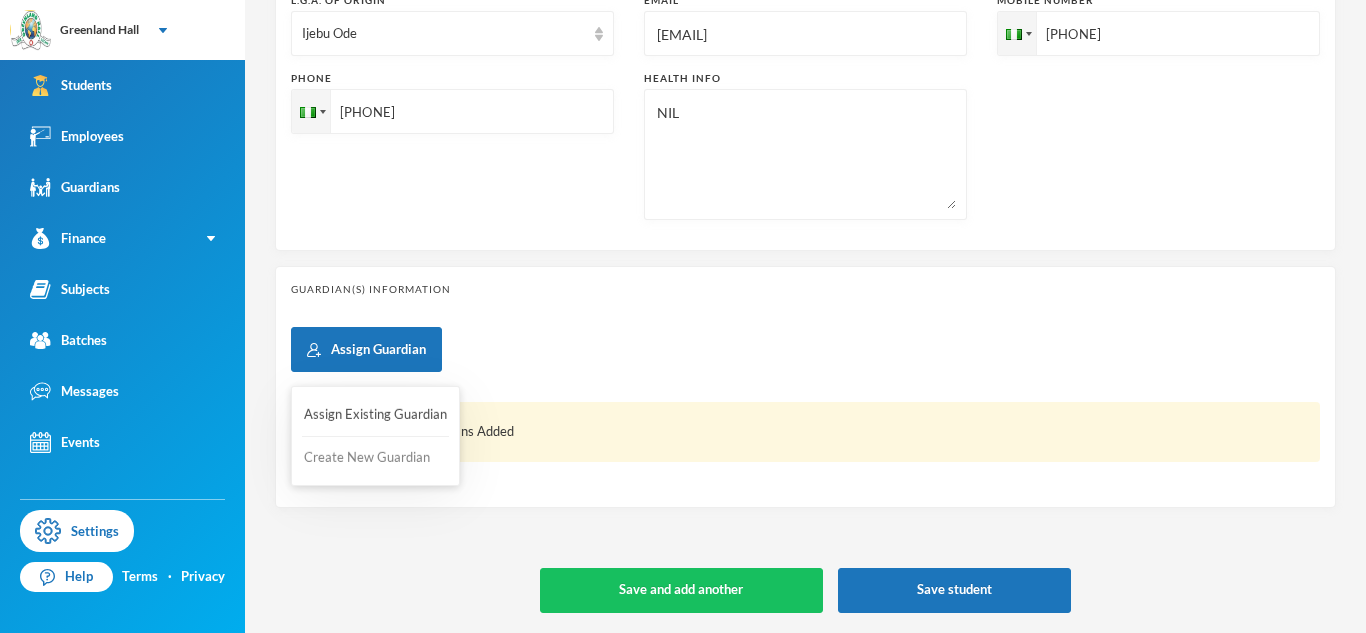 click on "Create New Guardian" at bounding box center (375, 458) 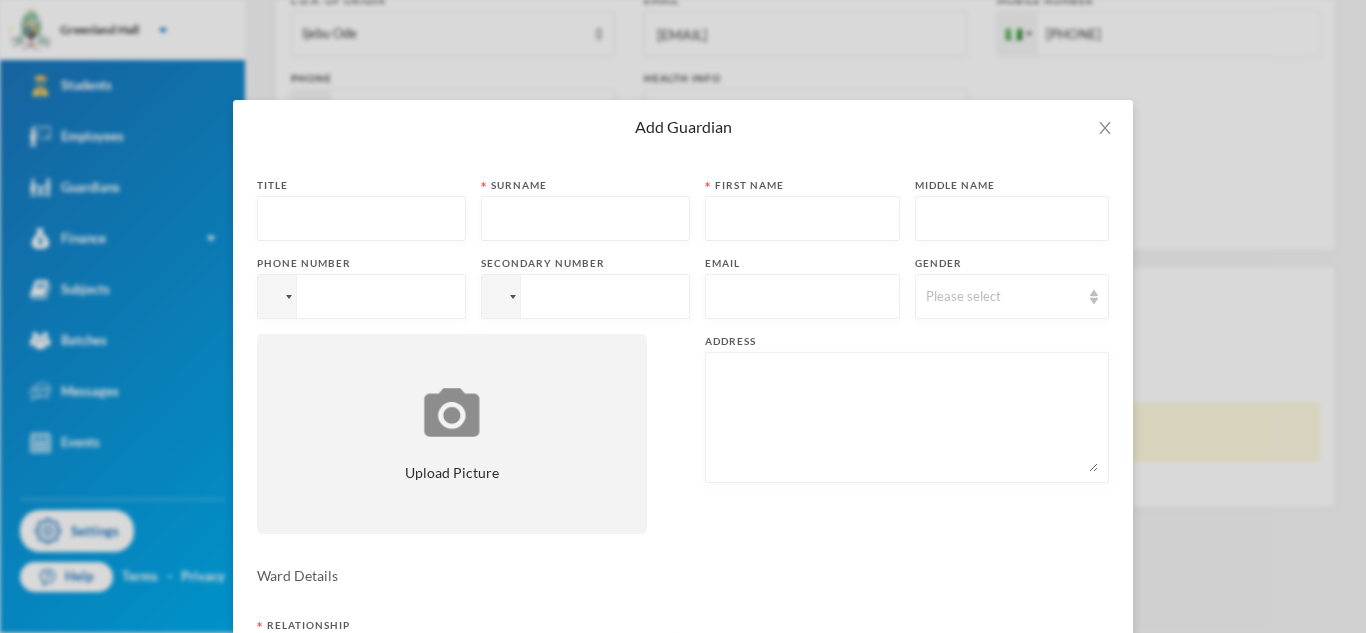 click at bounding box center [802, 297] 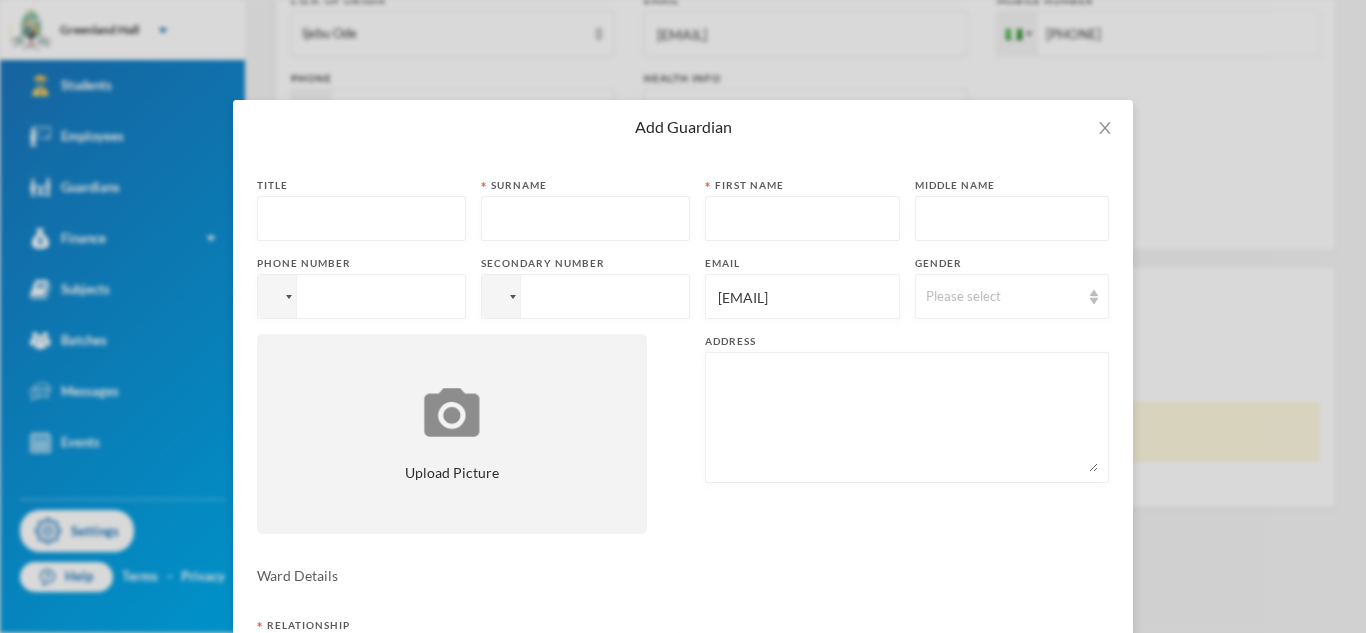 type on "[EMAIL]" 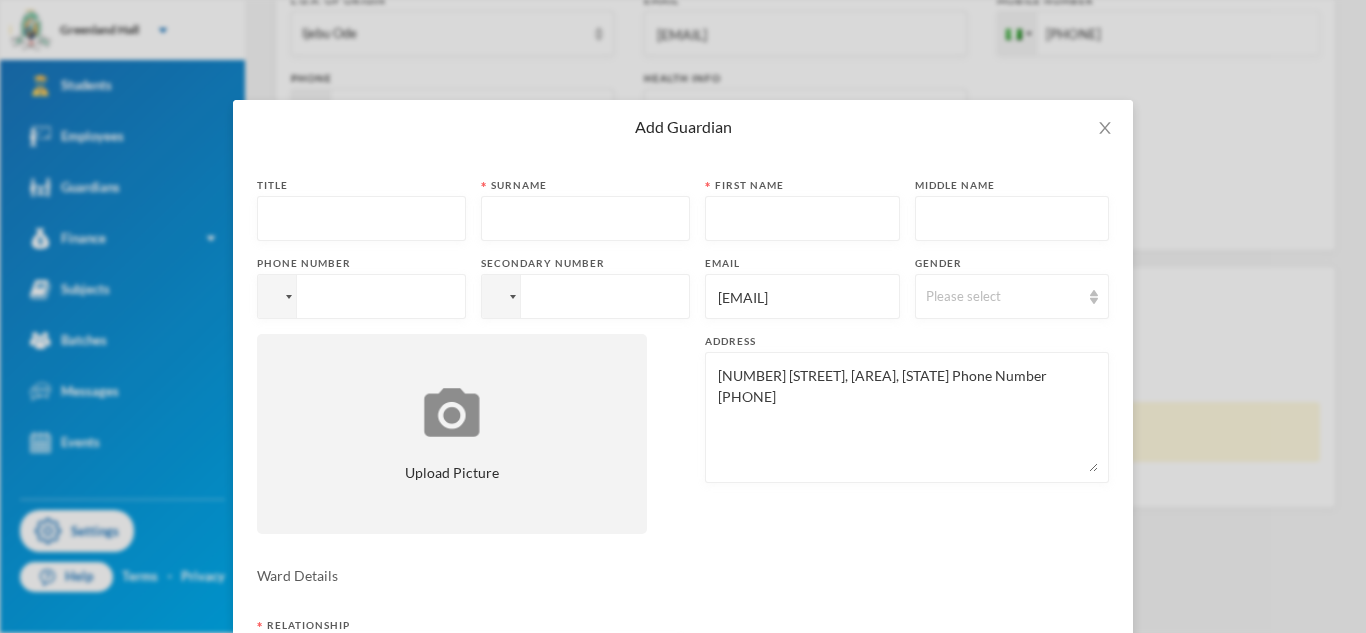 click on "[NUMBER] [STREET], [AREA], [STATE] Phone Number [PHONE]" at bounding box center (907, 417) 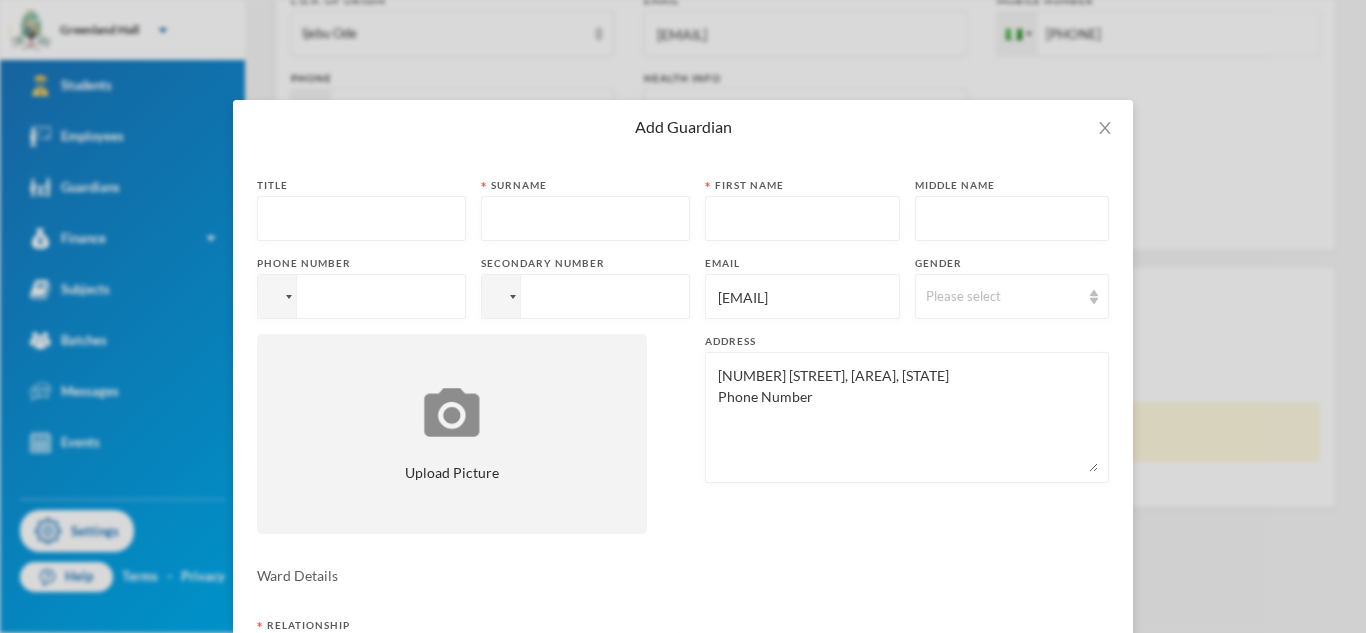 type on "[NUMBER] [STREET], [AREA], [STATE]
Phone Number" 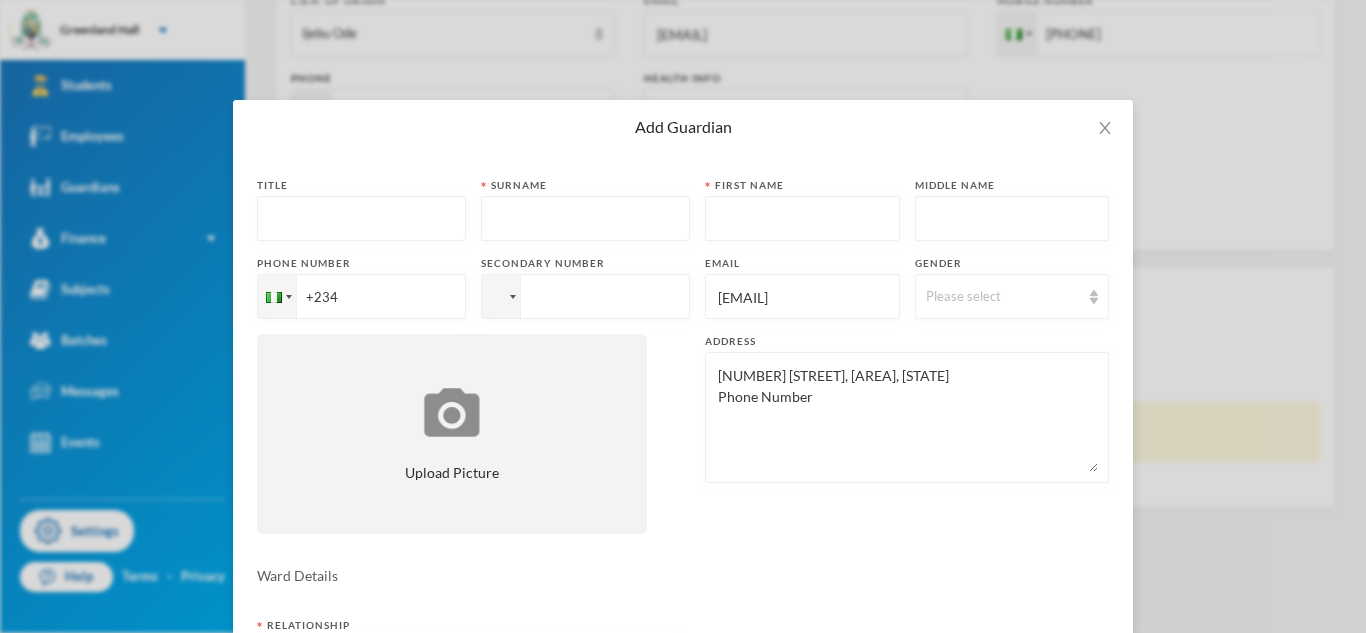 paste on "[PHONE]" 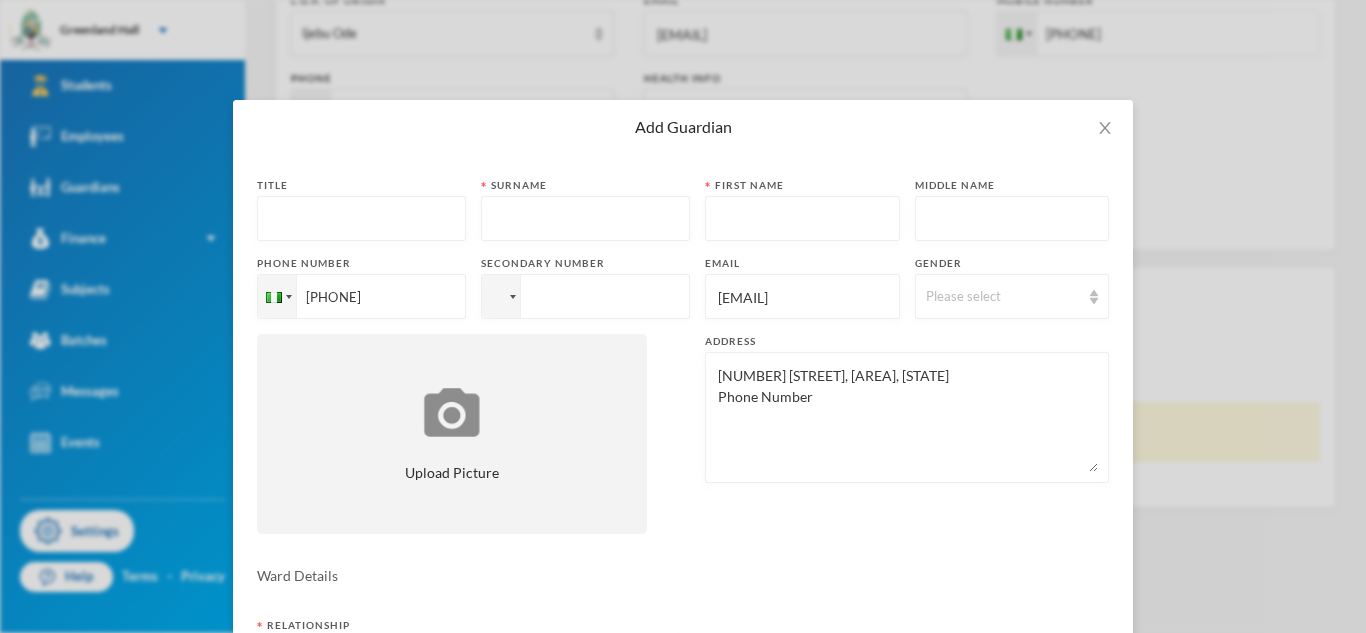 click on "[PHONE]" at bounding box center [361, 296] 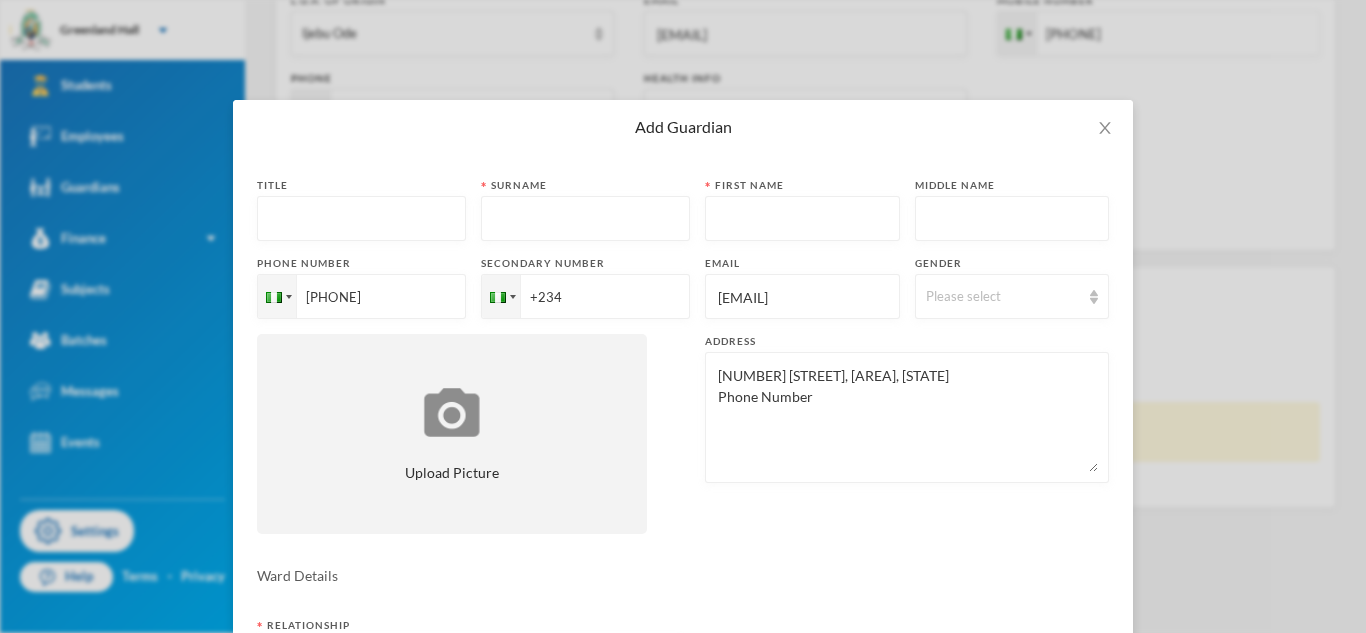 paste on "[PHONE]" 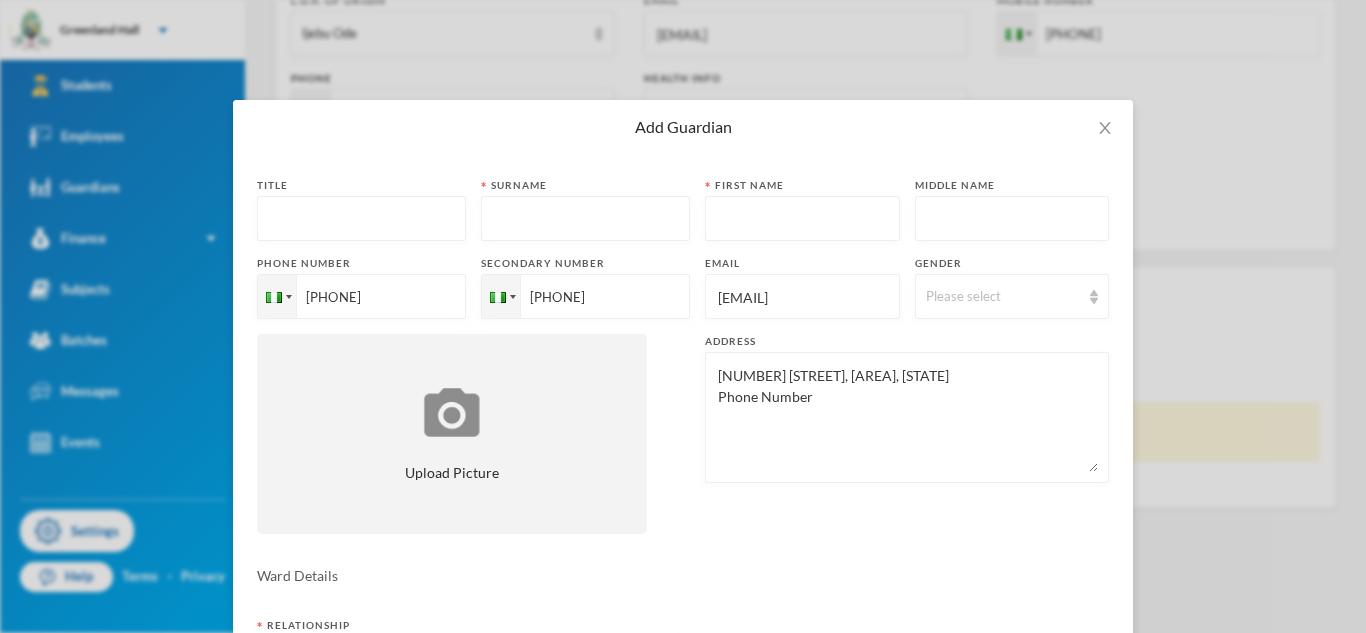 click on "[PHONE]" at bounding box center [361, 296] 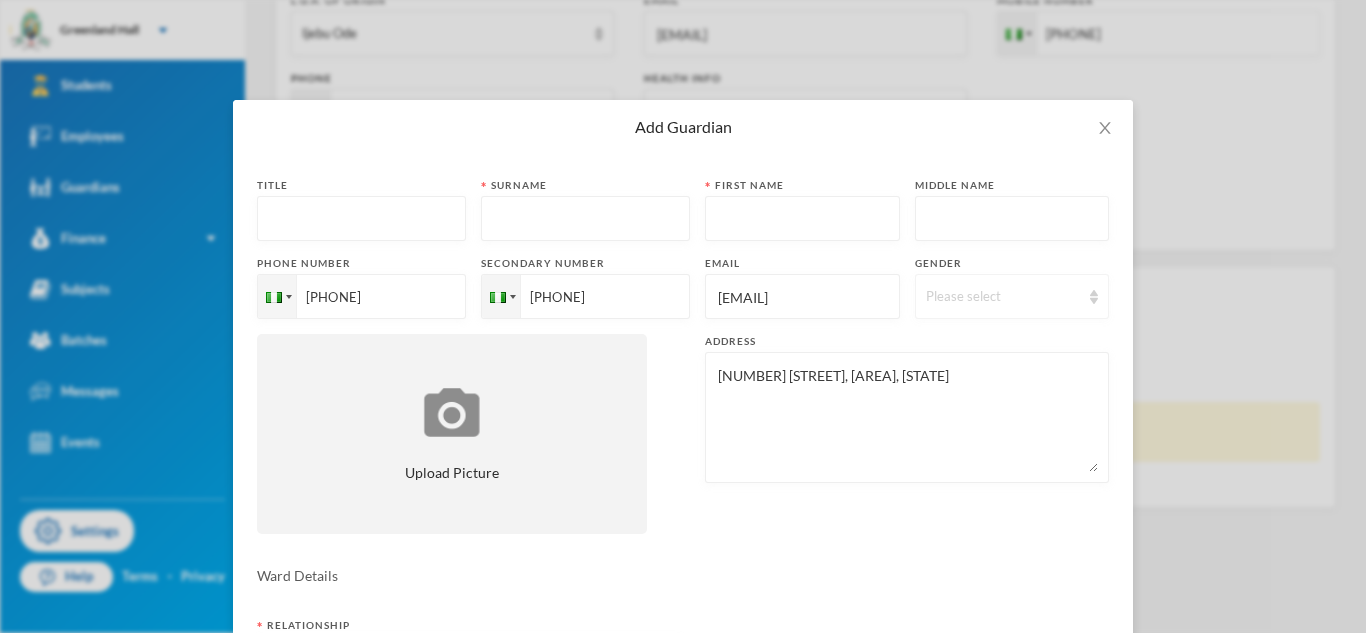 type on "[NUMBER] [STREET], [AREA], [STATE]" 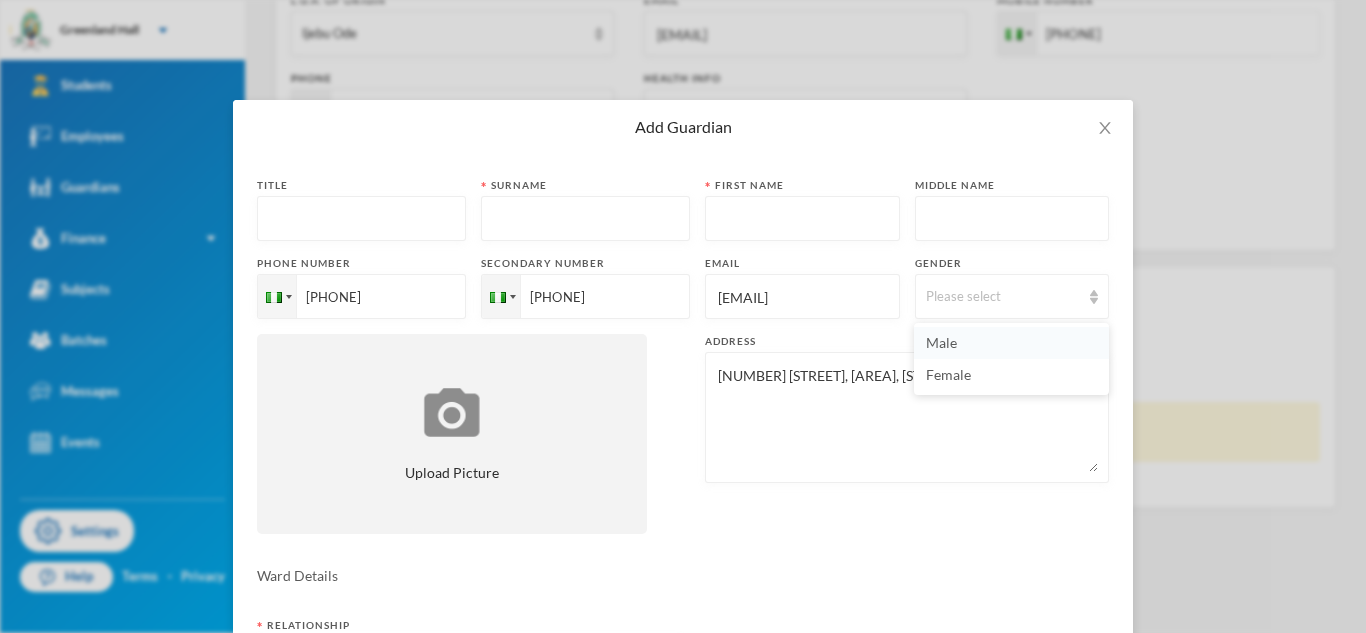click on "Male" at bounding box center (1011, 343) 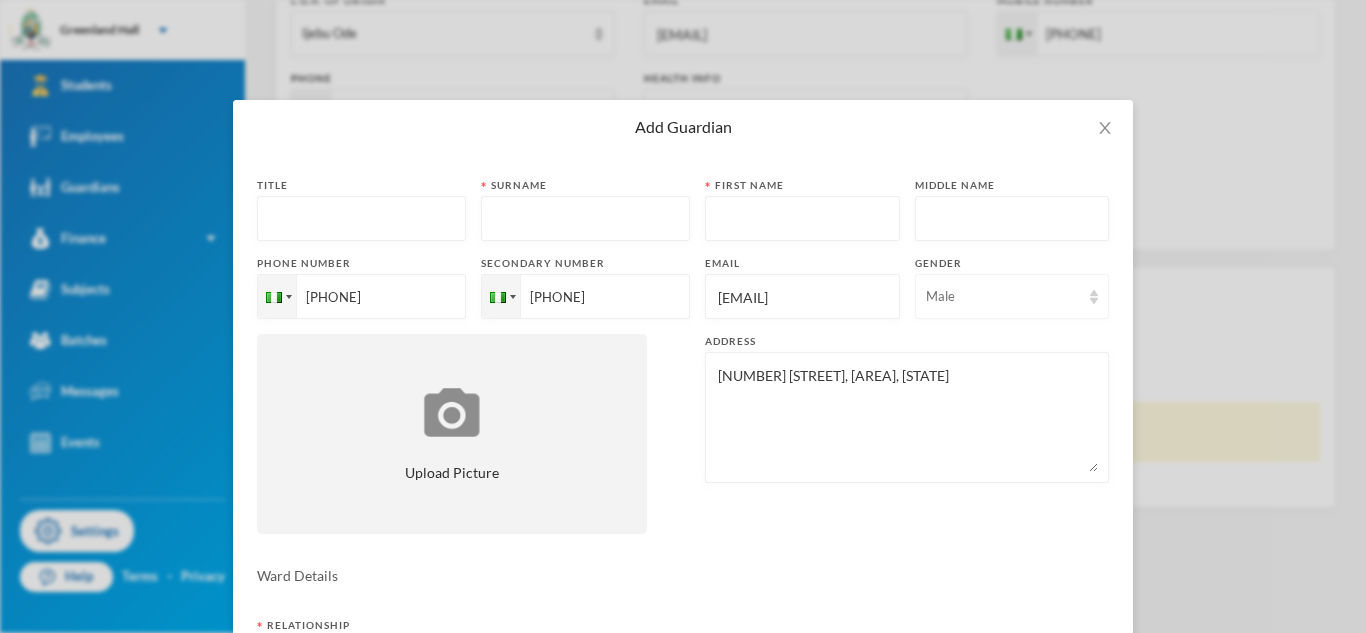 click on "Male" at bounding box center [1003, 297] 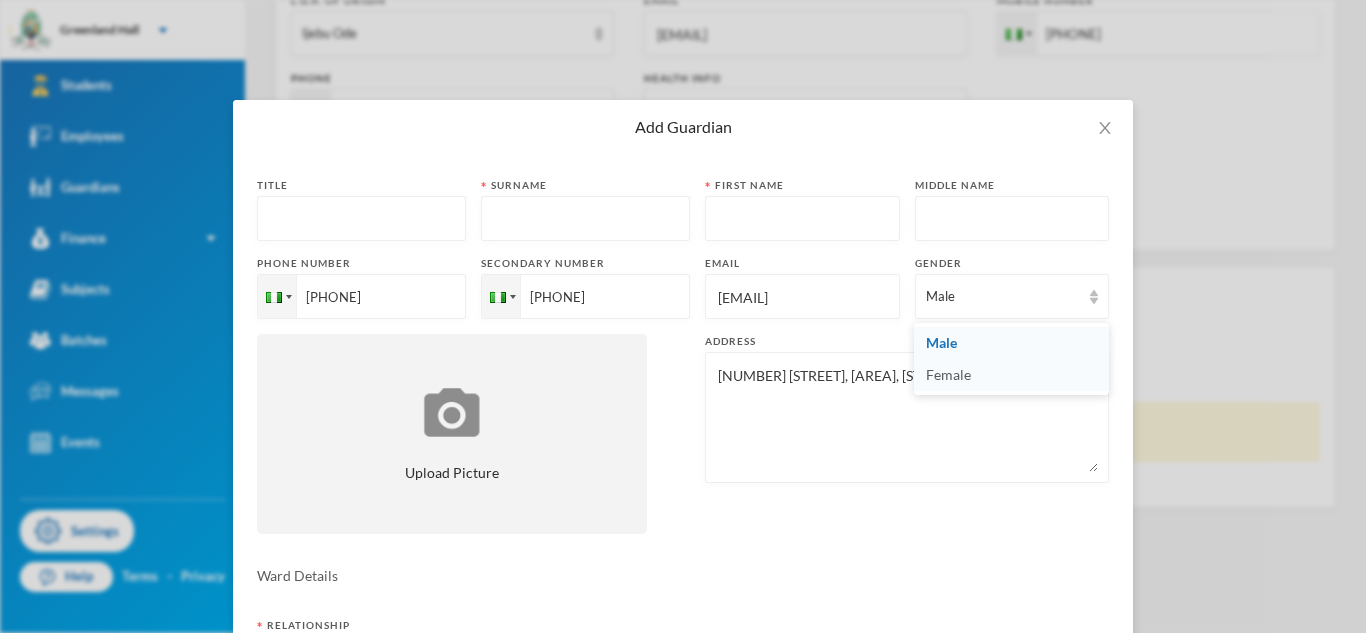 click on "Female" at bounding box center [948, 374] 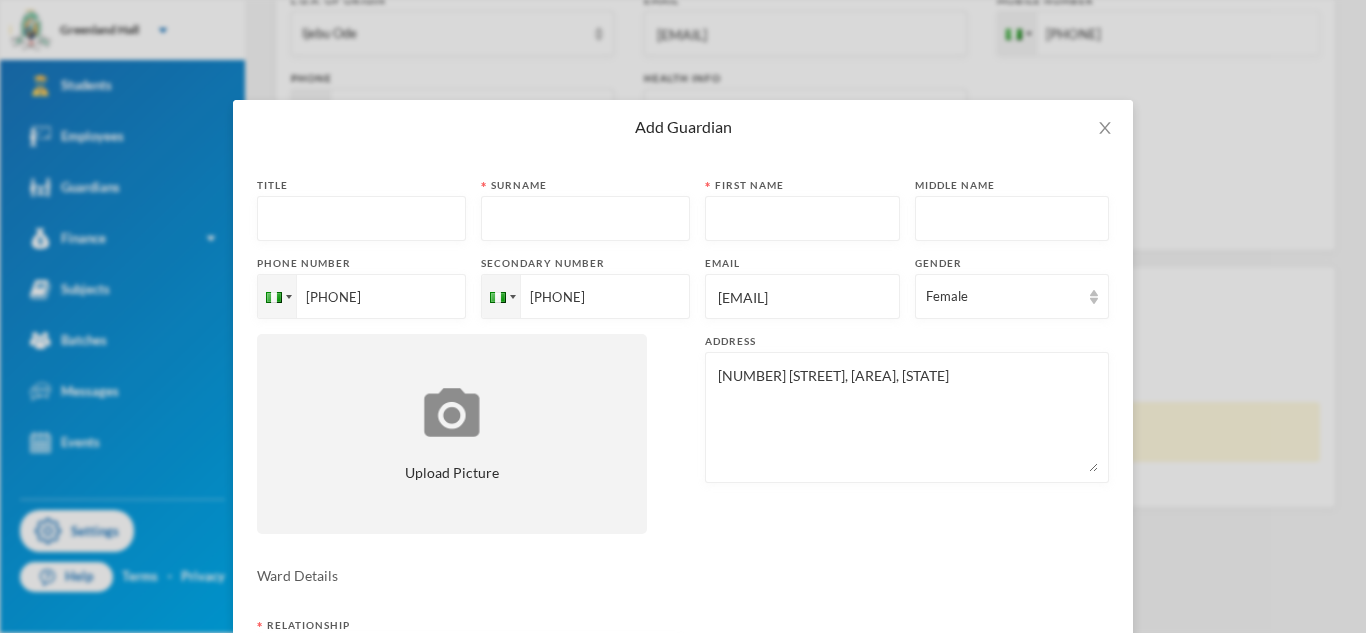 click at bounding box center (361, 219) 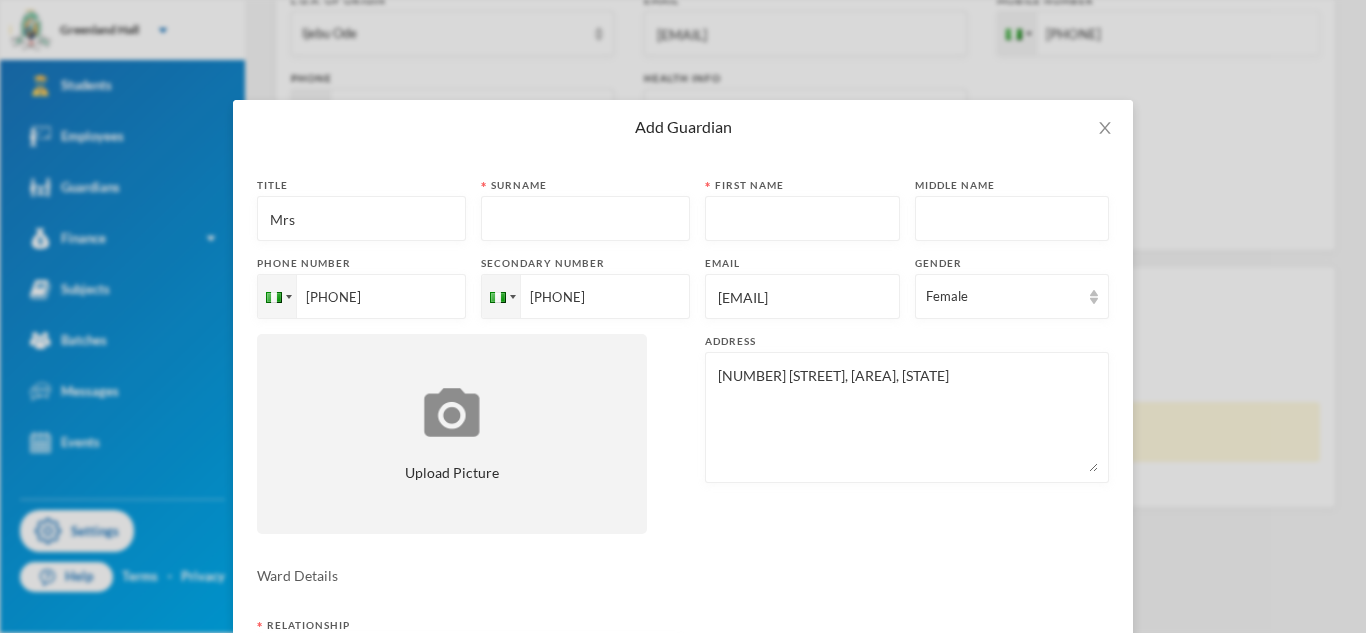type on "Mrs" 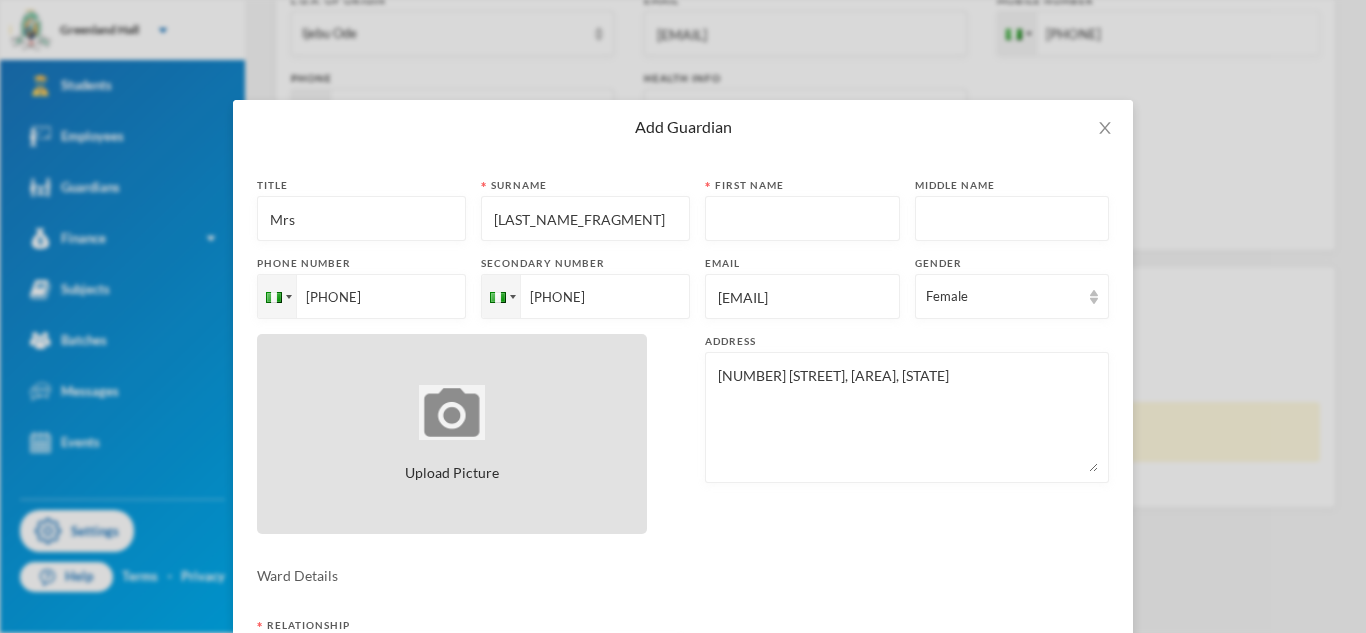 scroll, scrollTop: 317, scrollLeft: 0, axis: vertical 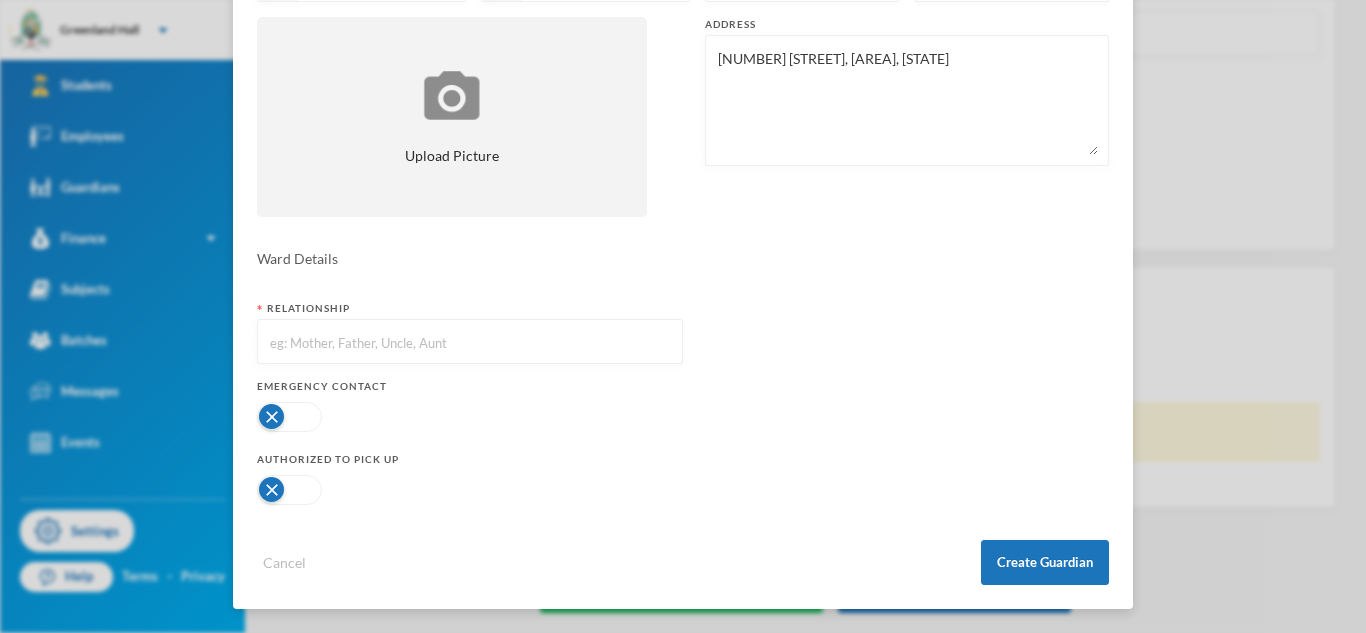 type on "[LAST_NAME_FRAGMENT]" 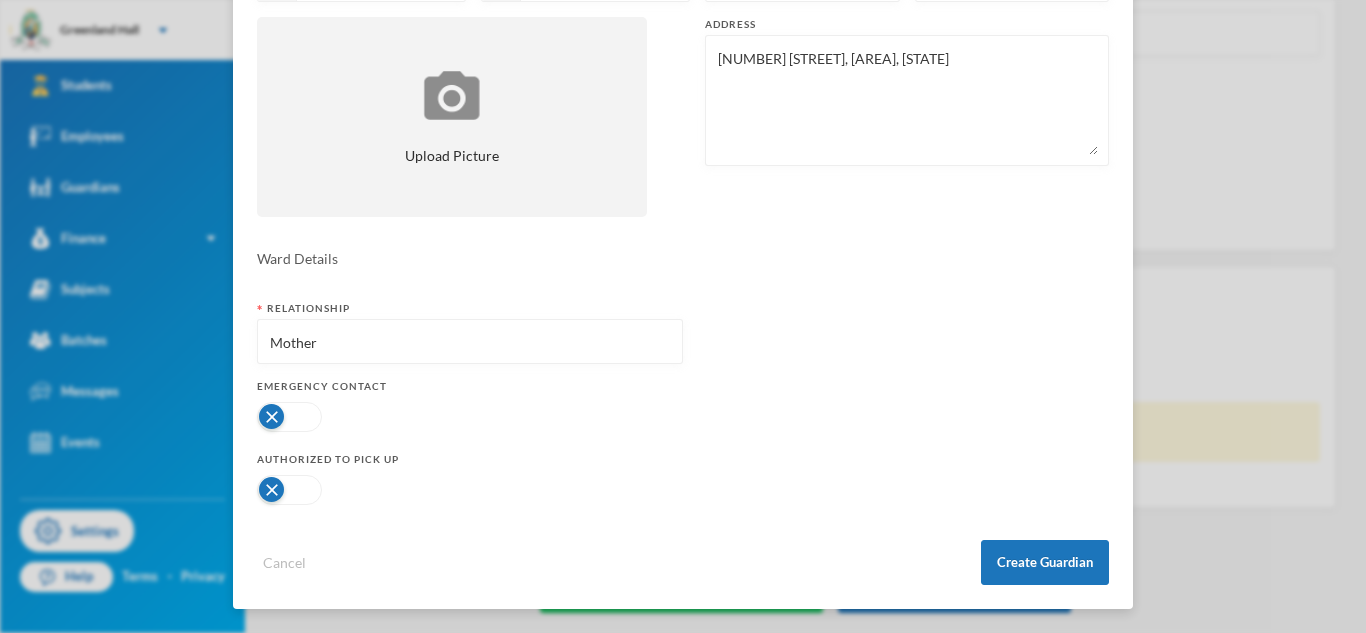 type on "Mother" 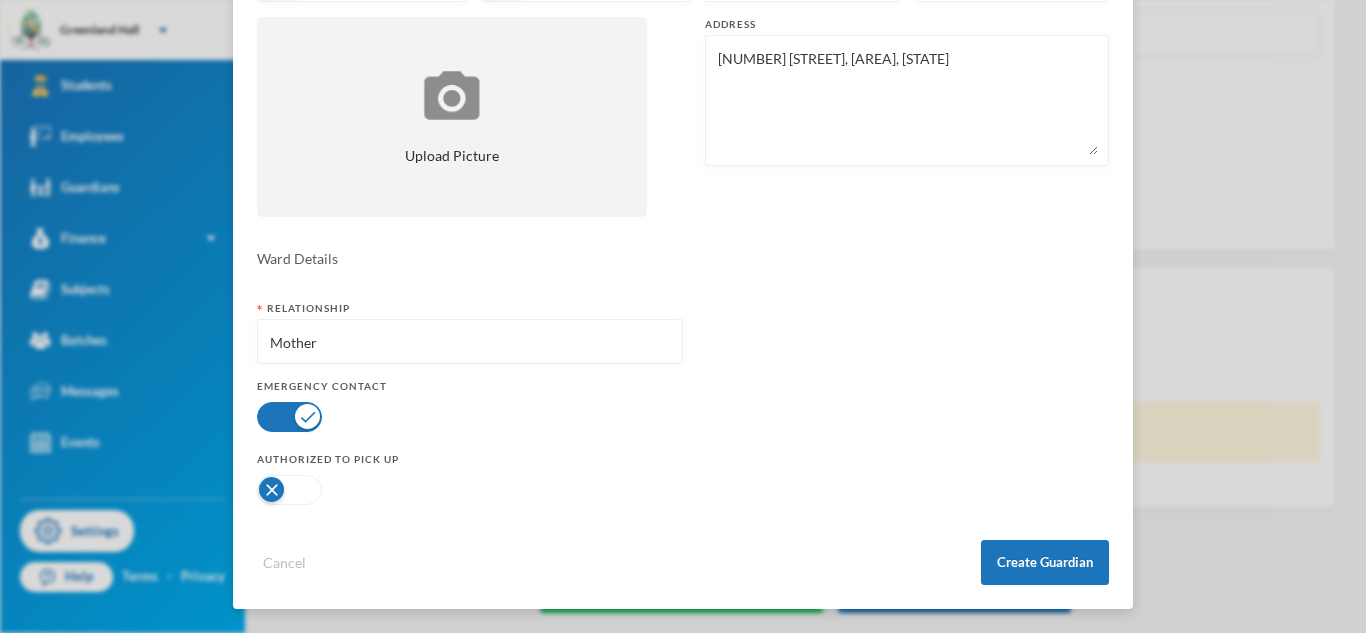 click at bounding box center [289, 490] 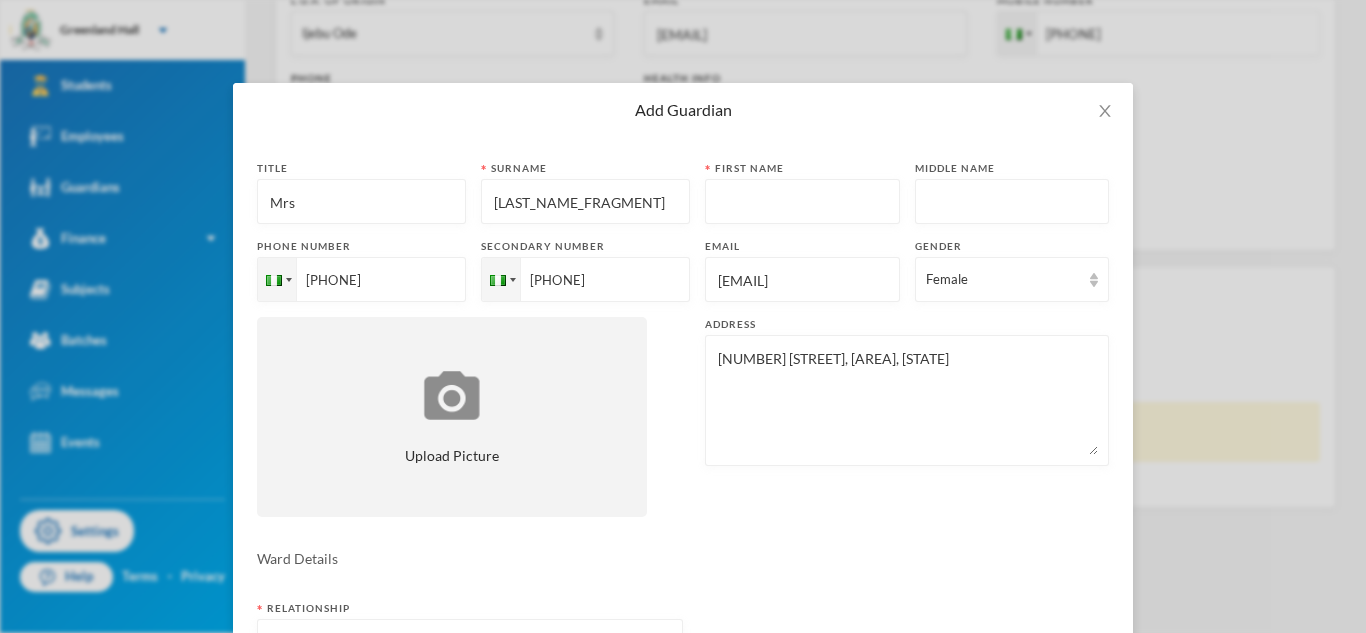 scroll, scrollTop: 14, scrollLeft: 0, axis: vertical 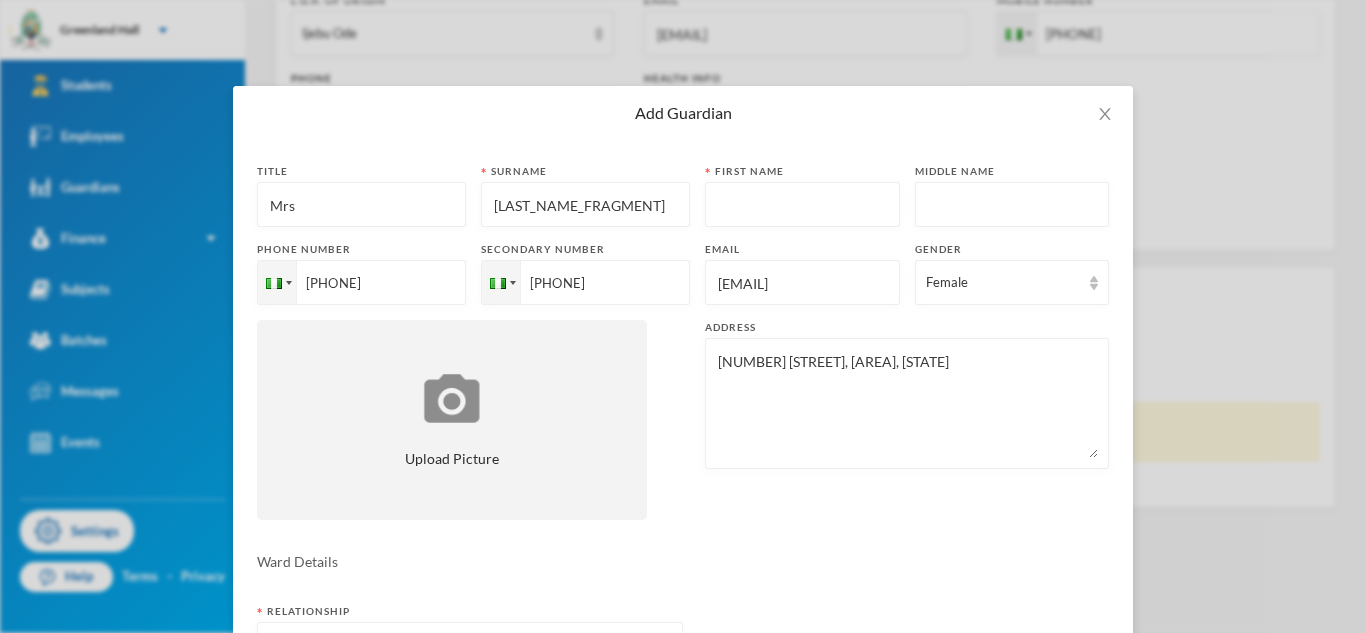click at bounding box center (802, 205) 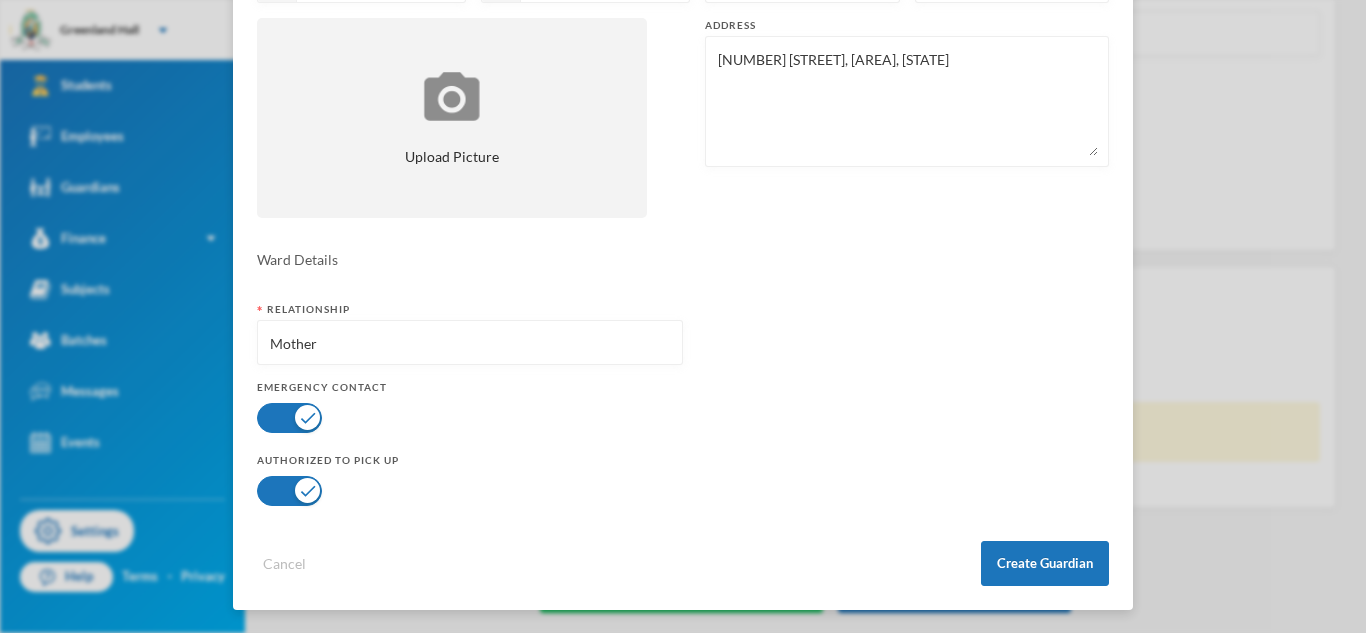 scroll, scrollTop: 317, scrollLeft: 0, axis: vertical 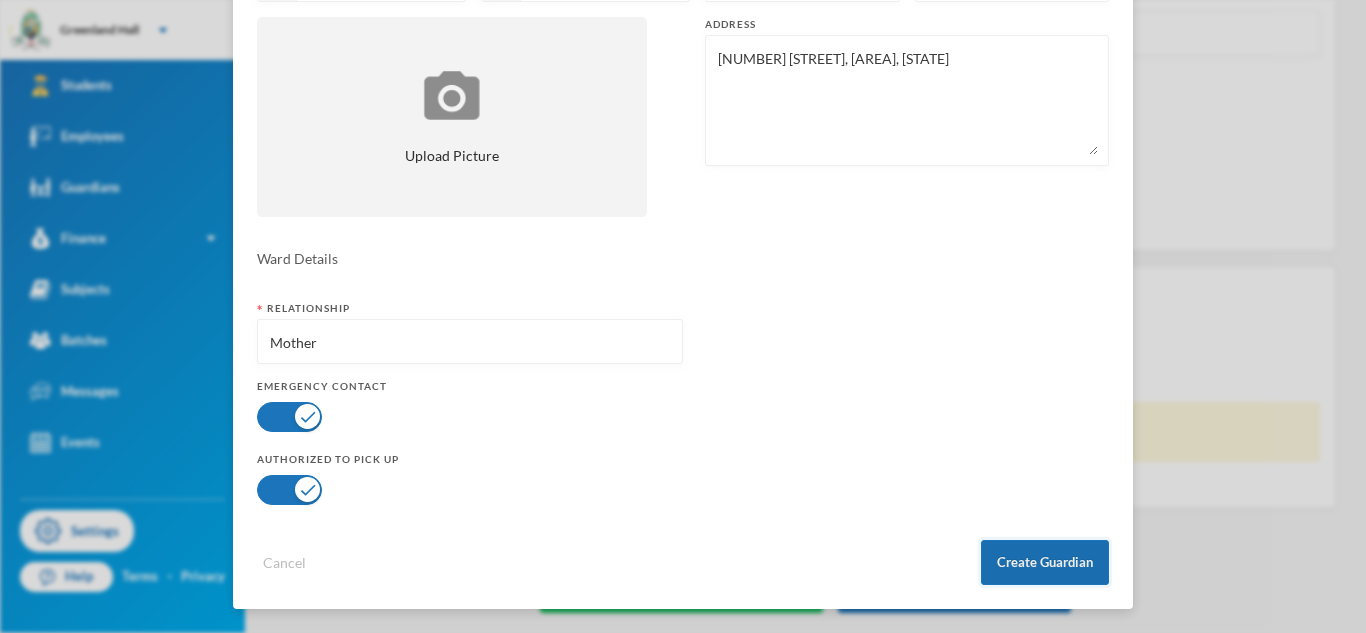 type on "[FIRST_FRAGMENT]" 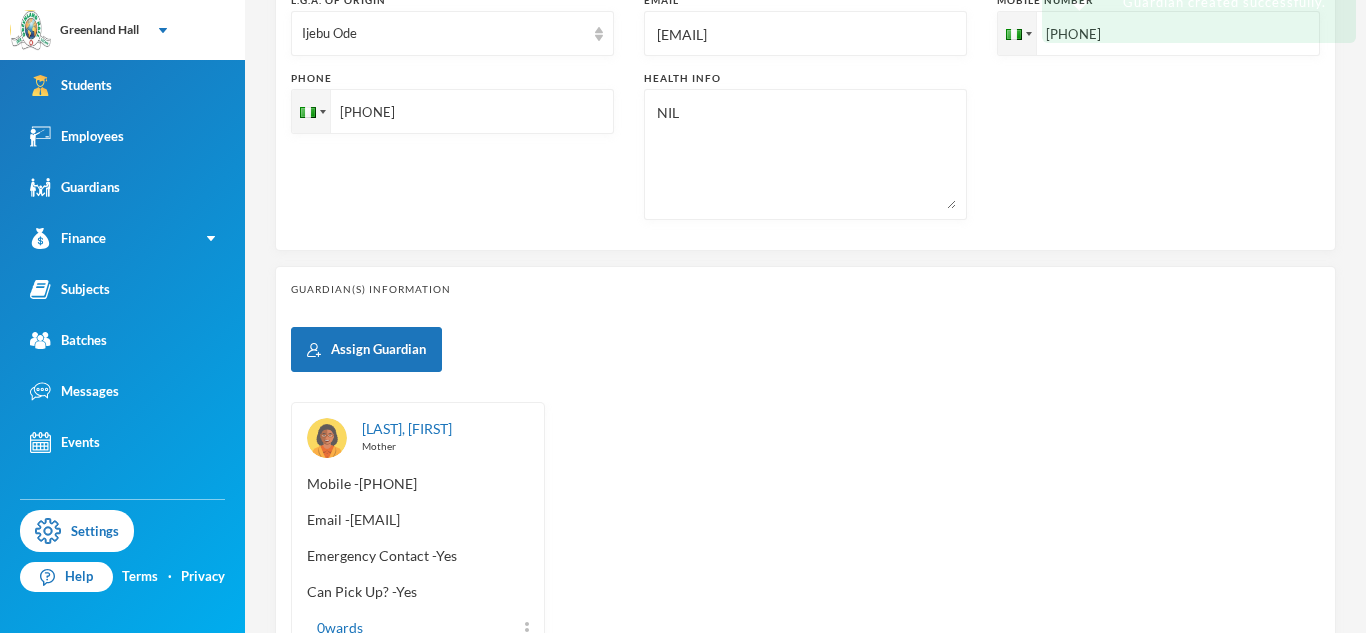 scroll, scrollTop: 217, scrollLeft: 0, axis: vertical 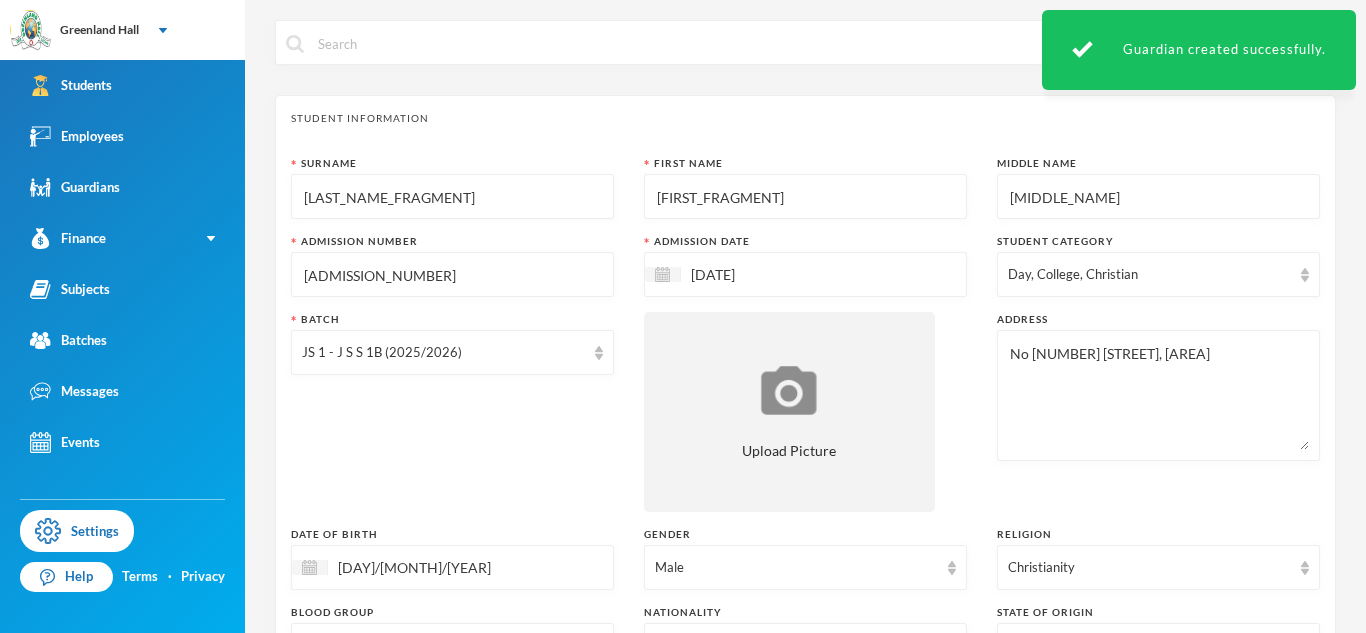 click on "[MIDDLE_NAME]" at bounding box center [1158, 197] 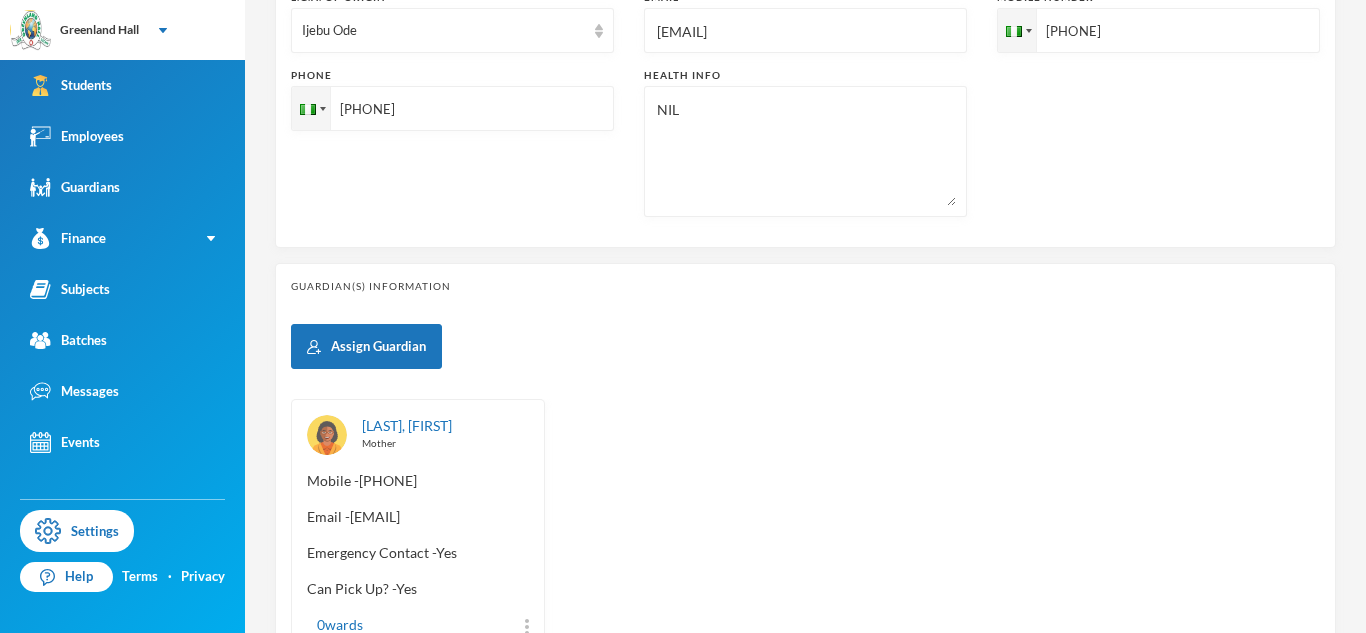 scroll, scrollTop: 852, scrollLeft: 0, axis: vertical 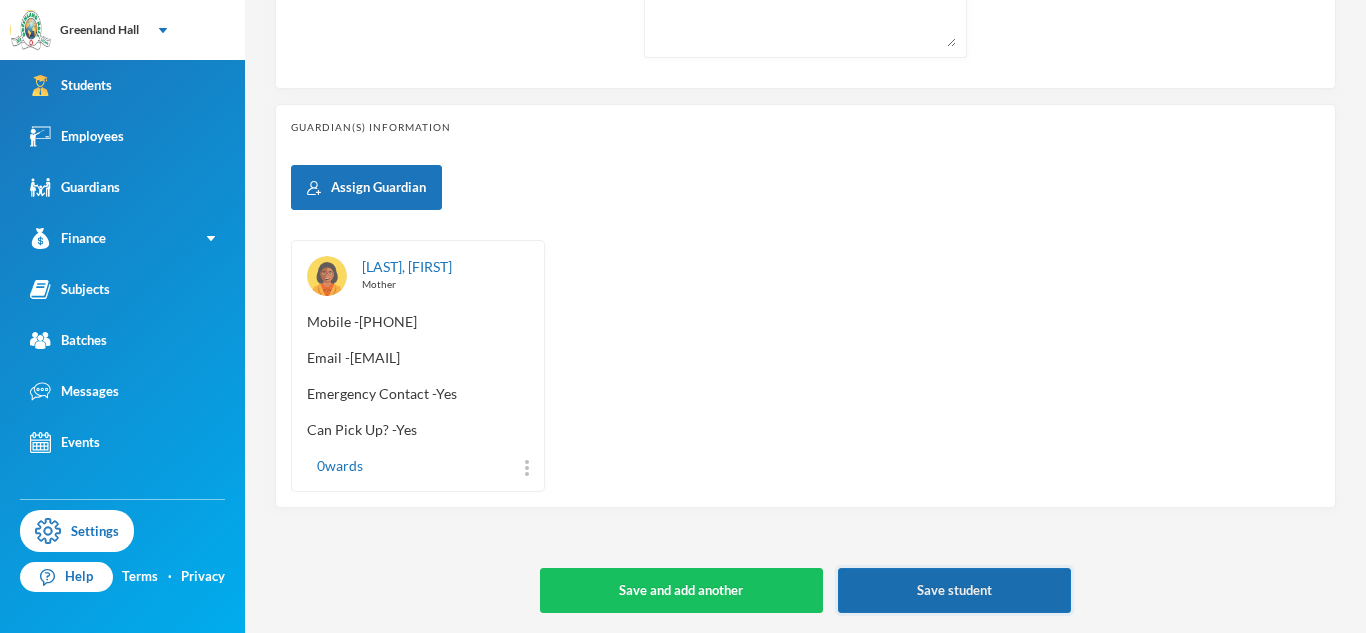 type on "[MIDDLE_NAME]" 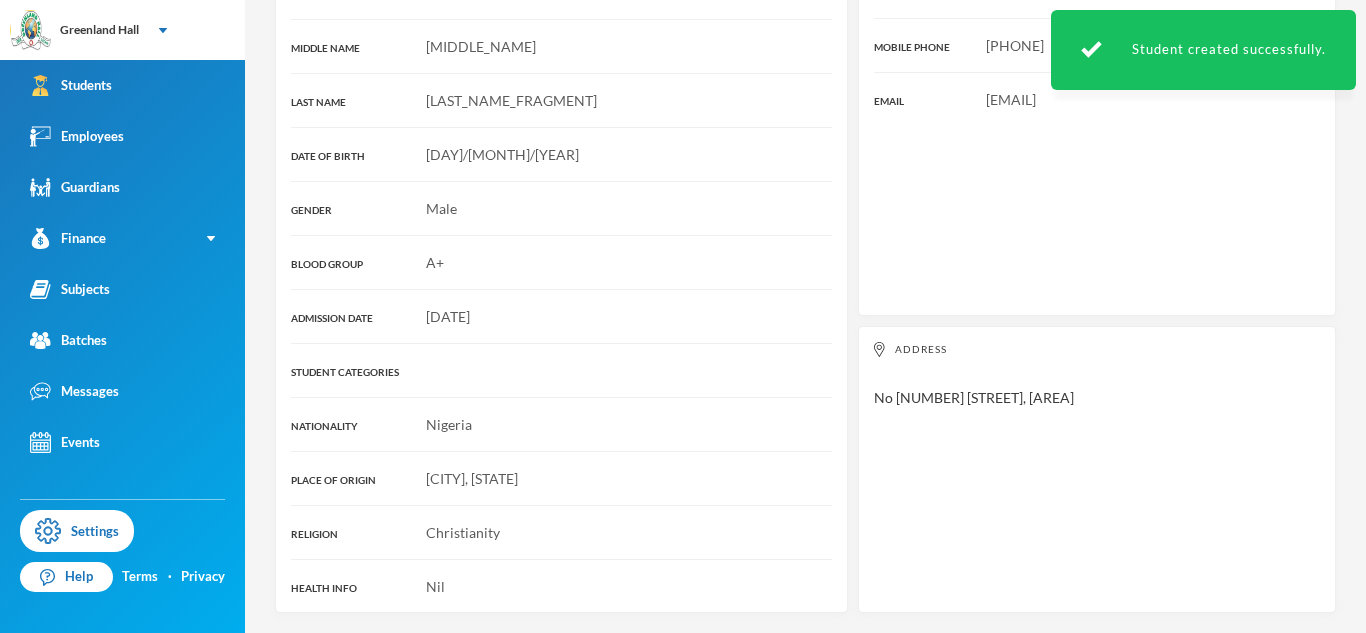 scroll, scrollTop: 0, scrollLeft: 0, axis: both 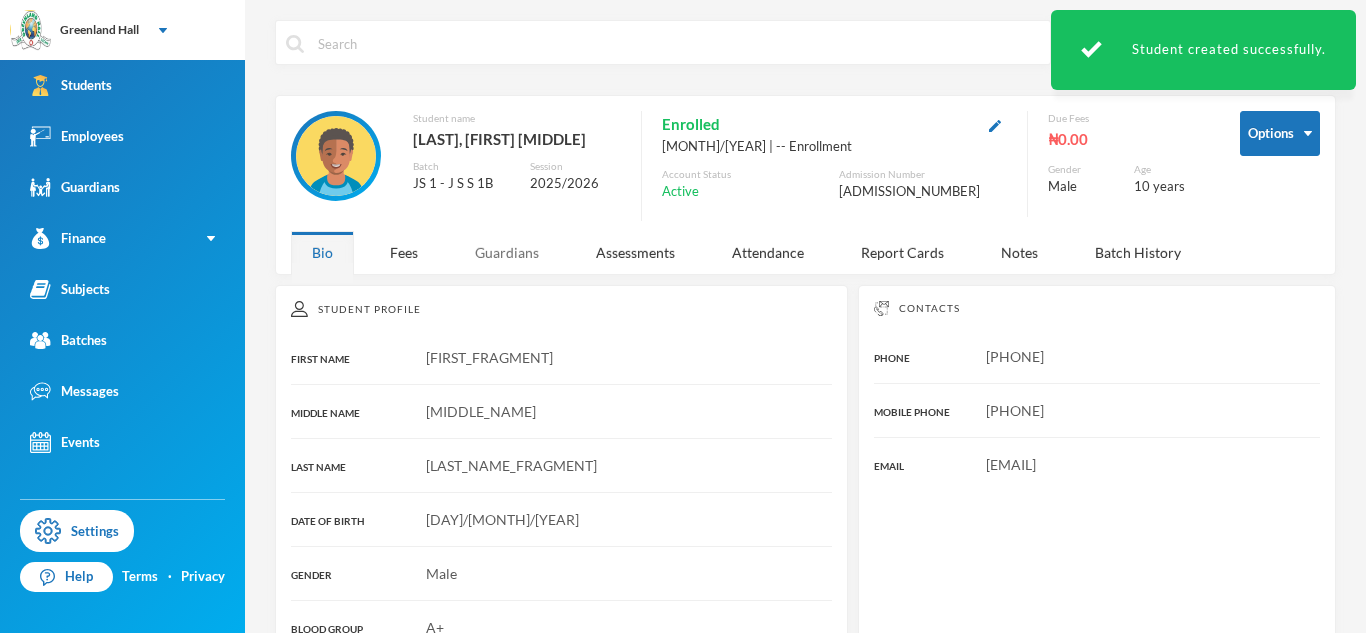click on "Guardians" at bounding box center (507, 252) 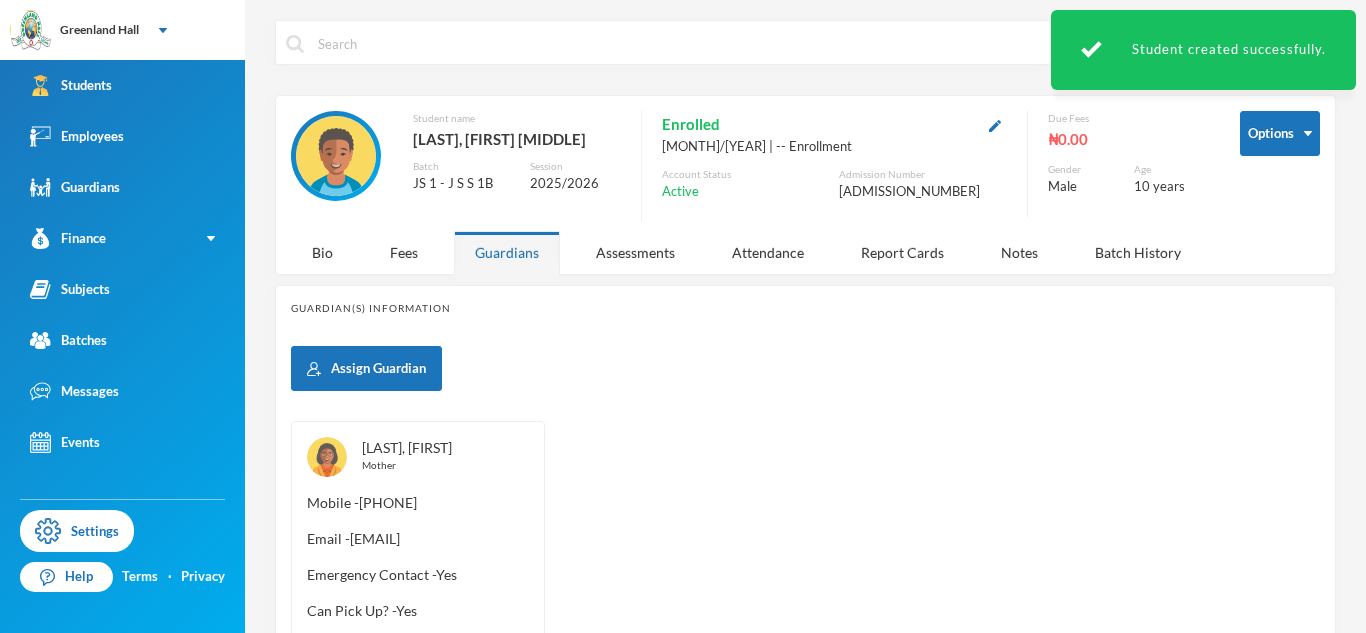 click on "[LAST], [FIRST]" at bounding box center (407, 447) 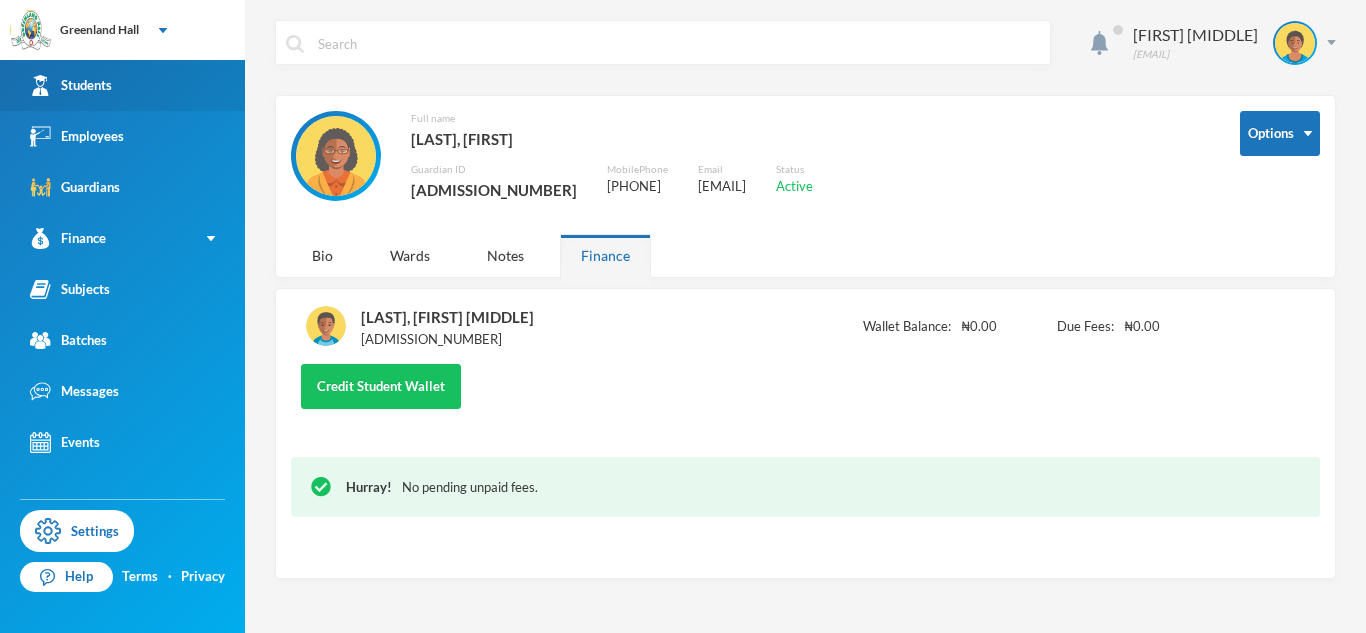 click on "Students" at bounding box center [122, 85] 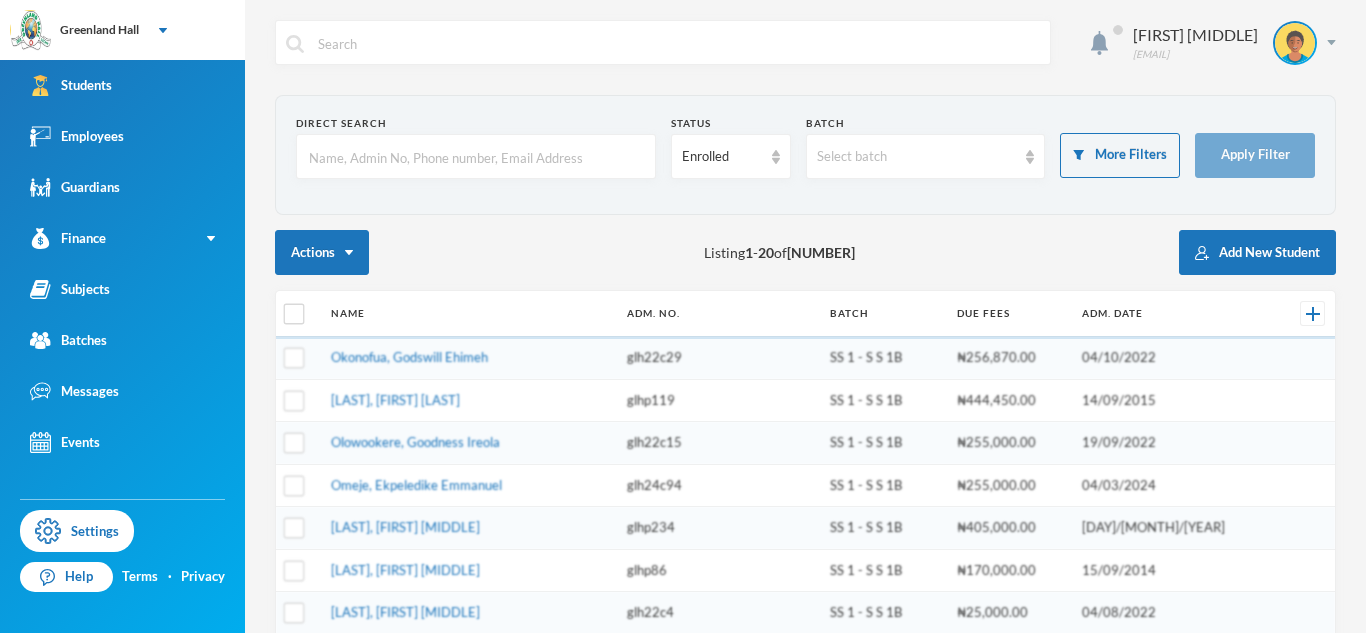 click at bounding box center (476, 157) 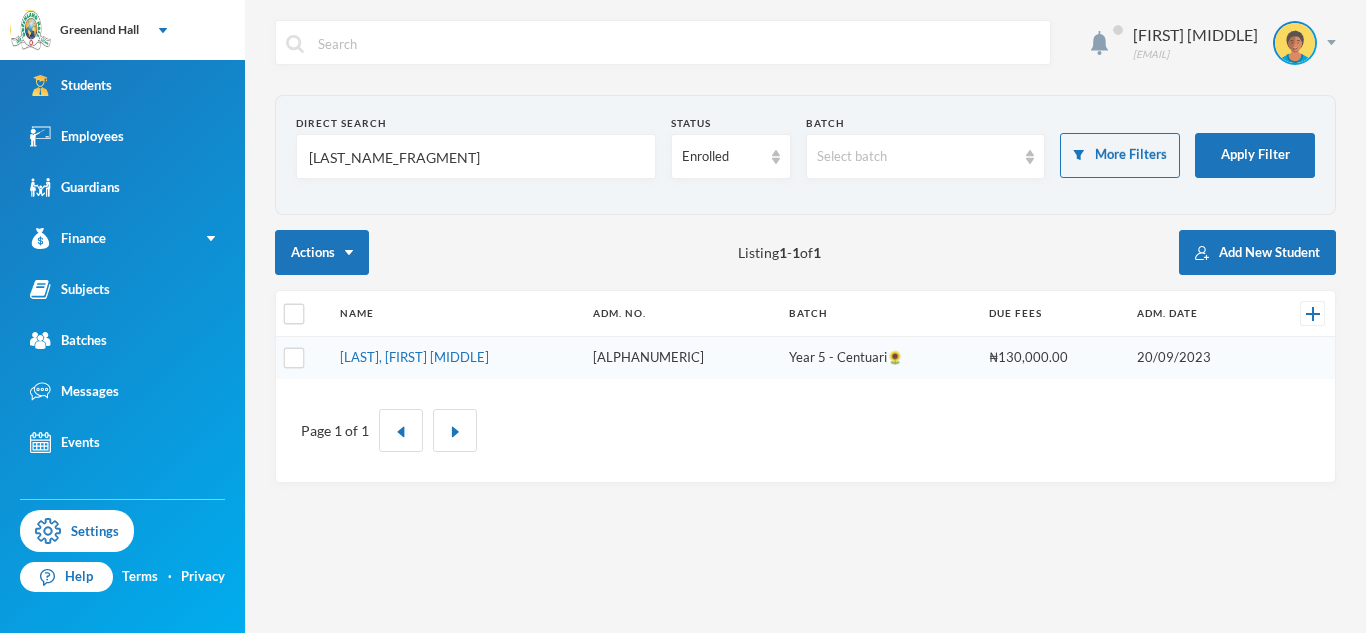 type on "[LAST_NAME_FRAGMENT]" 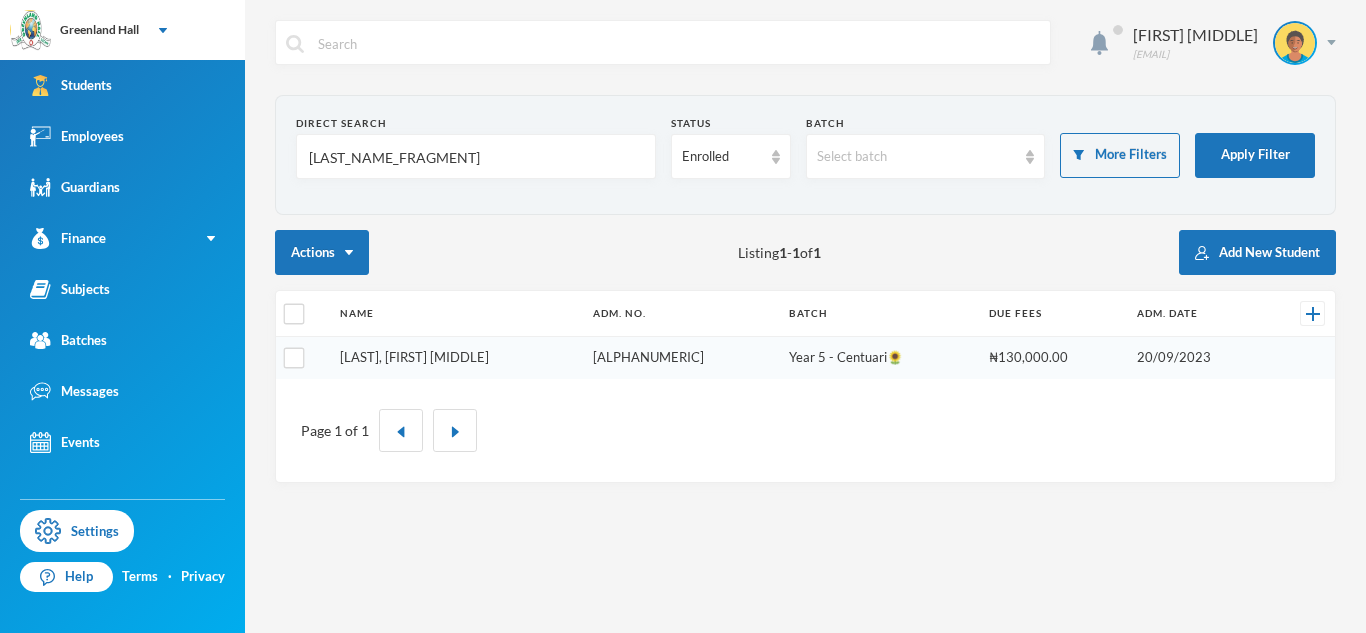 click on "[LAST], [FIRST] [MIDDLE]" at bounding box center (414, 357) 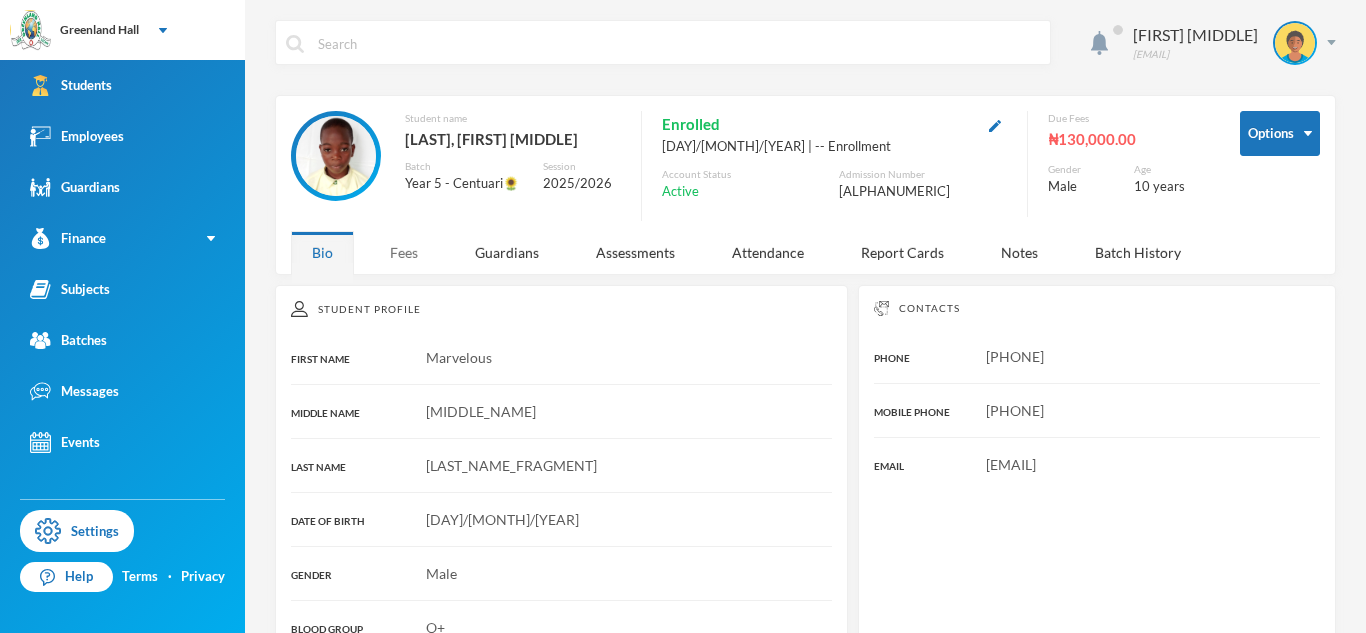 click on "Fees" at bounding box center [404, 252] 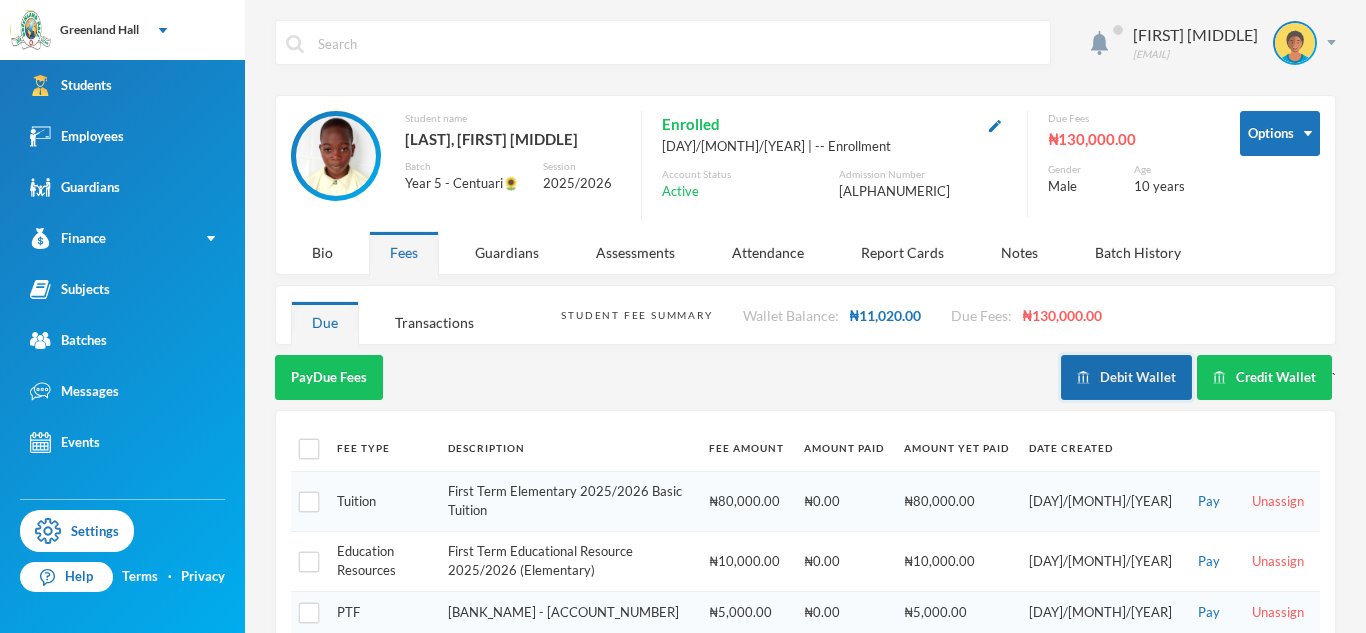 click on "Debit Wallet" at bounding box center [1126, 377] 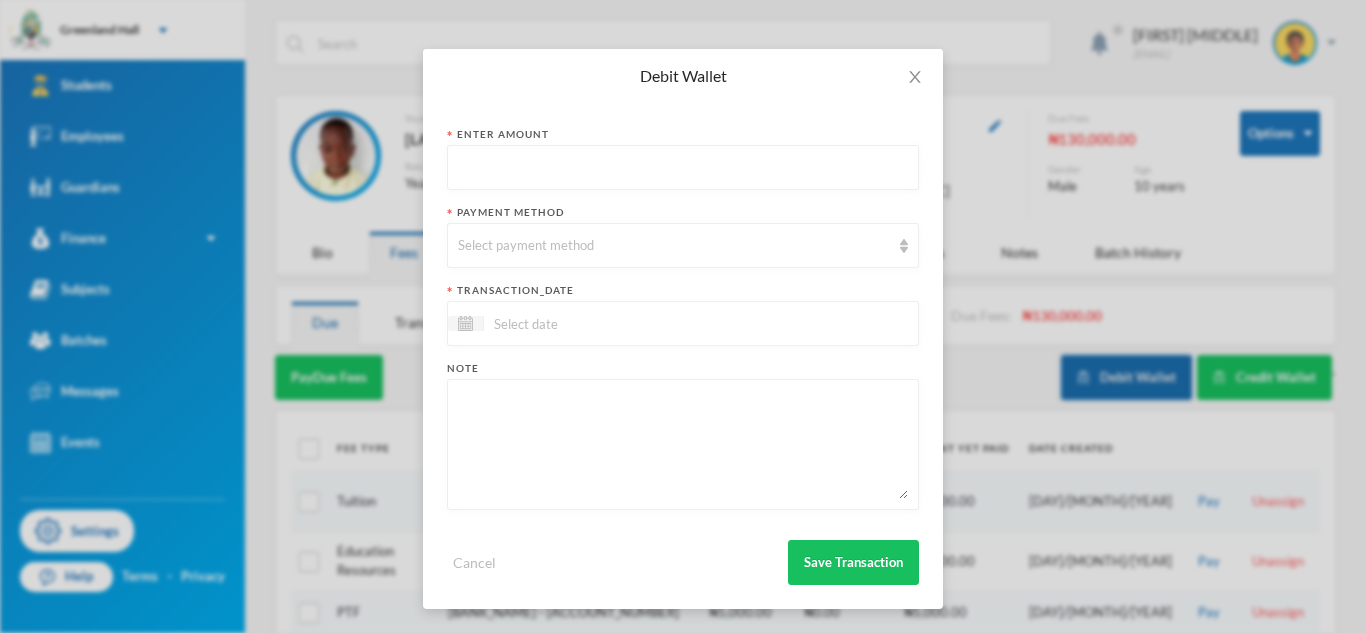 scroll, scrollTop: 0, scrollLeft: 0, axis: both 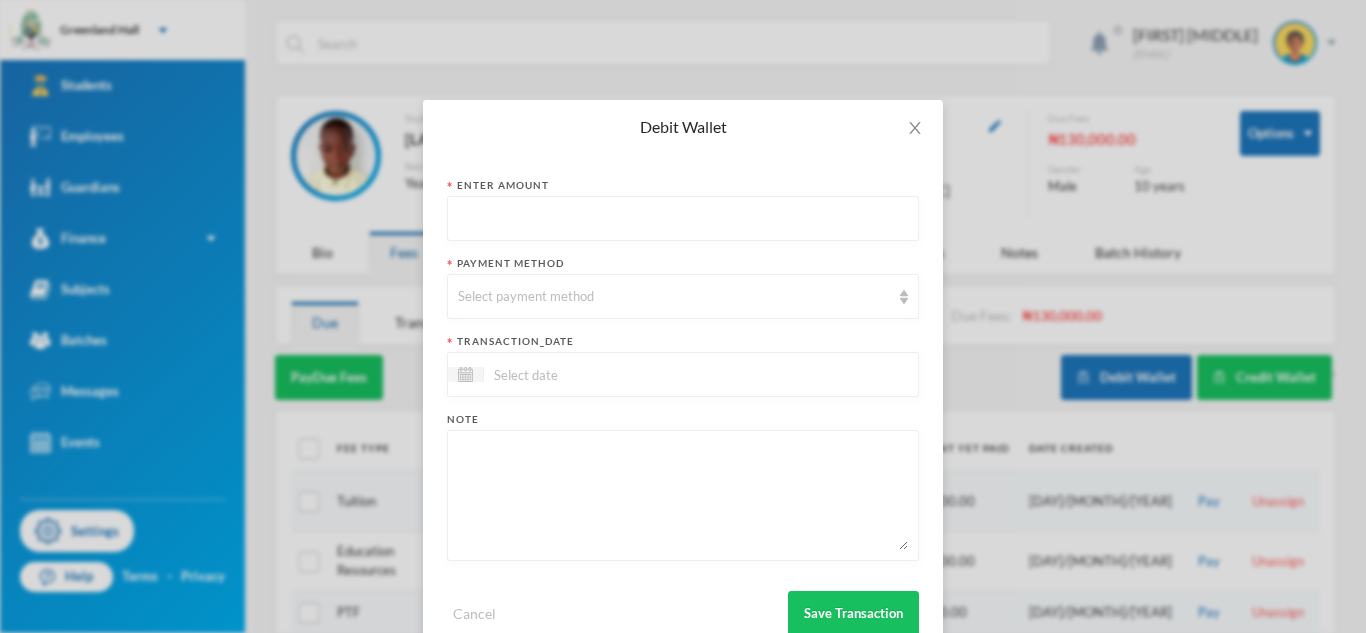 click at bounding box center [683, 219] 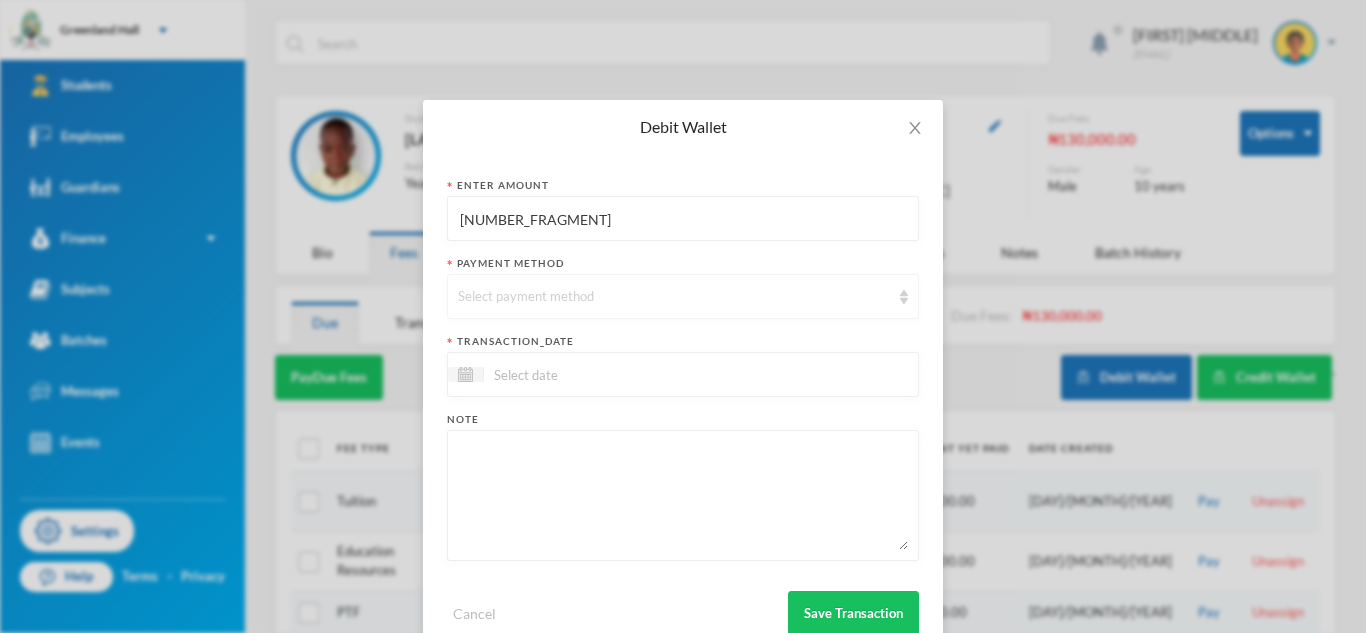 type on "[NUMBER_FRAGMENT]" 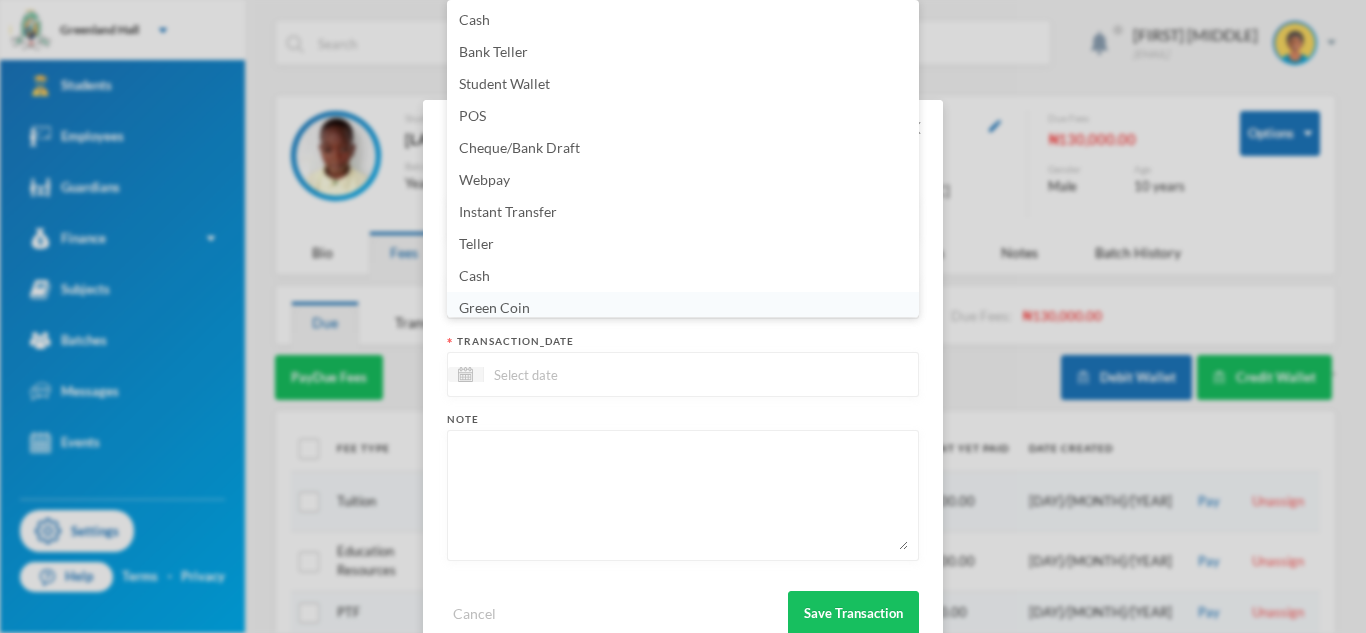 scroll, scrollTop: 7, scrollLeft: 0, axis: vertical 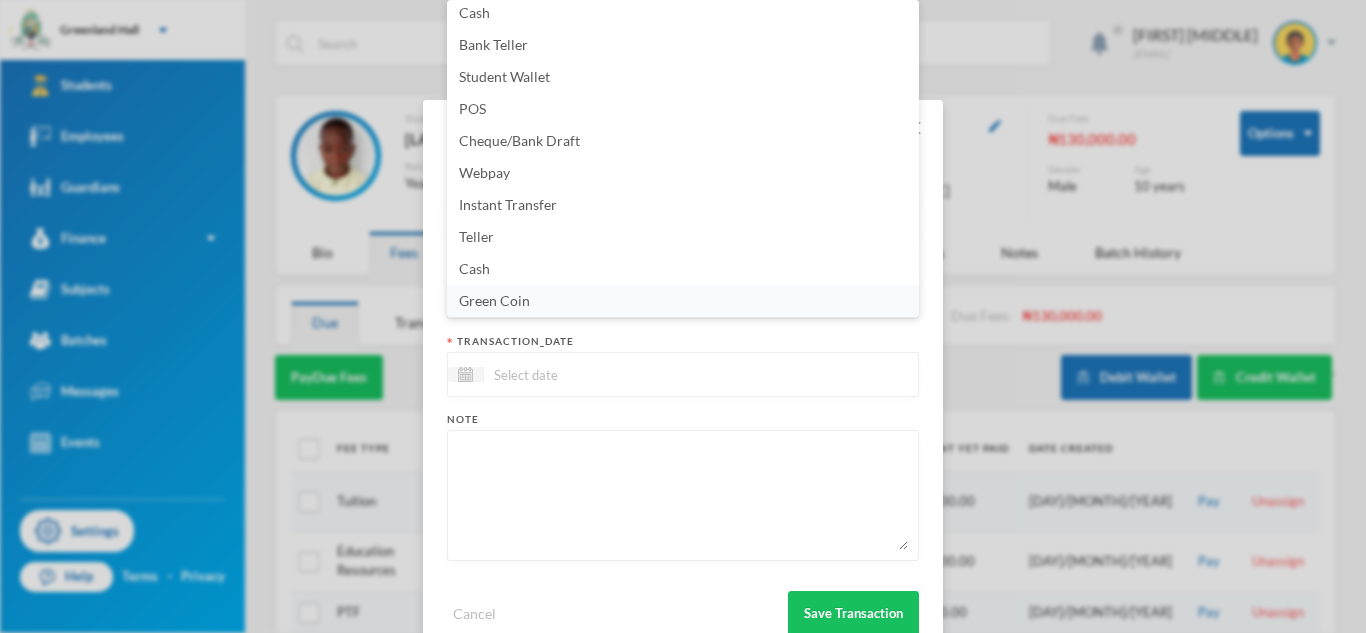 click on "Green Coin" at bounding box center [683, 301] 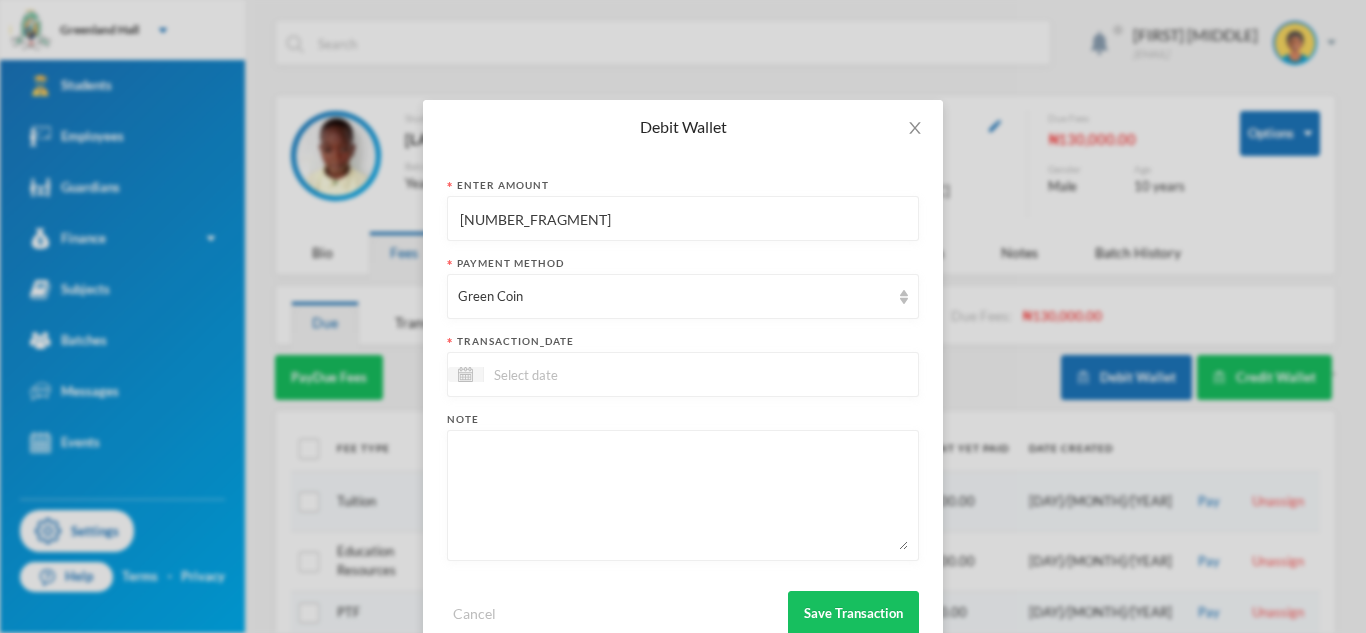 click at bounding box center [568, 374] 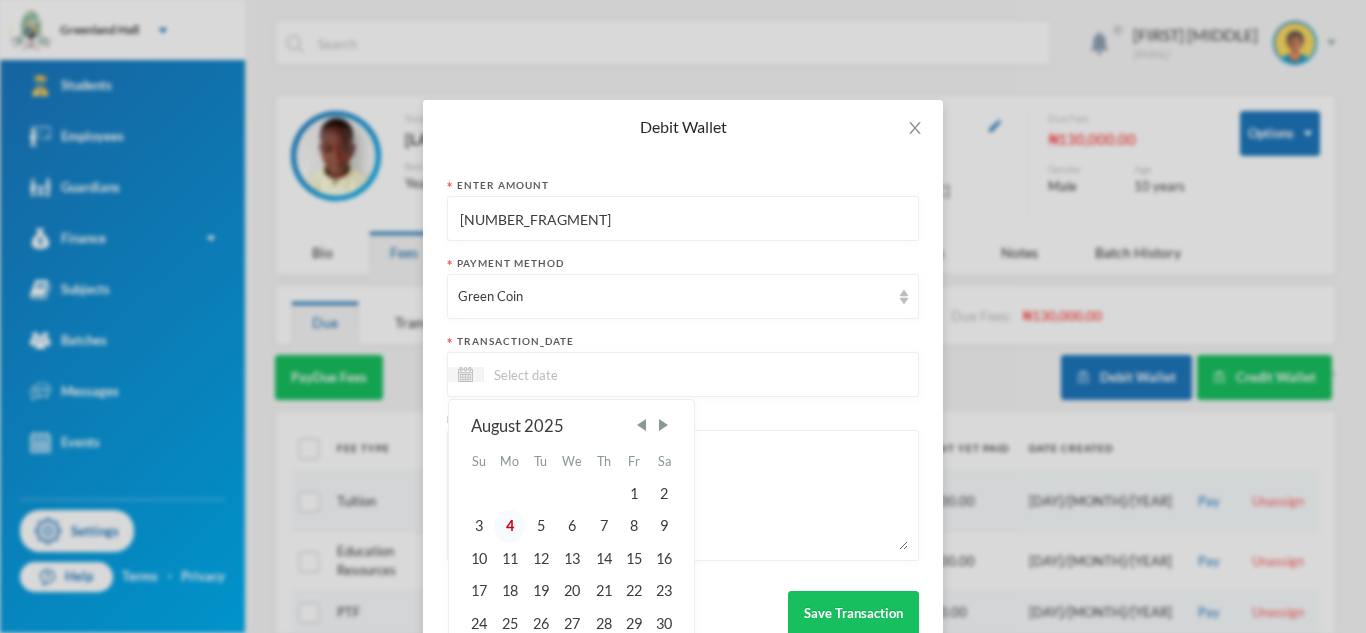 click on "4" at bounding box center (510, 526) 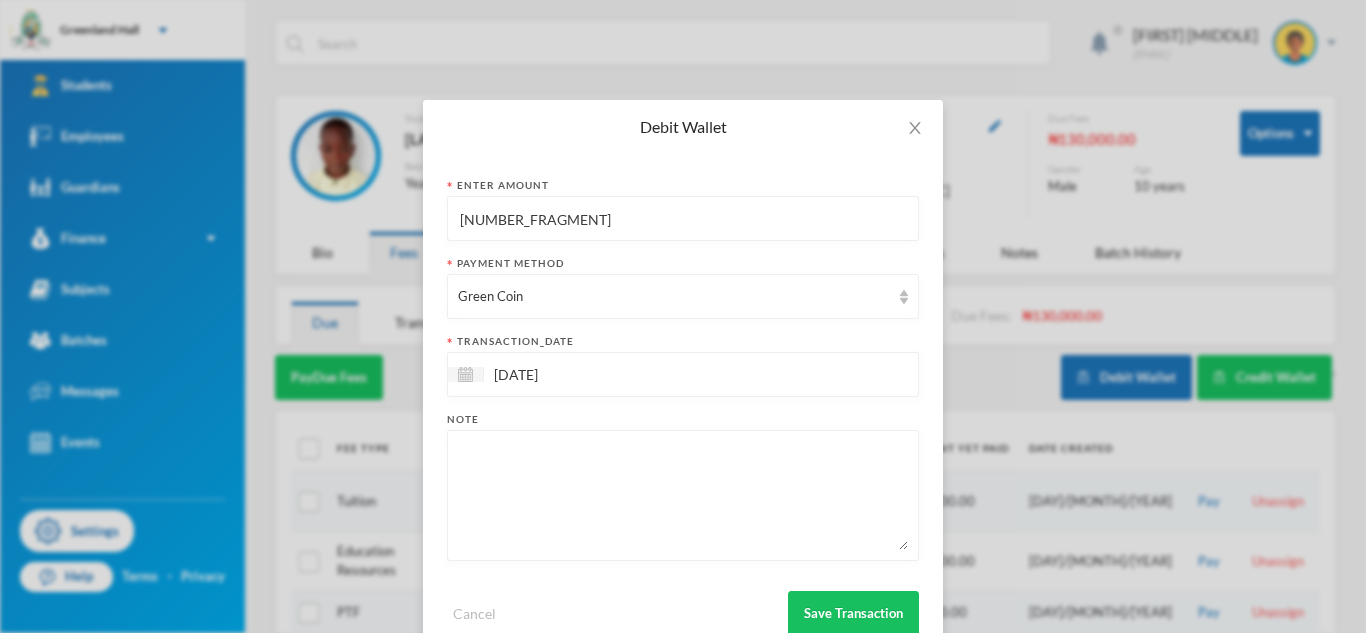 click at bounding box center [683, 495] 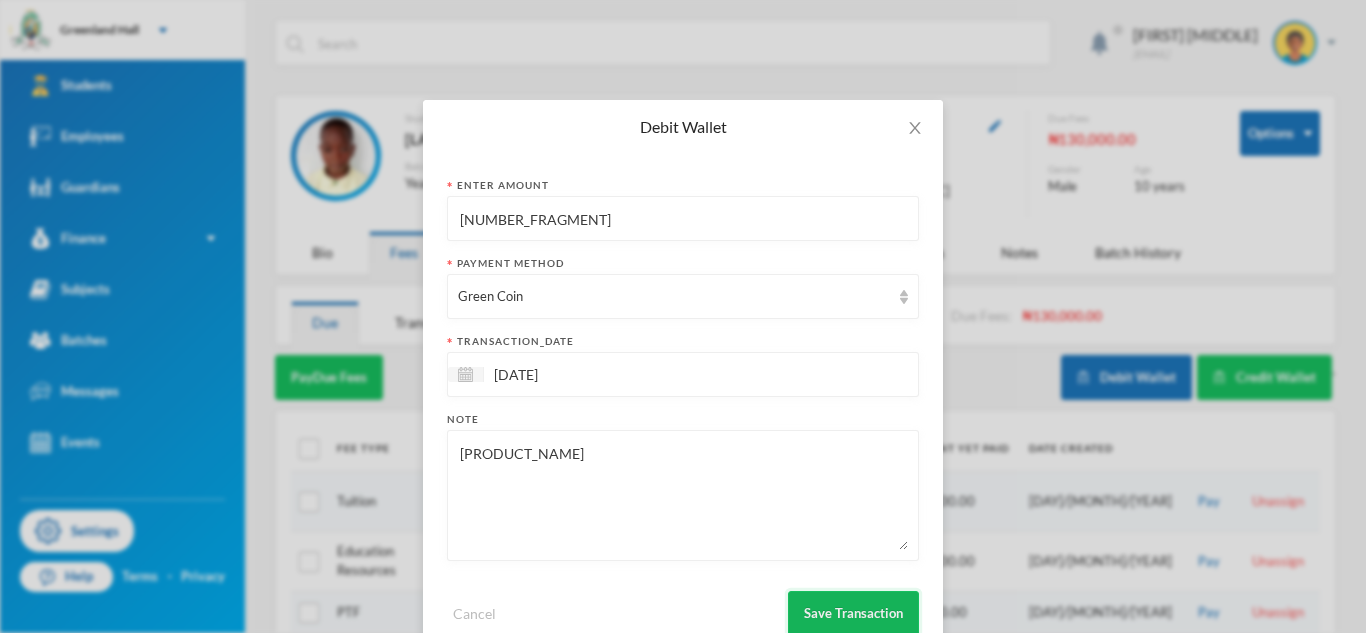 type on "[PRODUCT_NAME]" 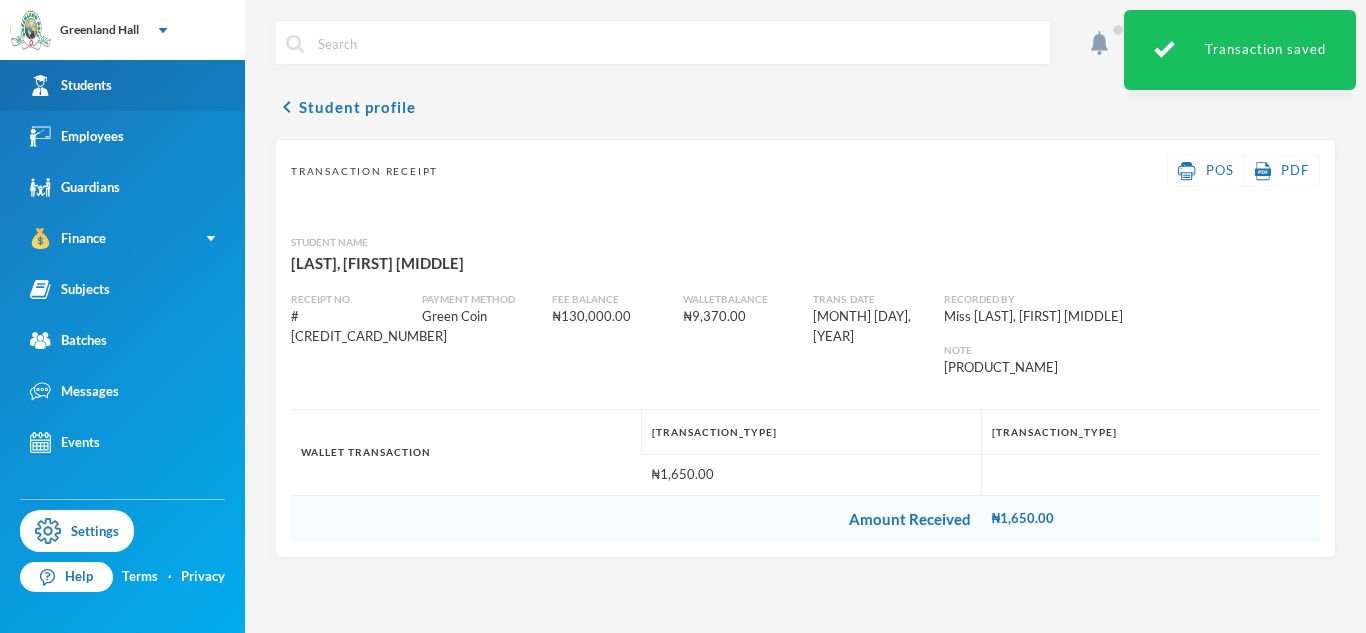 click on "Students" at bounding box center [71, 85] 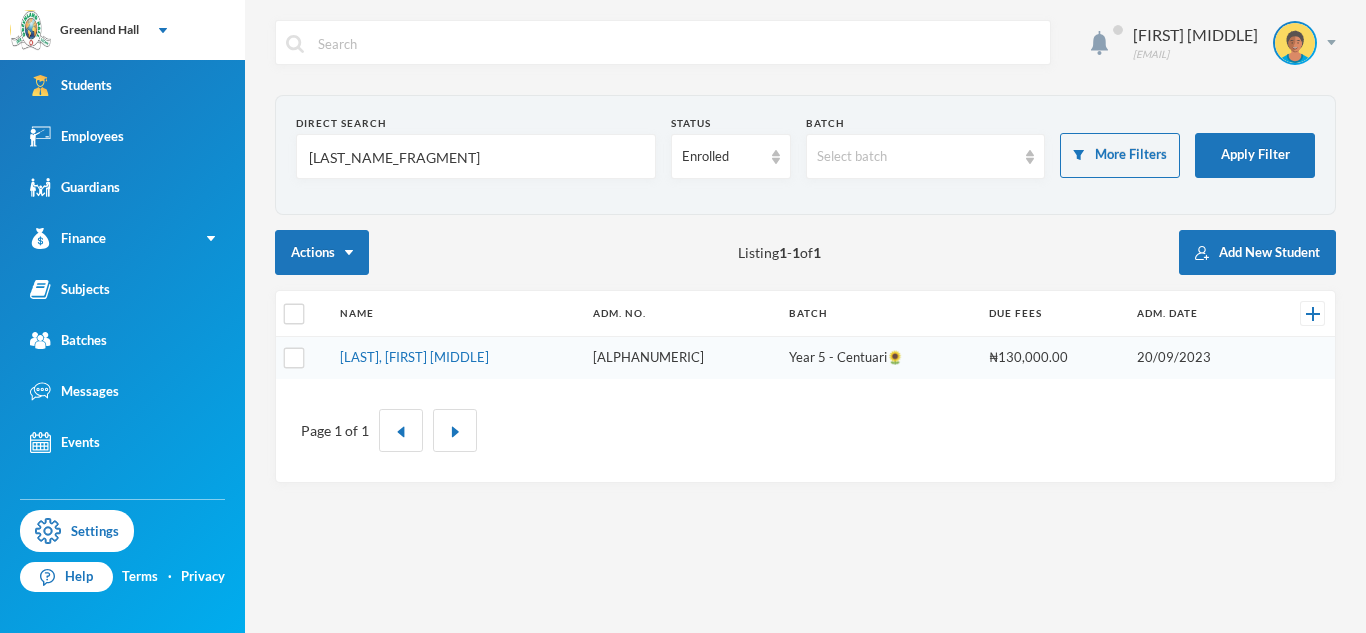 click on "[LAST_NAME_FRAGMENT]" at bounding box center [476, 157] 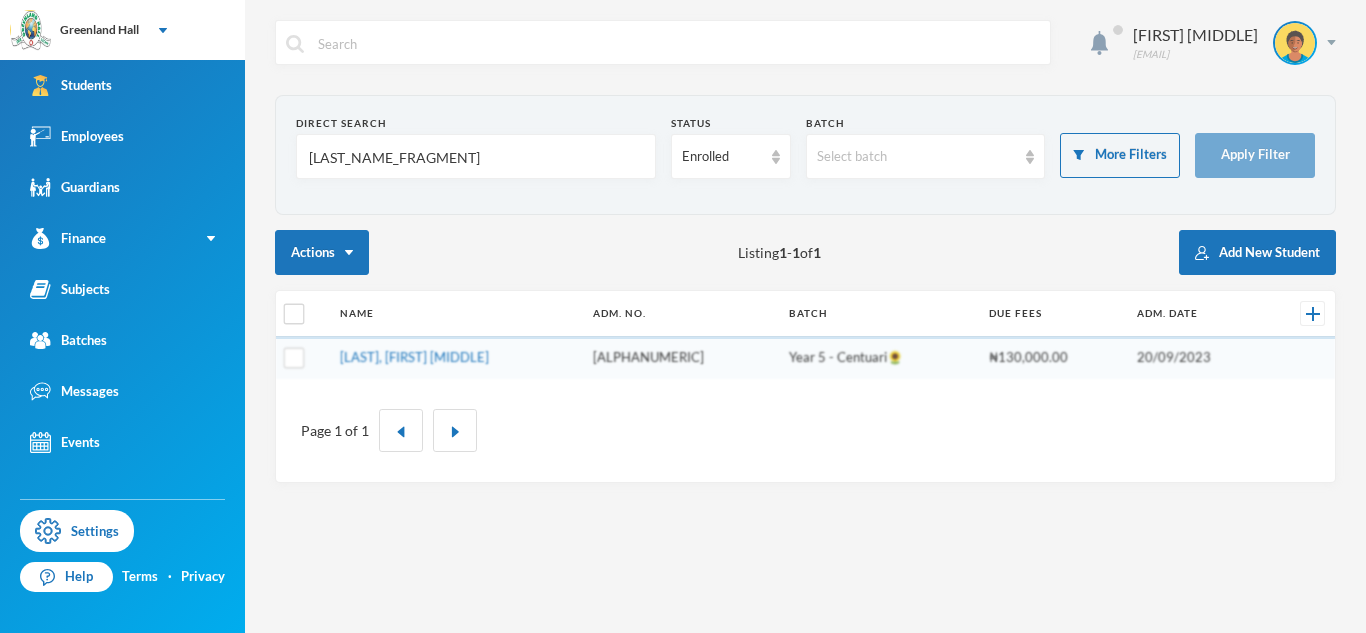 type on "[LAST_NAME_FRAGMENT]" 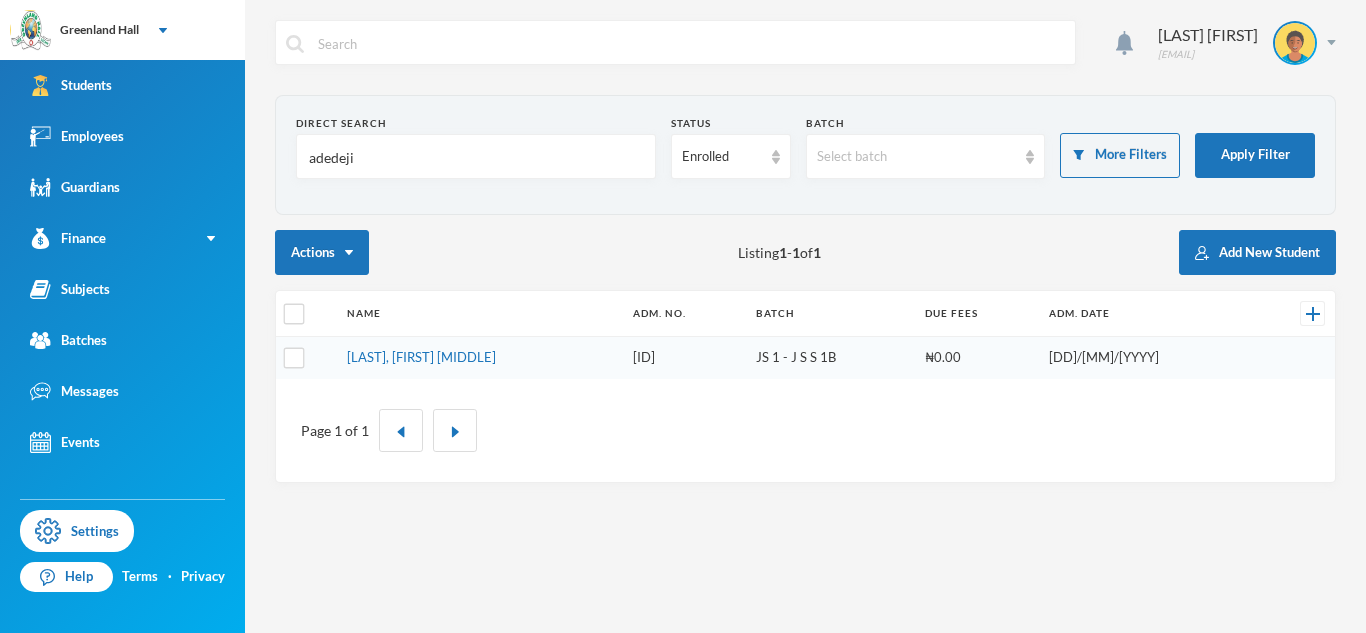 scroll, scrollTop: 0, scrollLeft: 0, axis: both 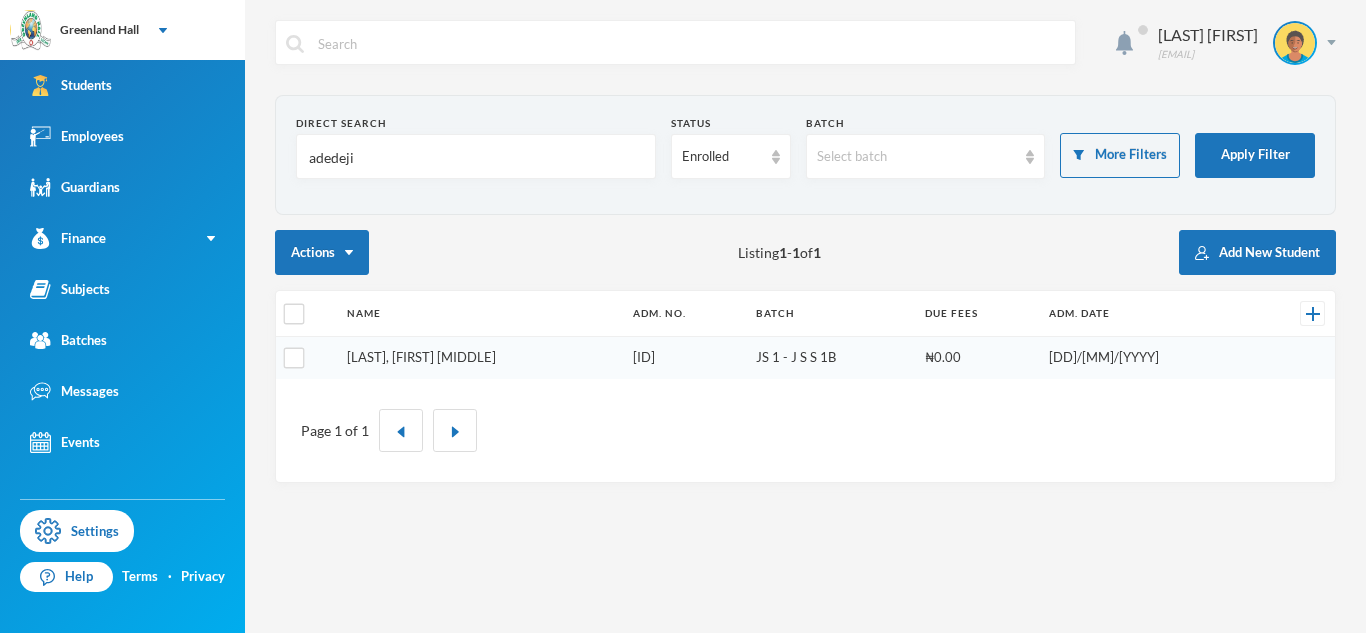 click on "[LAST], [FIRST] [MIDDLE]" at bounding box center (421, 357) 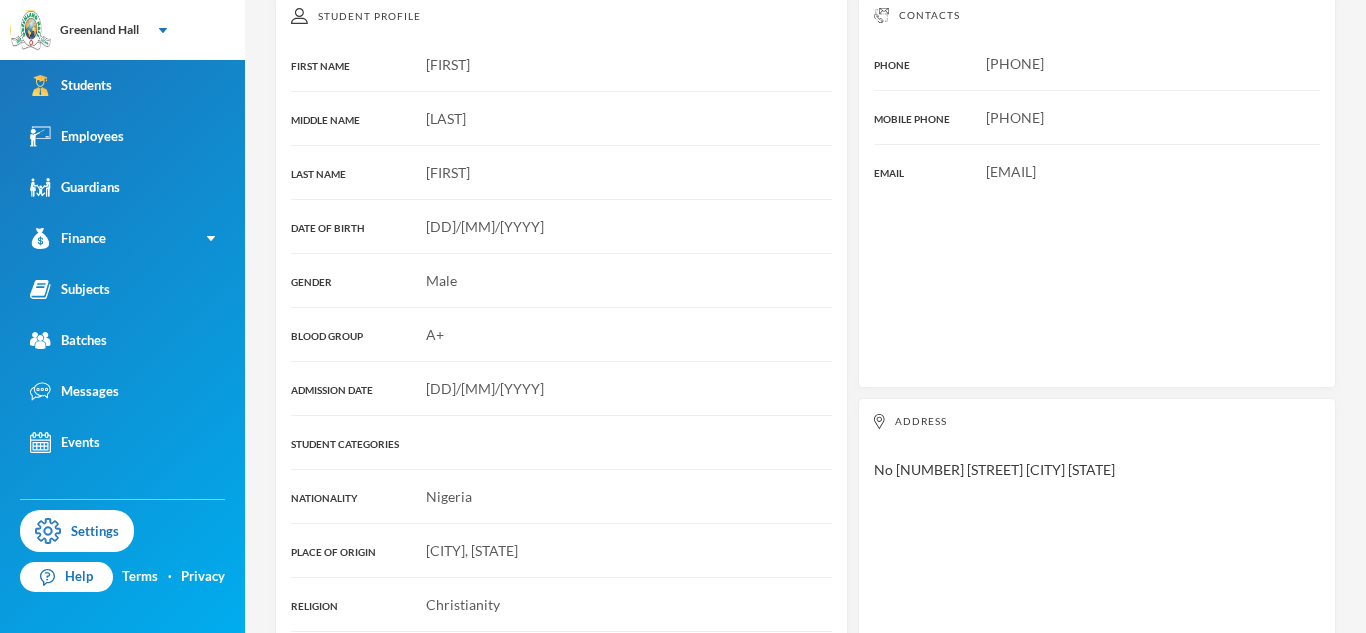 scroll, scrollTop: 0, scrollLeft: 0, axis: both 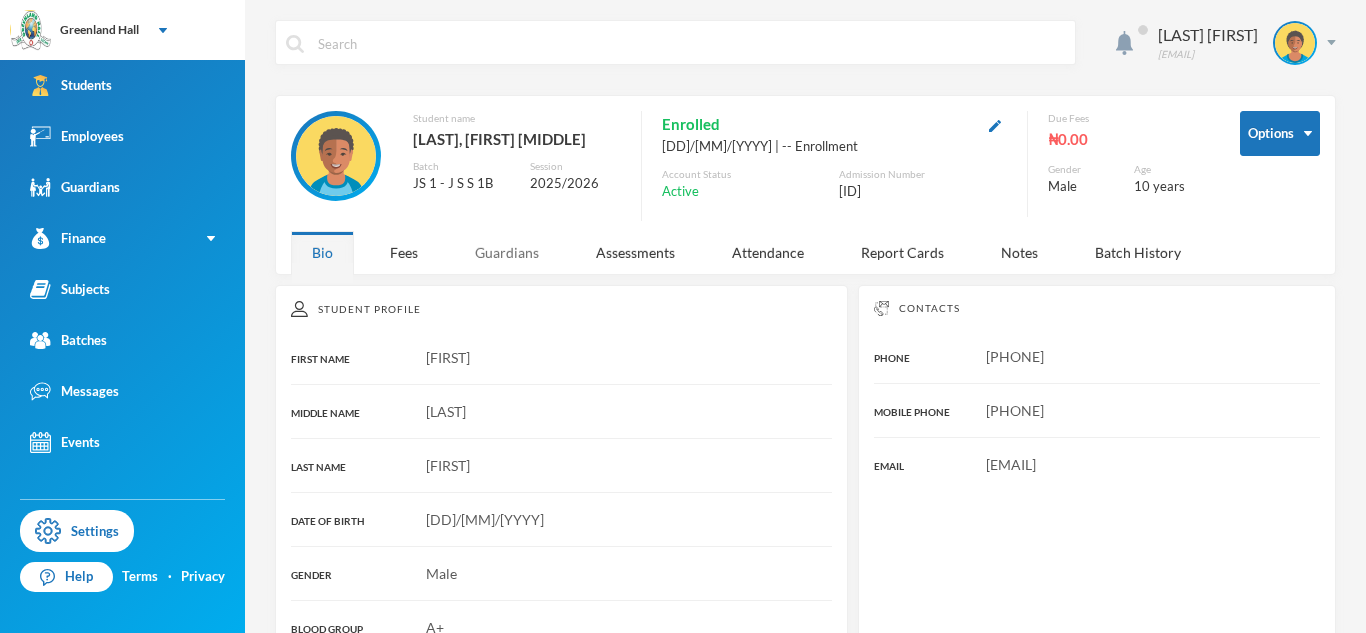 click on "Guardians" at bounding box center [507, 252] 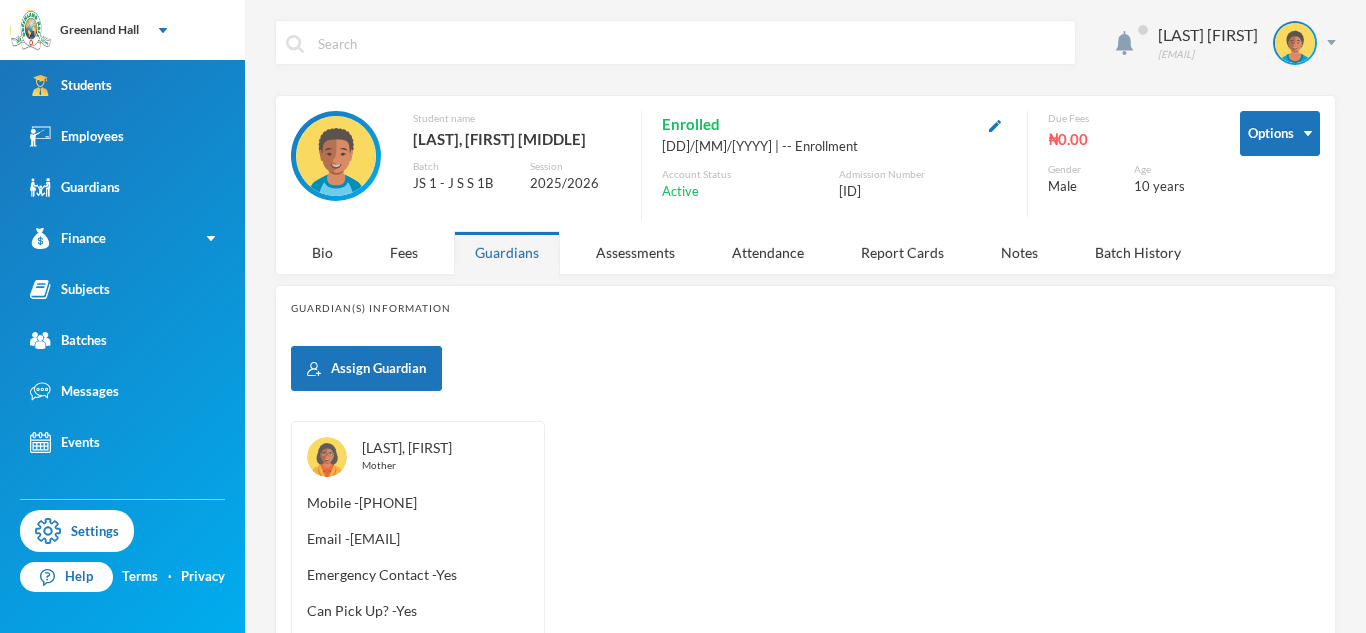 scroll, scrollTop: 18, scrollLeft: 0, axis: vertical 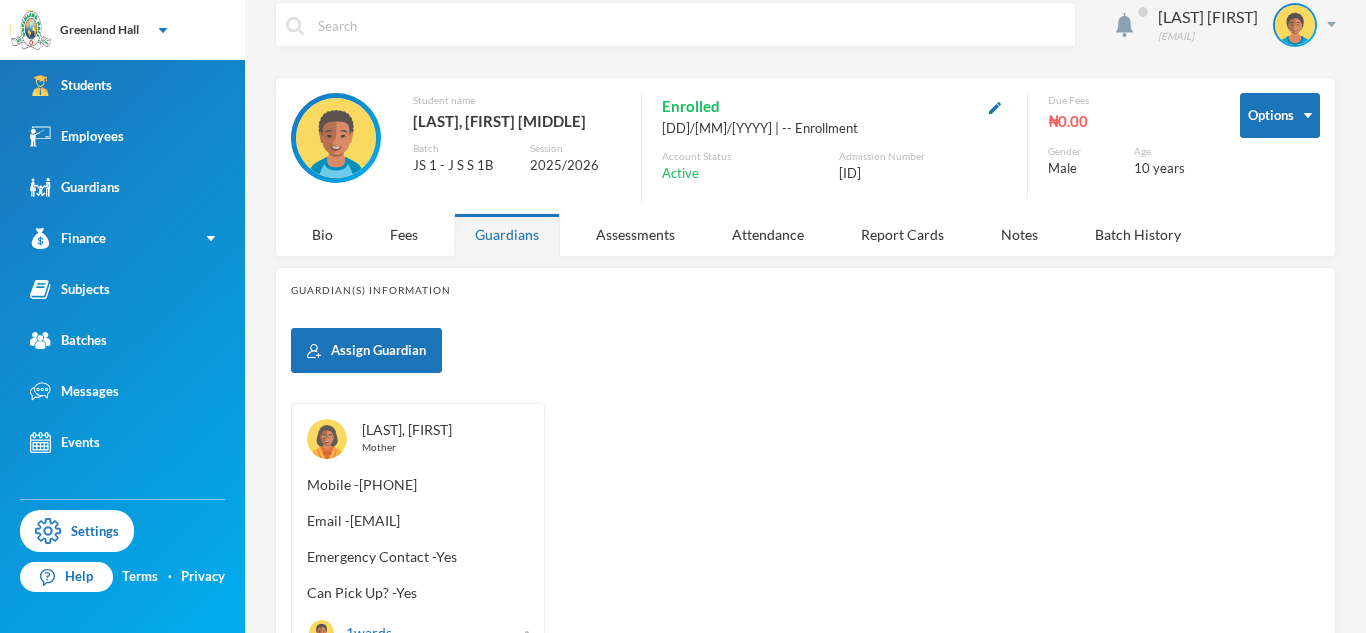 click on "[LAST], [FIRST]" at bounding box center (407, 429) 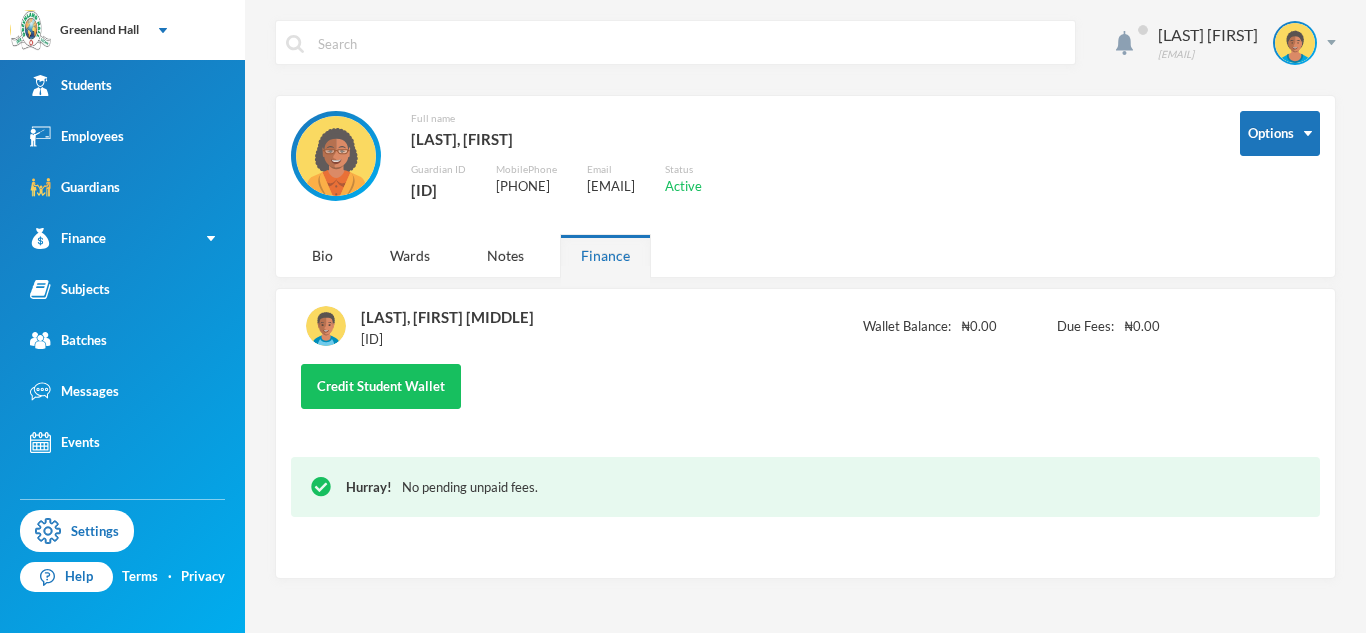 scroll, scrollTop: 0, scrollLeft: 0, axis: both 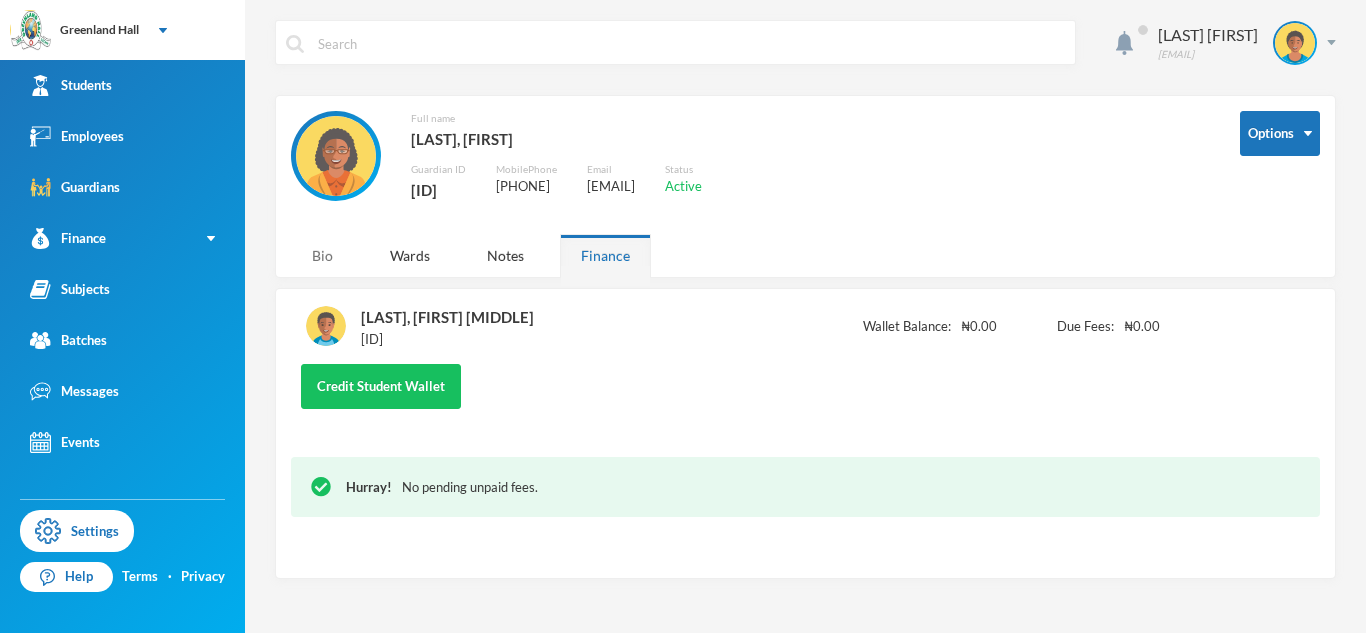 click on "Bio" at bounding box center (322, 255) 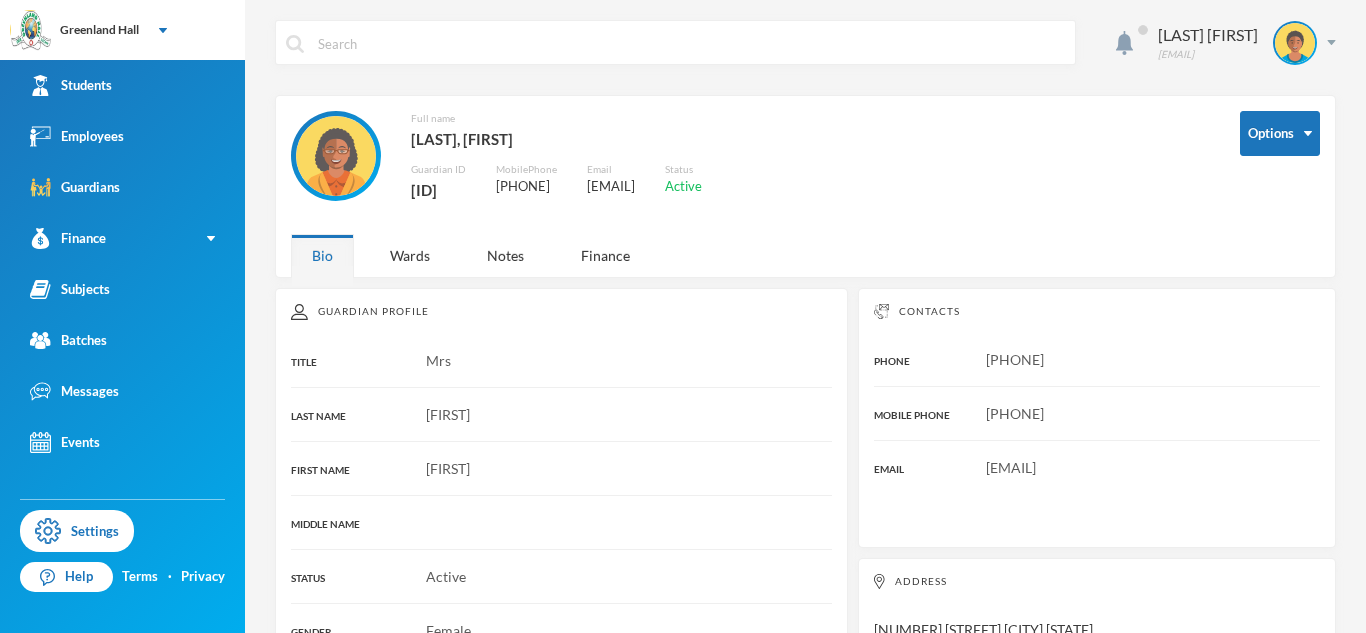 drag, startPoint x: 988, startPoint y: 471, endPoint x: 1184, endPoint y: 470, distance: 196.00255 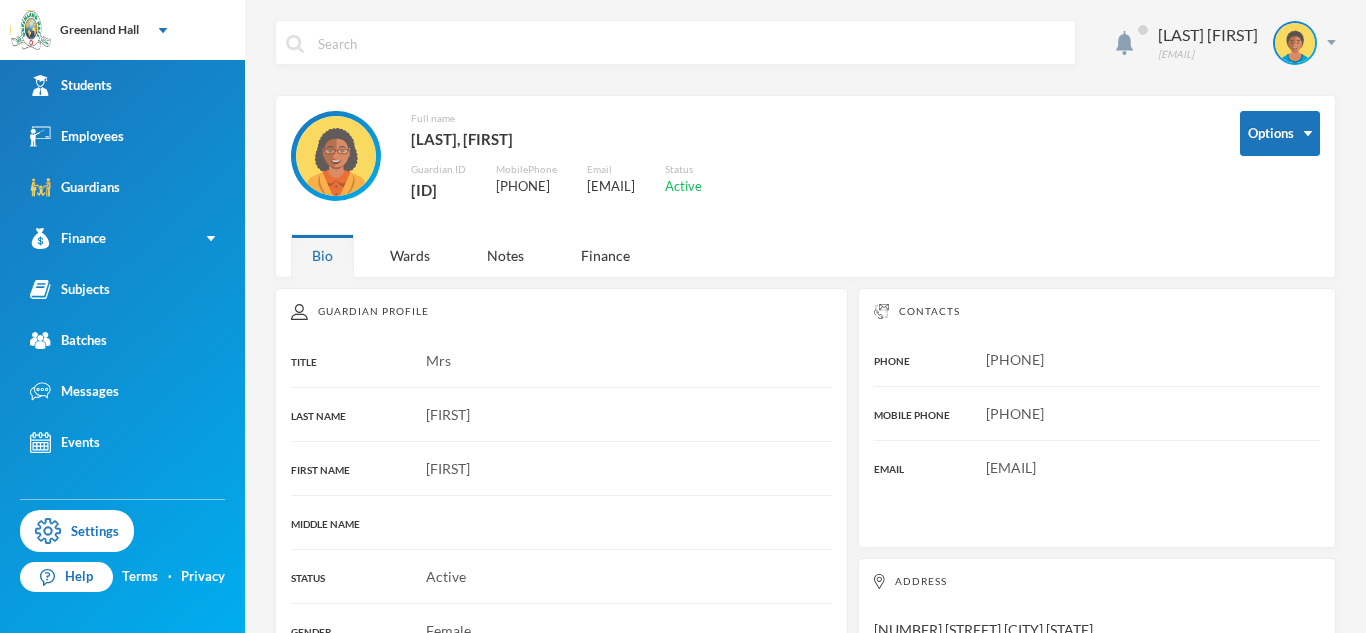 drag, startPoint x: 1097, startPoint y: 410, endPoint x: 983, endPoint y: 414, distance: 114.07015 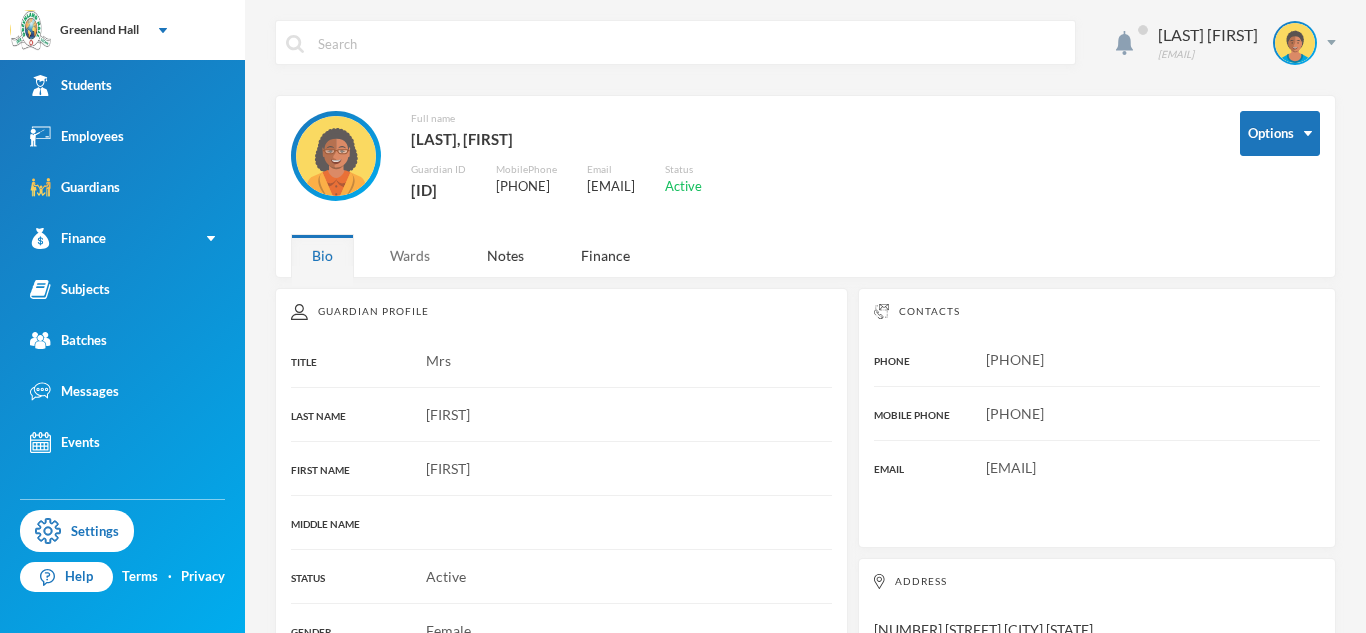 click on "Wards" at bounding box center (410, 255) 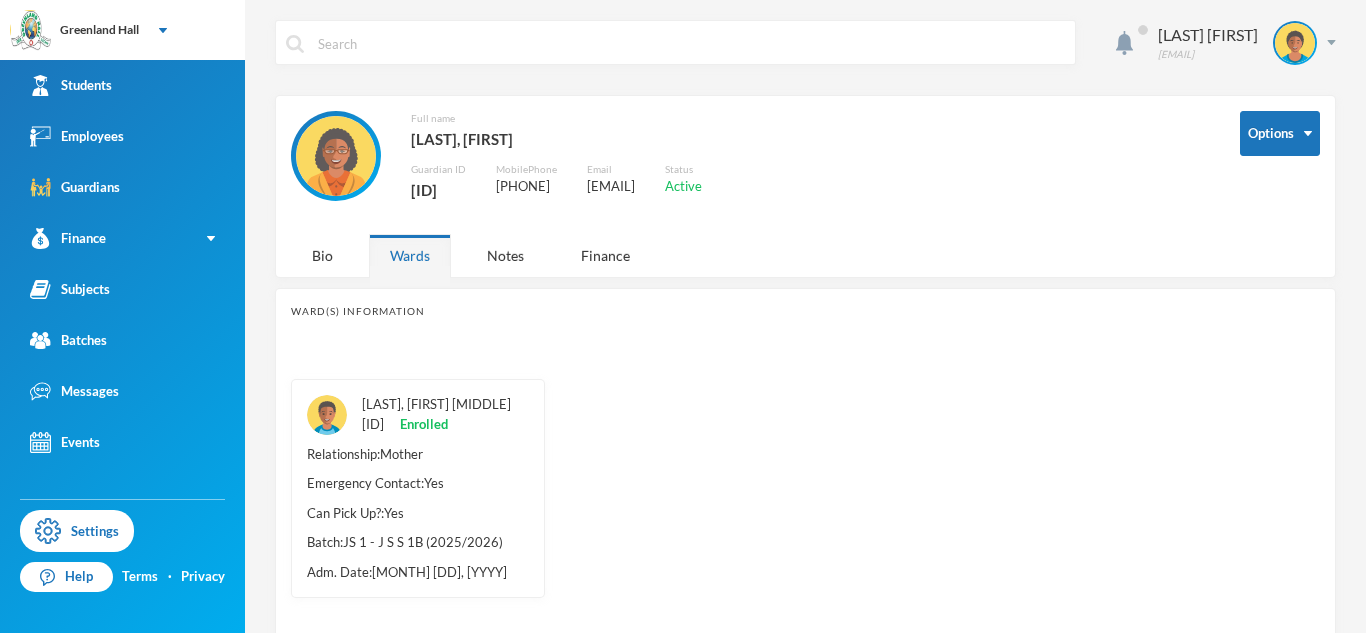 click on "[LAST], [FIRST] [MIDDLE]" at bounding box center [436, 404] 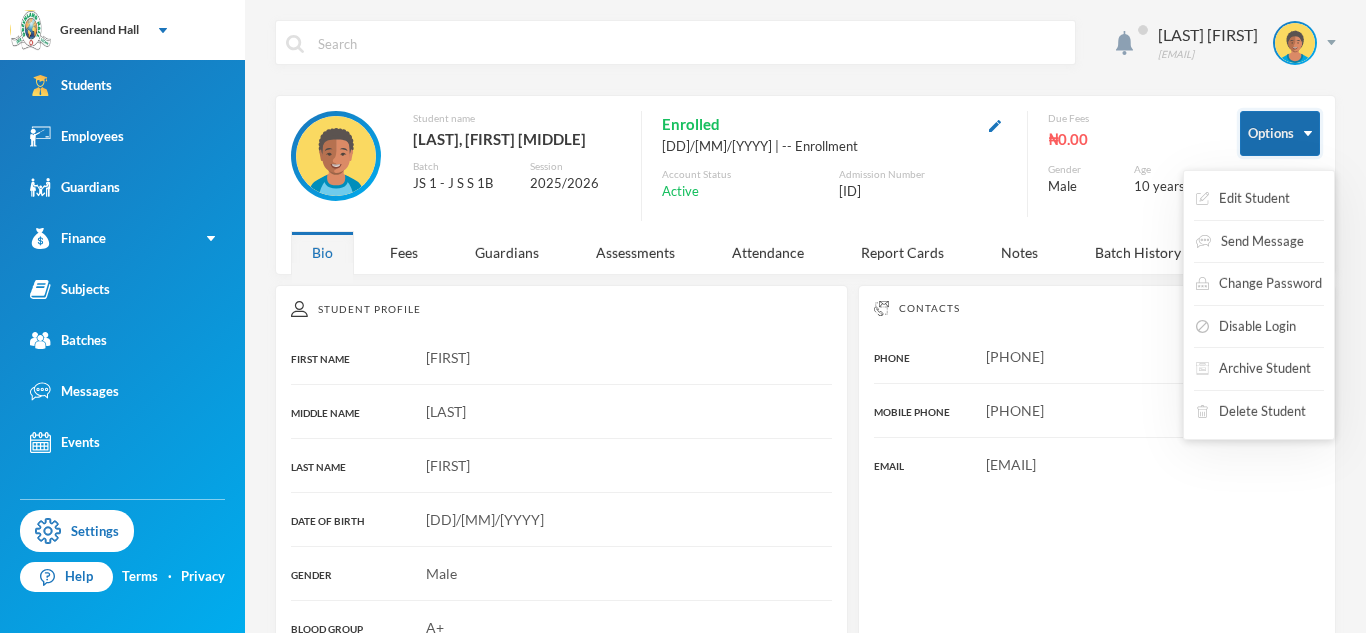 click on "Options" at bounding box center (1280, 133) 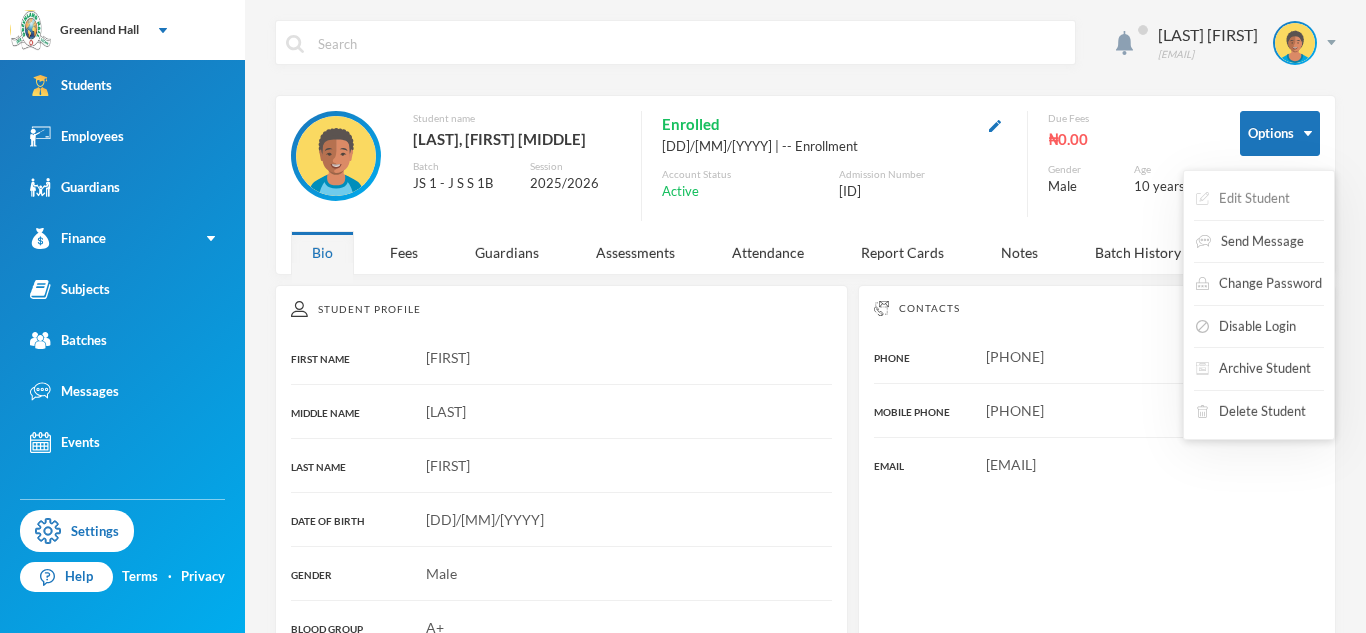 click on "Edit Student" at bounding box center [1243, 199] 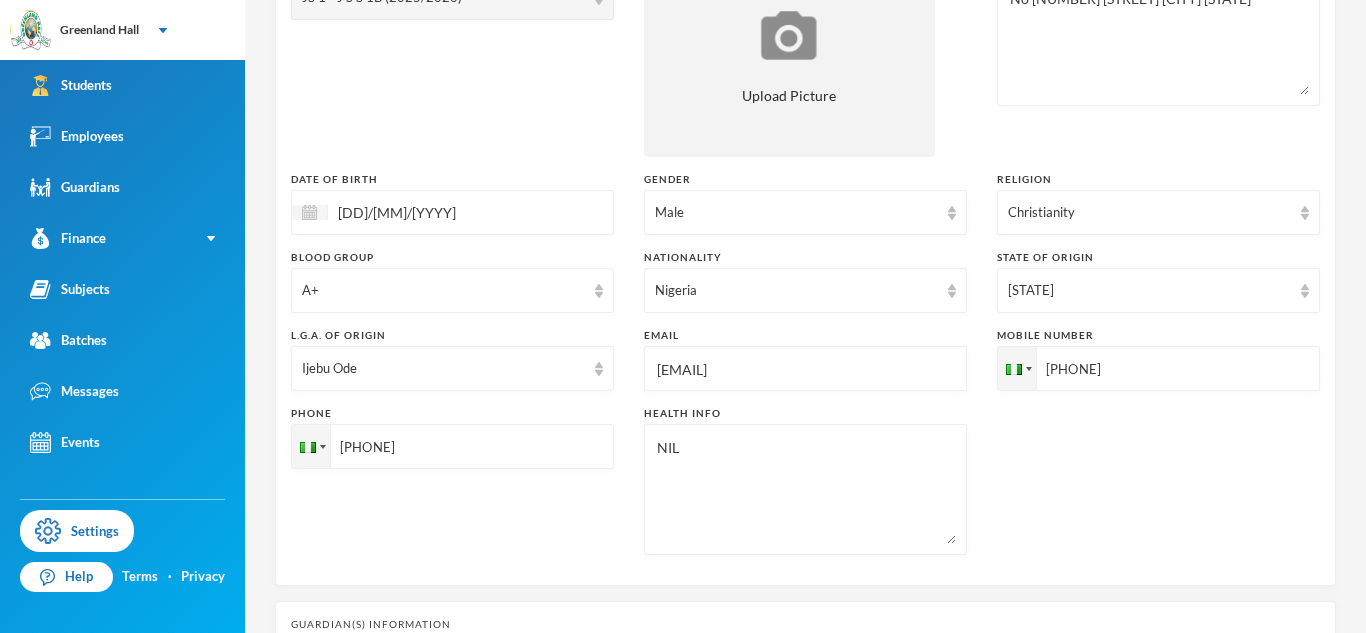 scroll, scrollTop: 362, scrollLeft: 0, axis: vertical 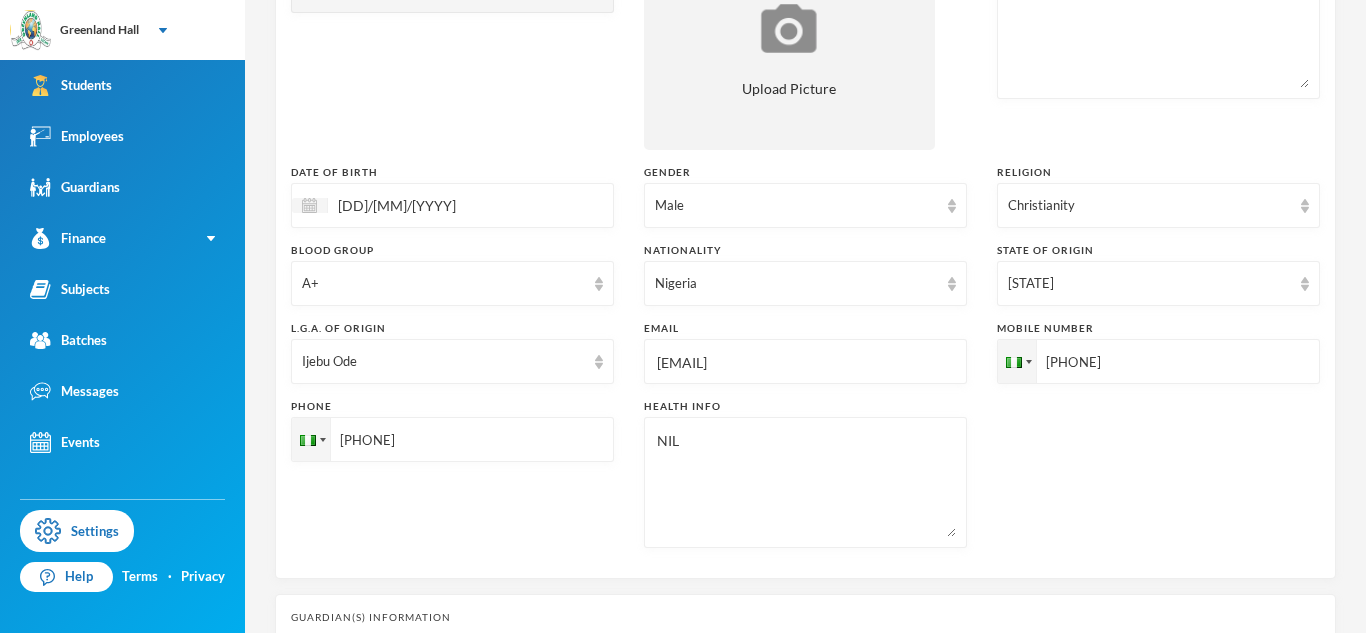 click on "[EMAIL]" at bounding box center [805, 362] 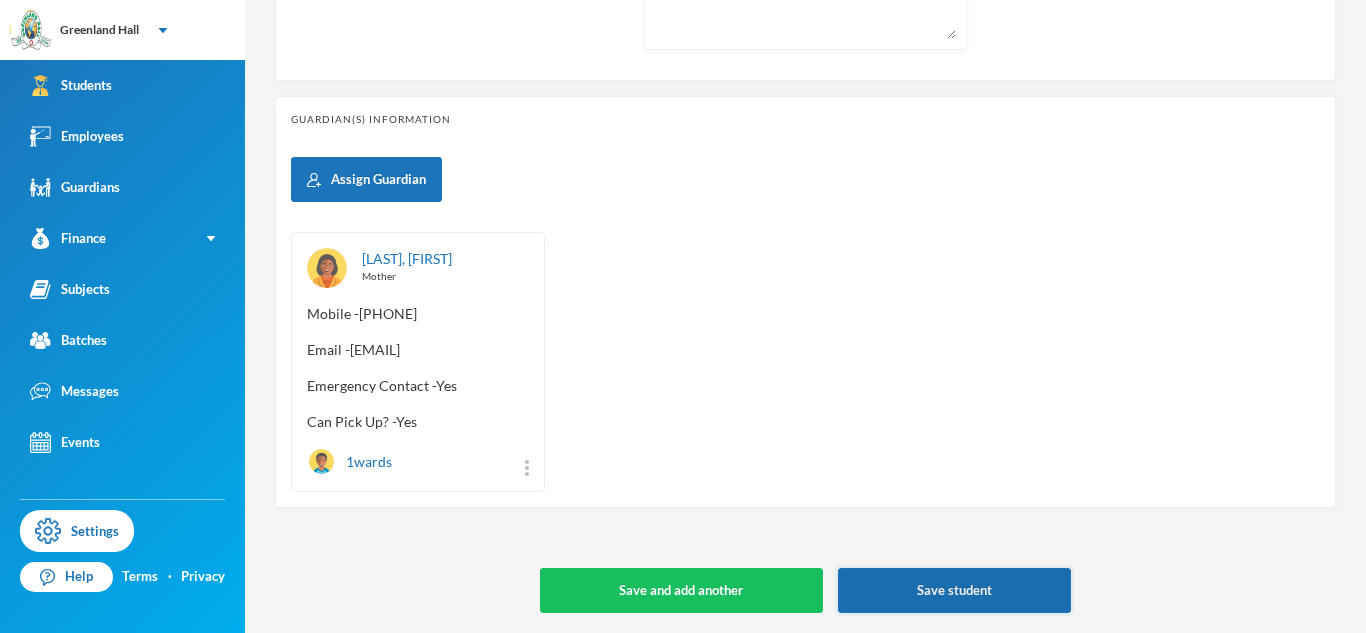 type on "glh25c20@greenlandhall.org" 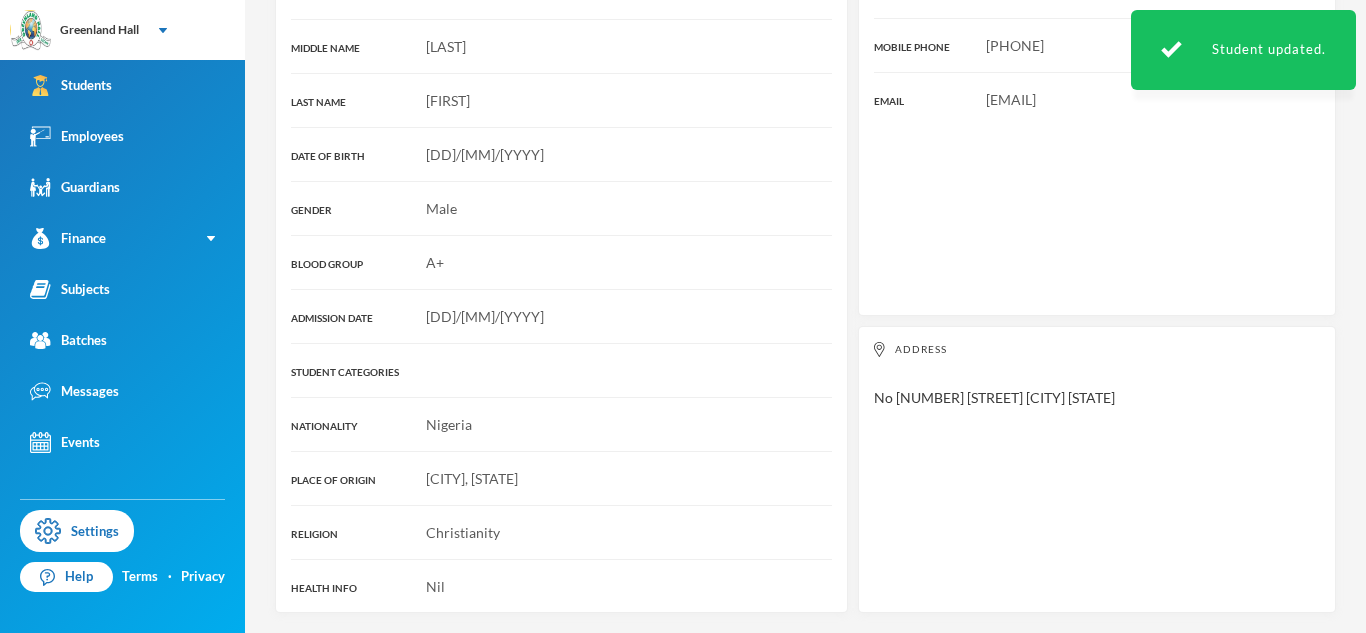 scroll, scrollTop: 0, scrollLeft: 0, axis: both 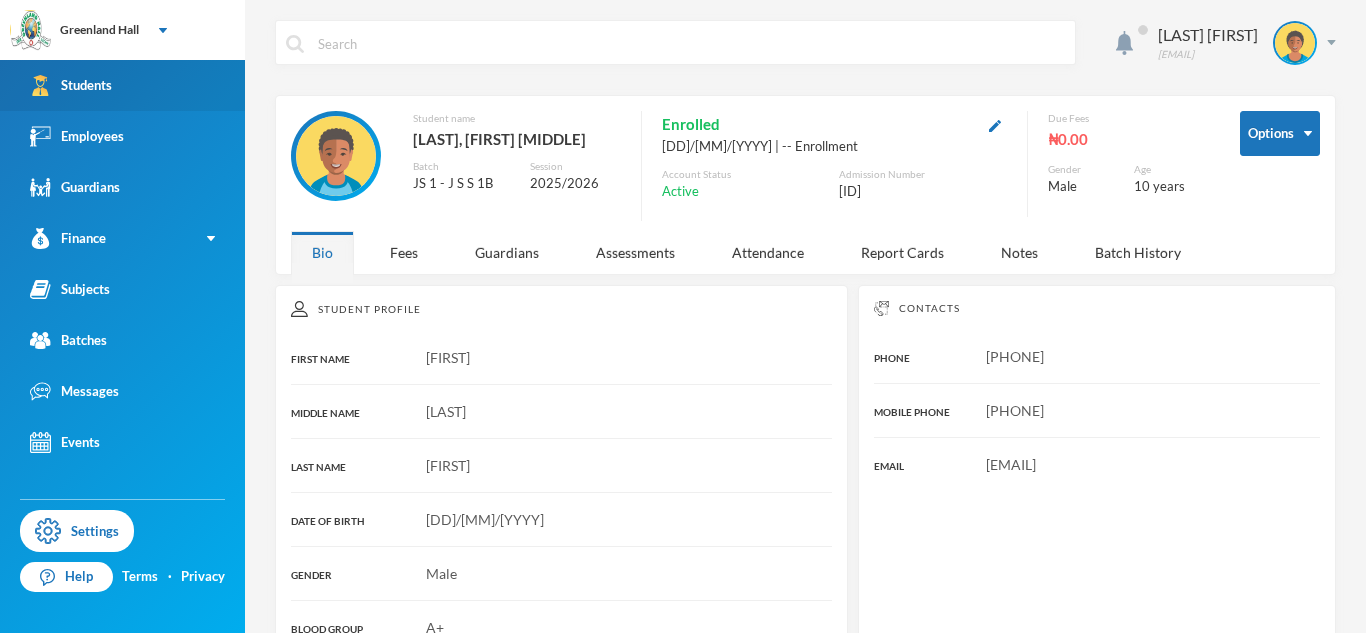 click on "Students" at bounding box center (122, 85) 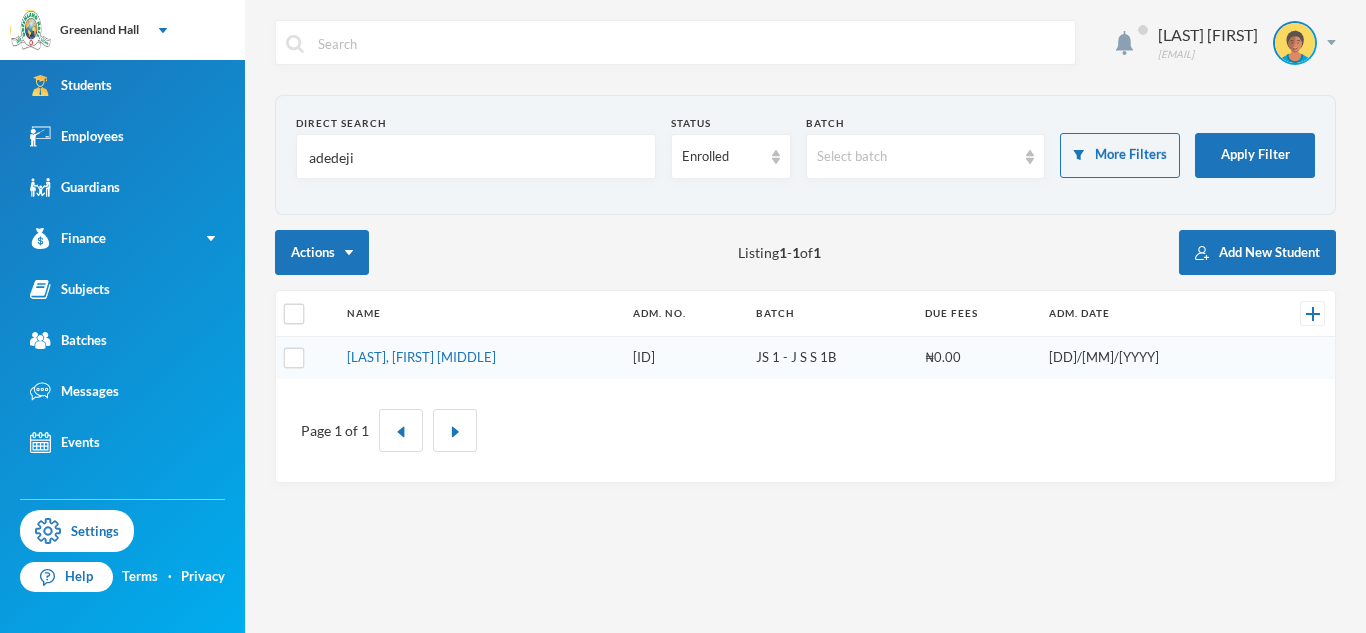 click on "[LAST_NAME_FRAGMENT]" at bounding box center [476, 157] 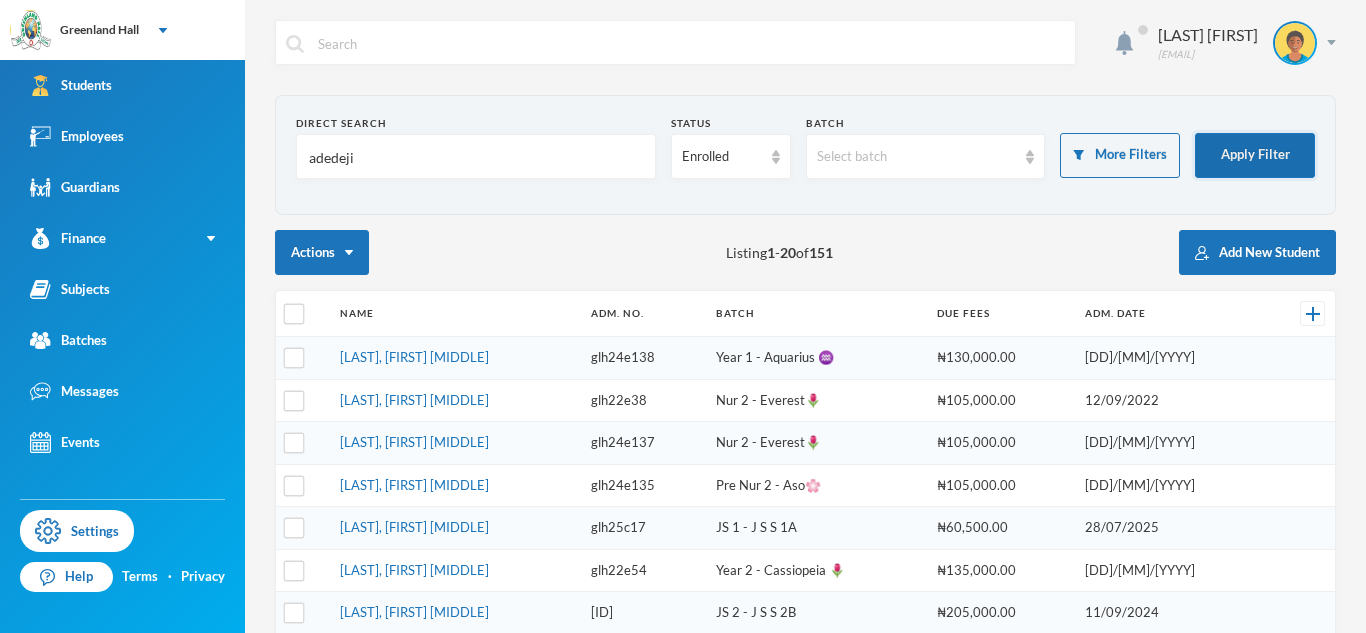 type on "adedeji" 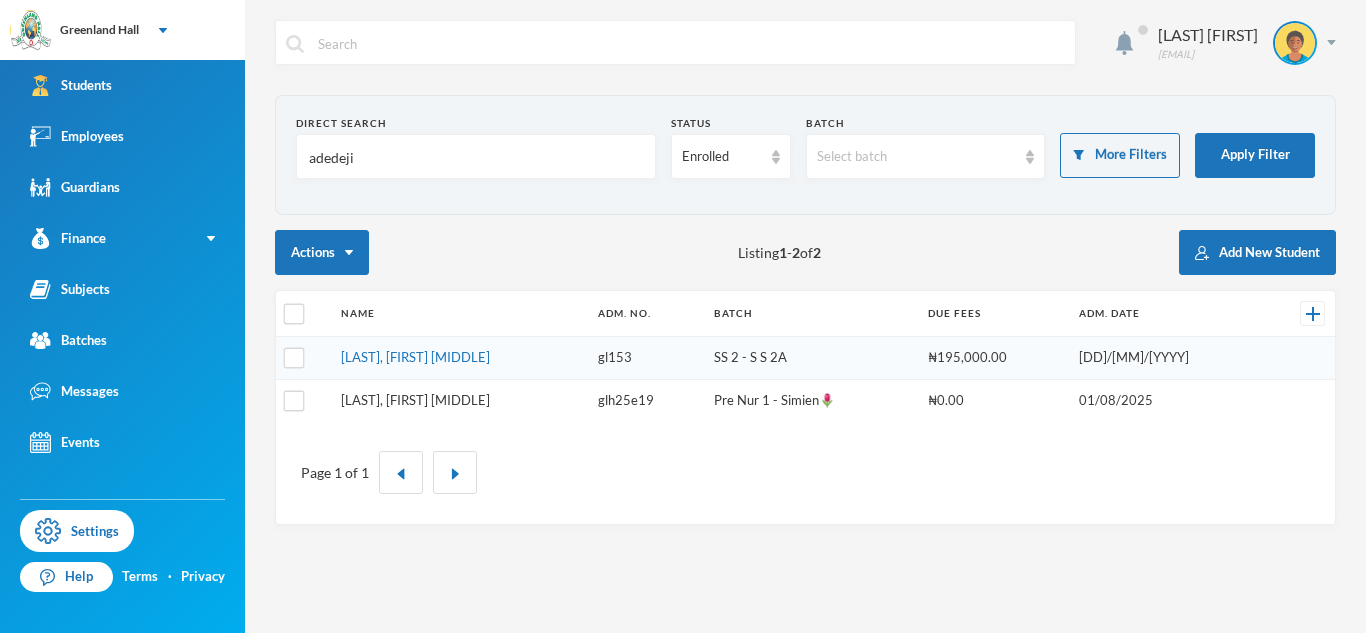 click on "[LAST], [FIRST] [MIDDLE]" at bounding box center (415, 400) 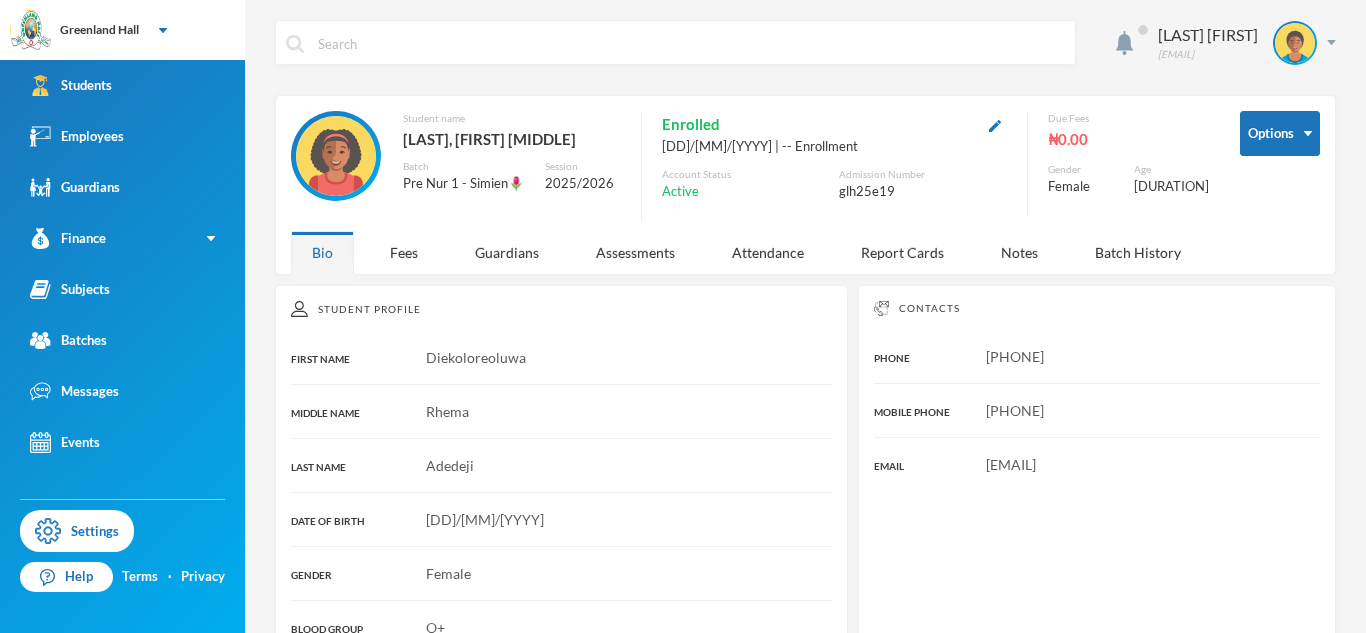 drag, startPoint x: 1046, startPoint y: 460, endPoint x: 1082, endPoint y: 462, distance: 36.05551 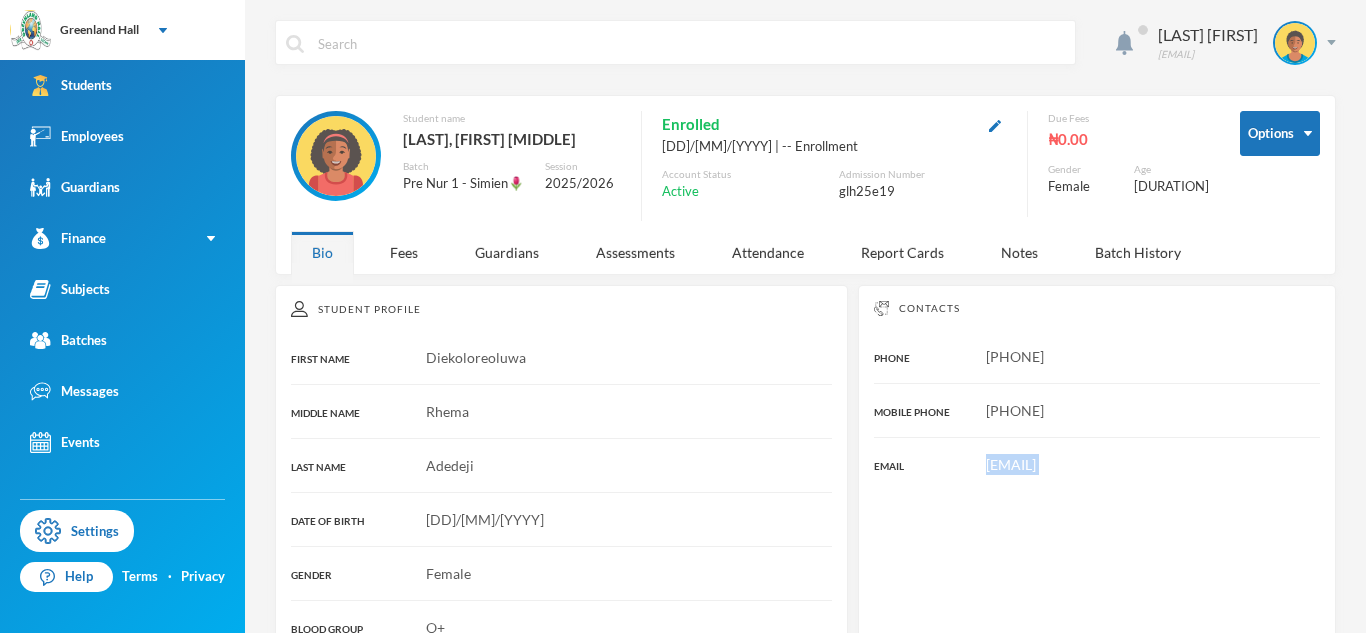 copy on "[EMAIL]" 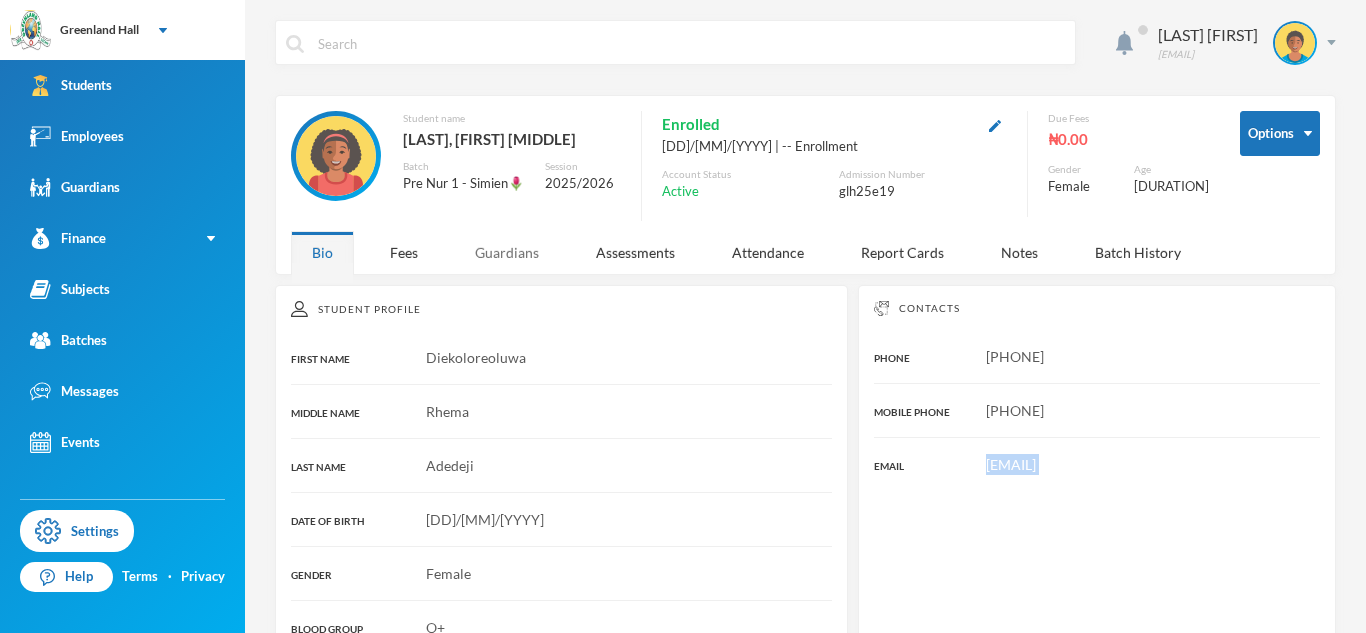click on "Guardians" at bounding box center [507, 252] 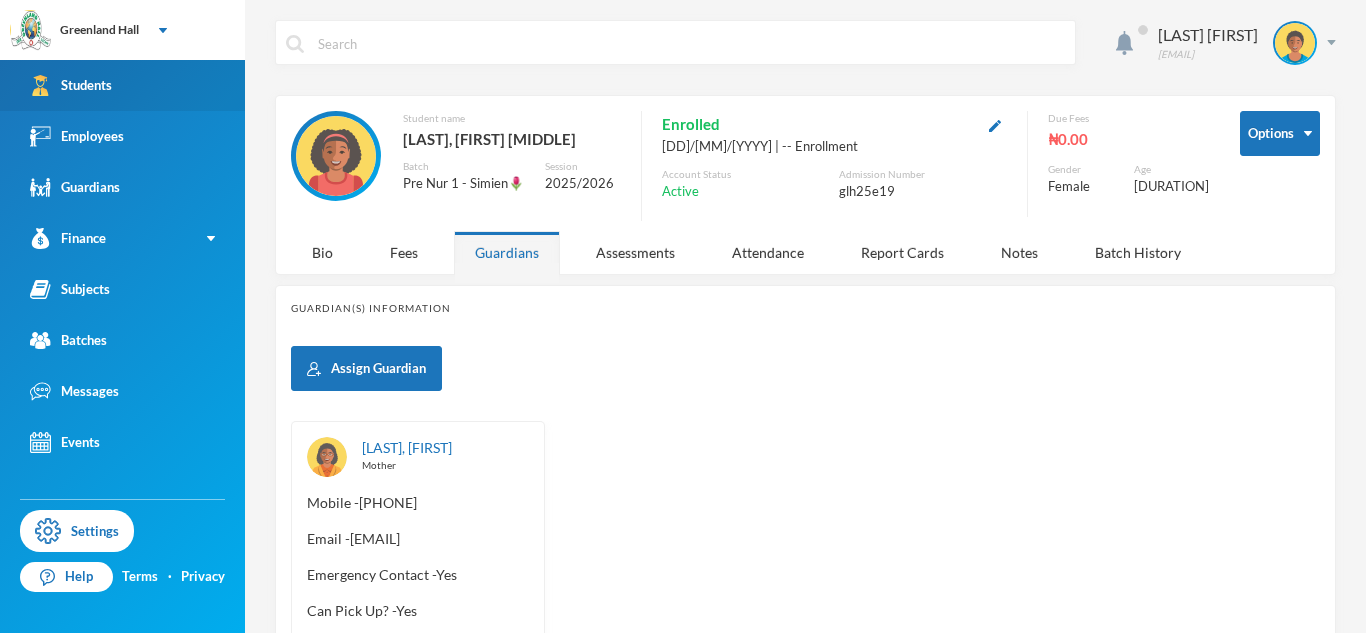 click on "Students" at bounding box center [122, 85] 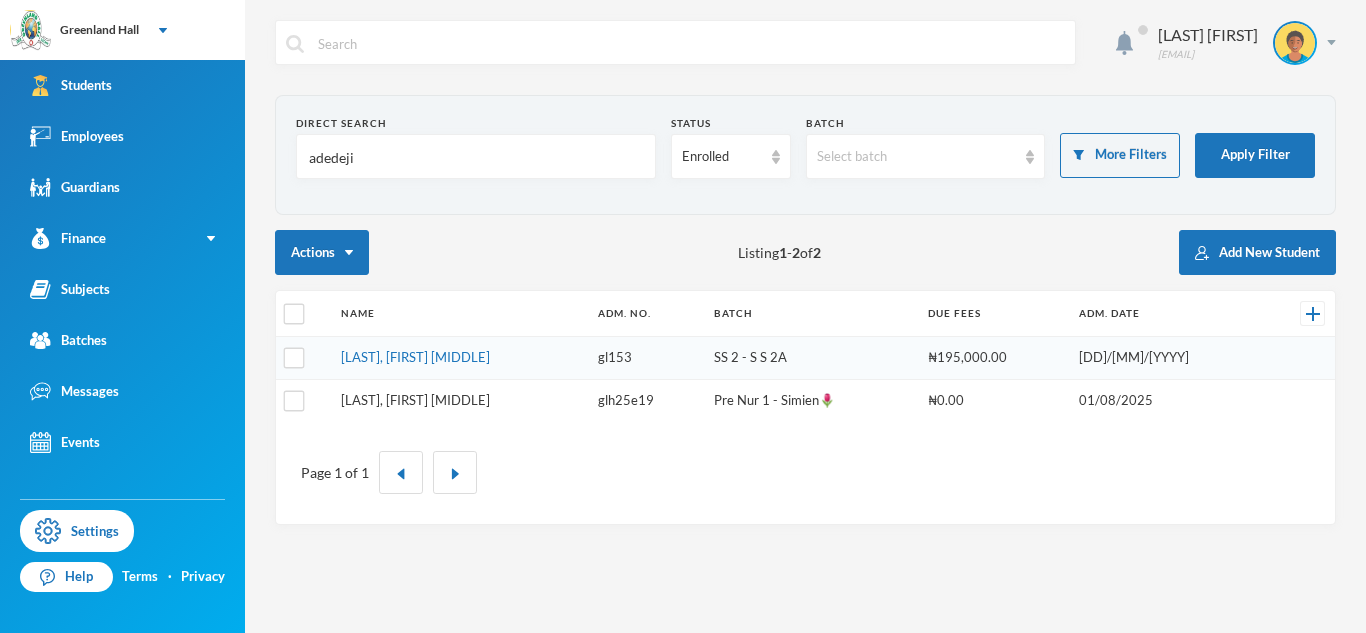 click on "[LAST], [FIRST] [MIDDLE]" at bounding box center [415, 400] 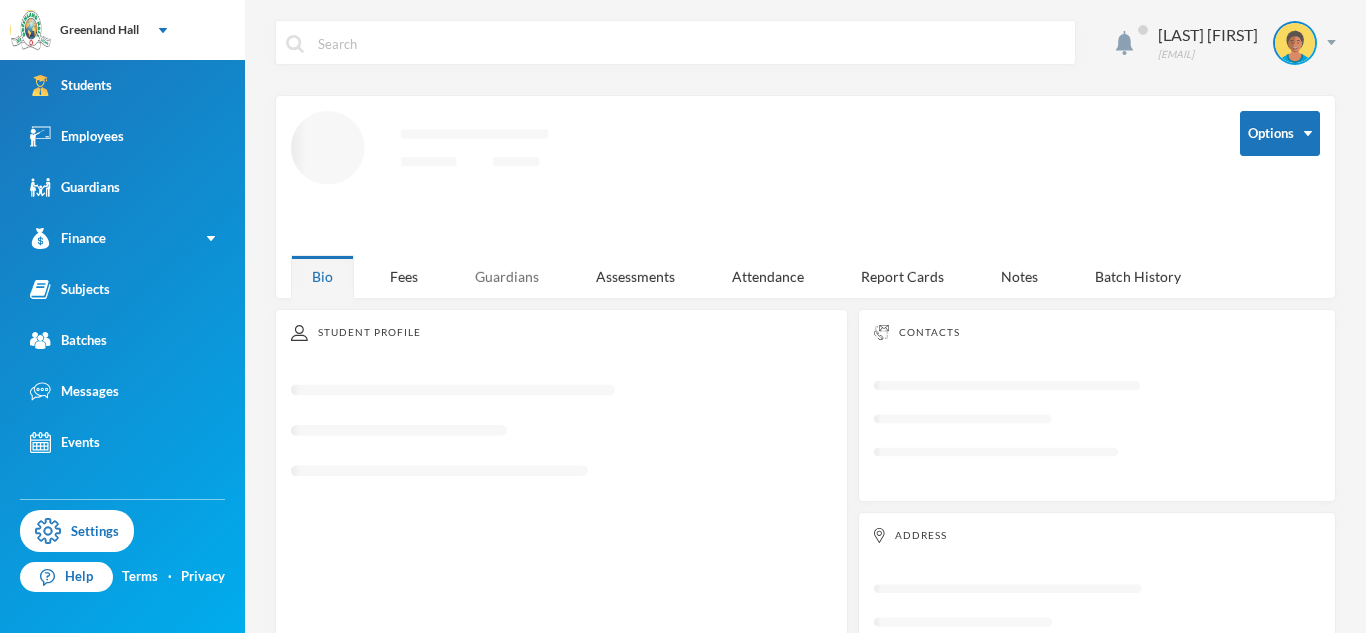 click on "Guardians" at bounding box center [507, 276] 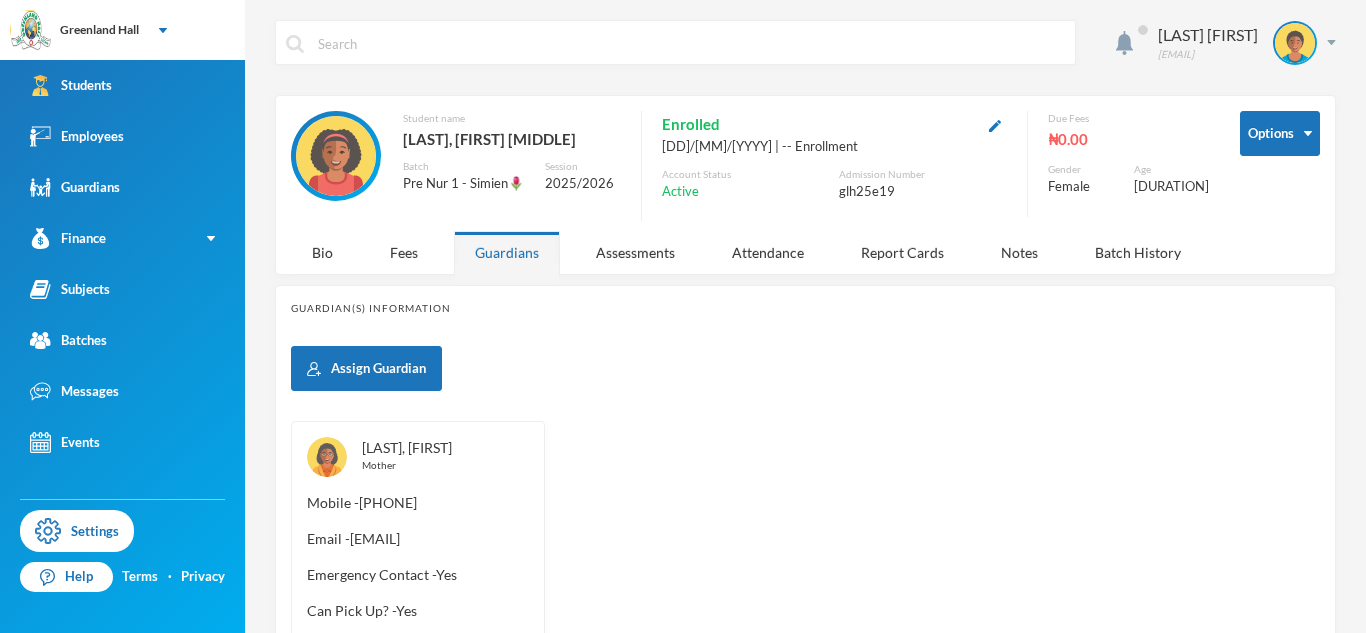 click on "[LAST], [FIRST]" at bounding box center [407, 447] 